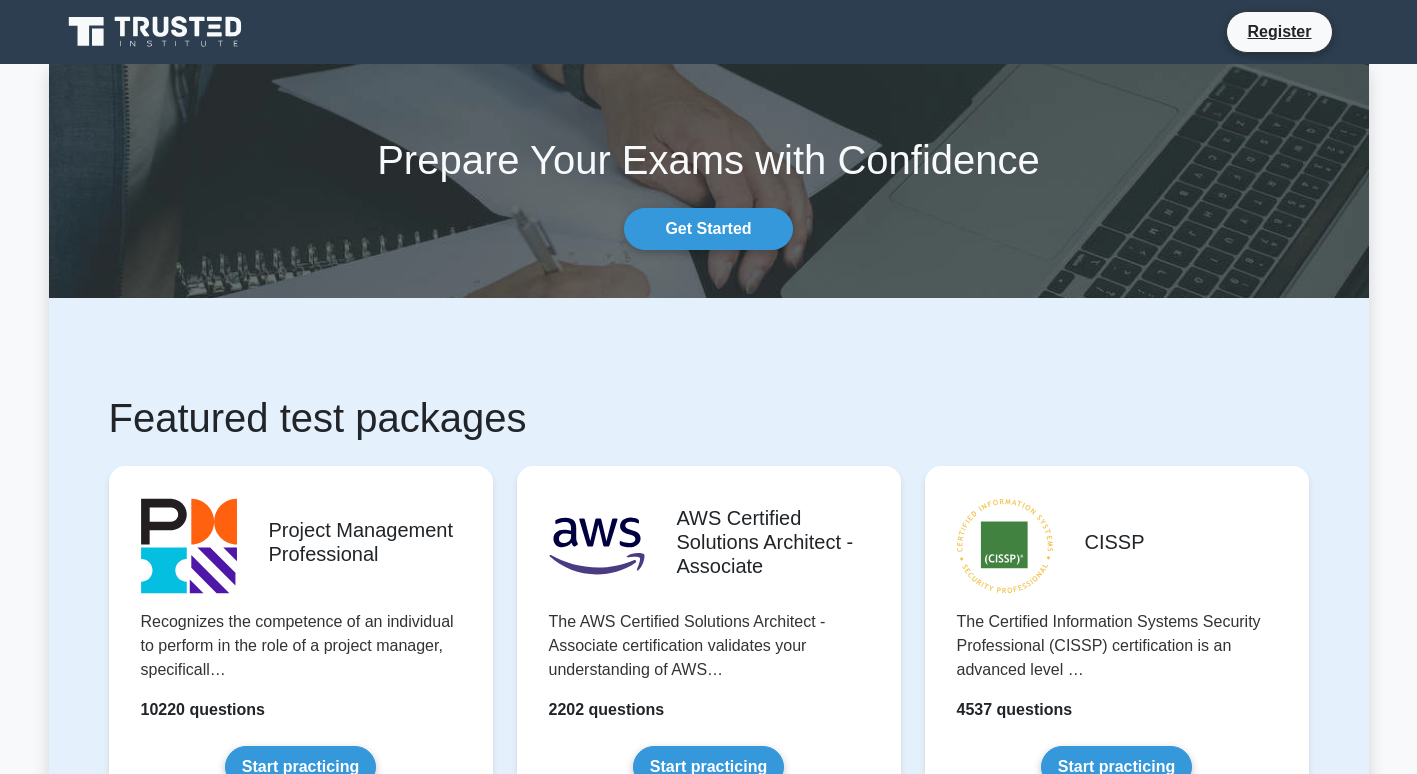 scroll, scrollTop: 0, scrollLeft: 0, axis: both 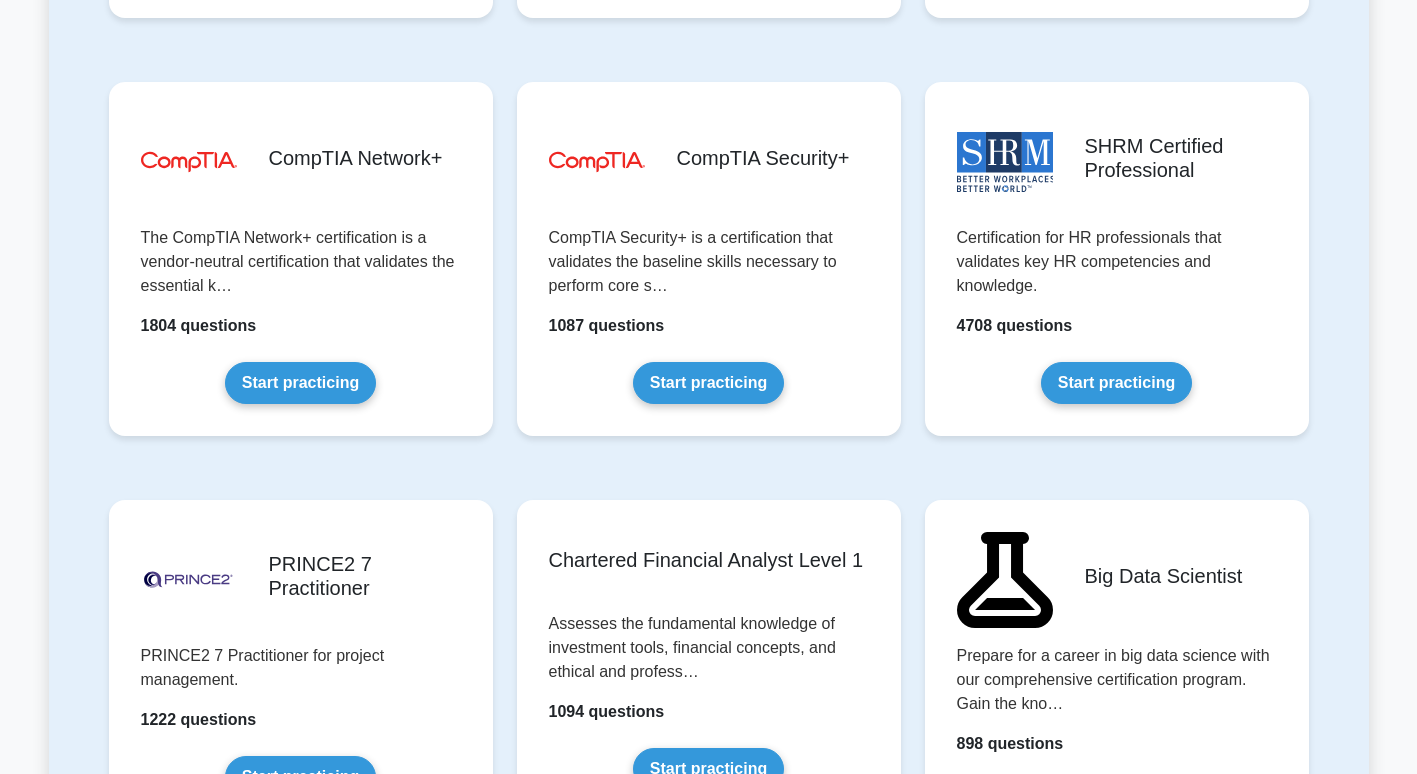 click on "Start practicing" at bounding box center (1116, 383) 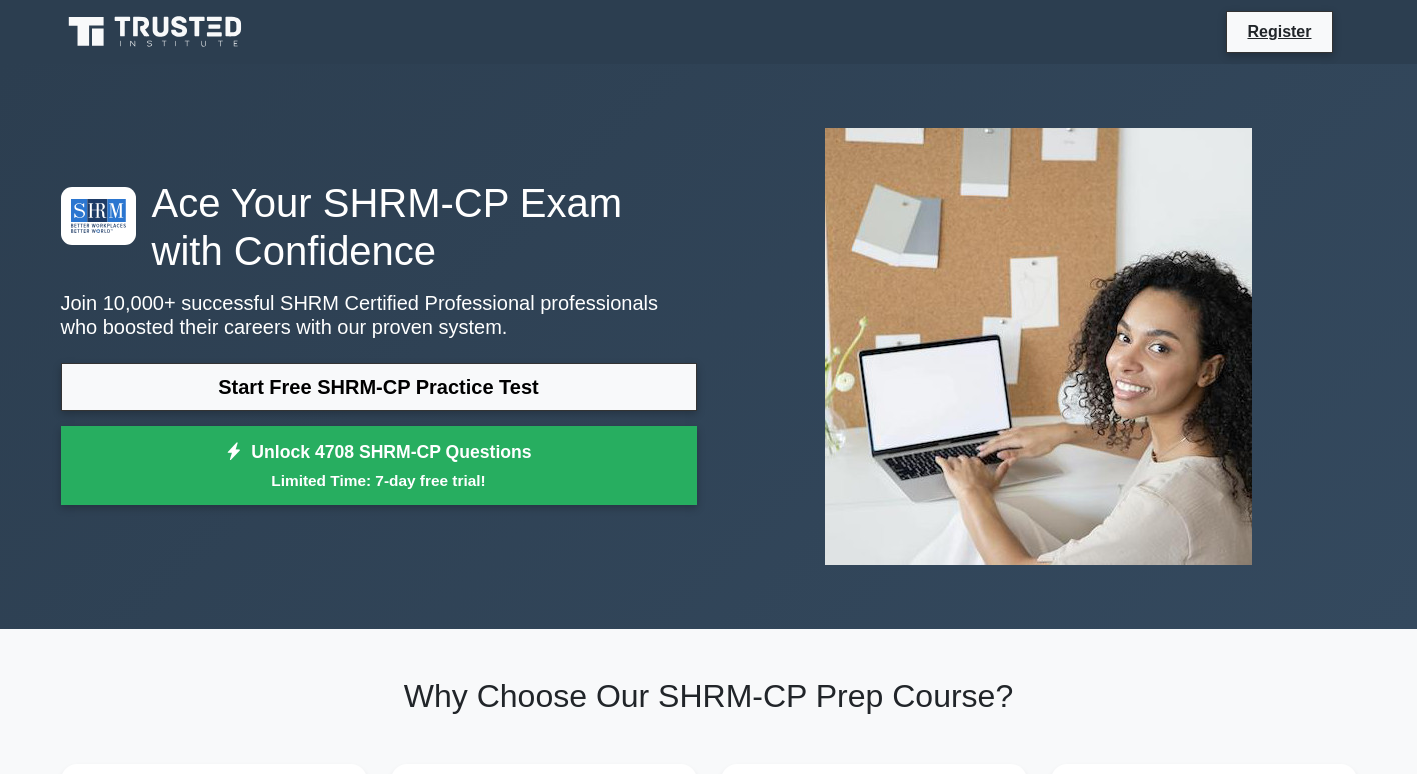 scroll, scrollTop: 0, scrollLeft: 0, axis: both 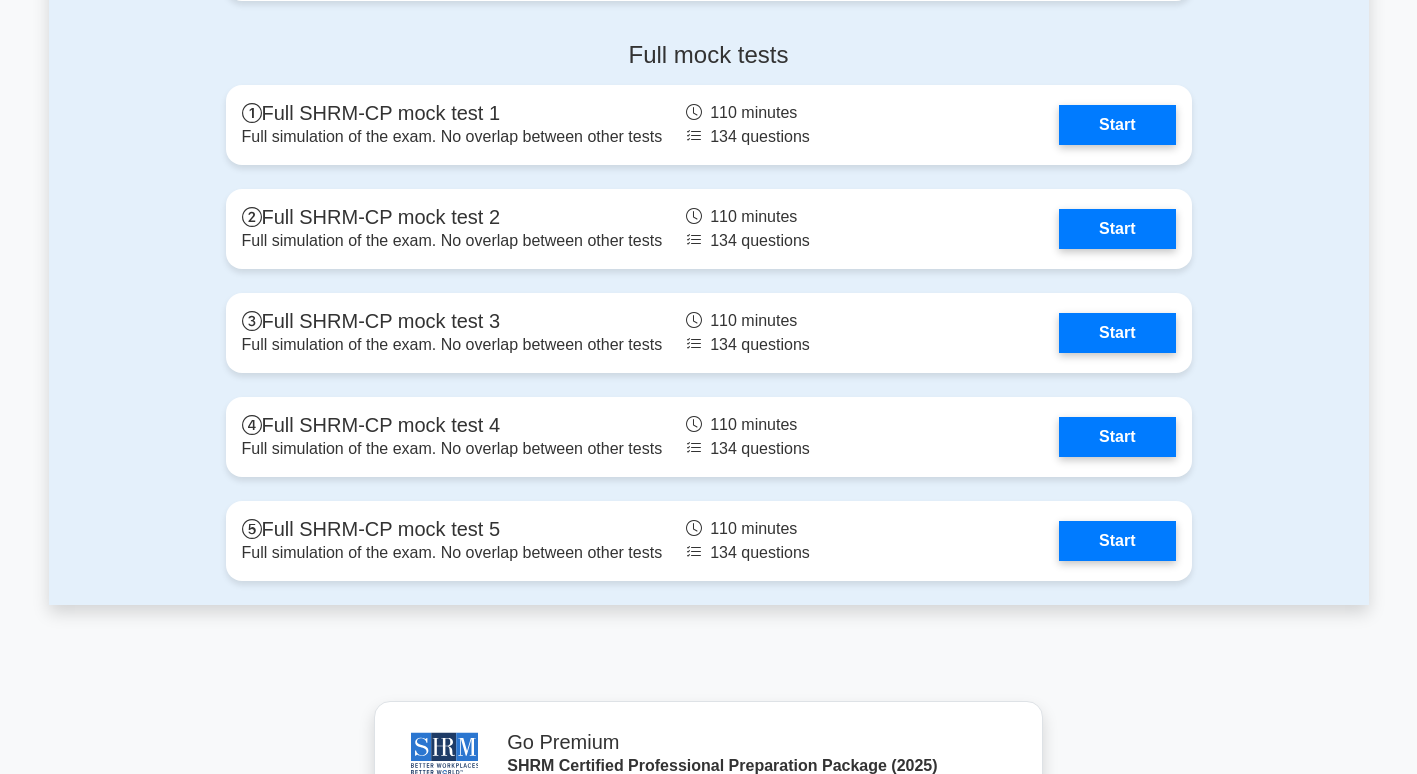 click on "Start" at bounding box center [1117, 437] 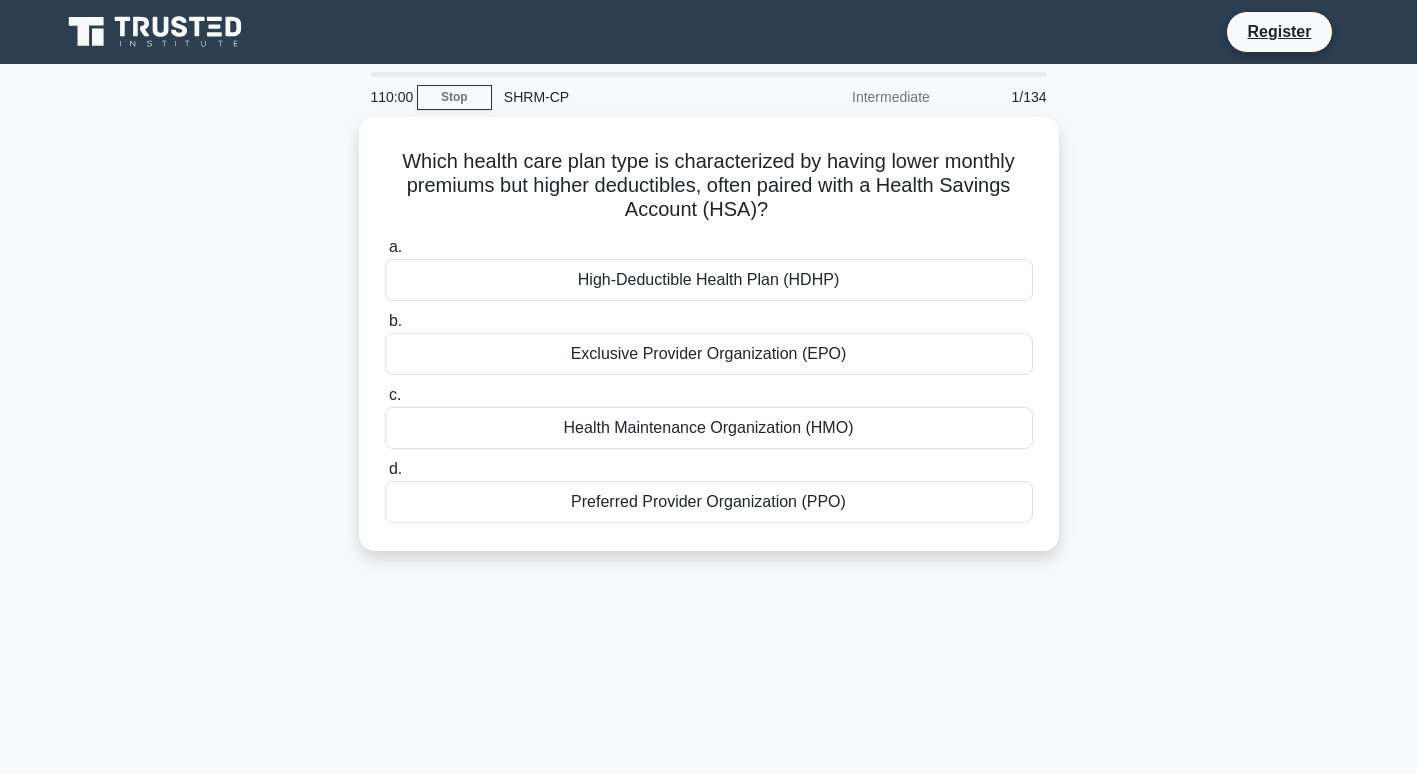 scroll, scrollTop: 0, scrollLeft: 0, axis: both 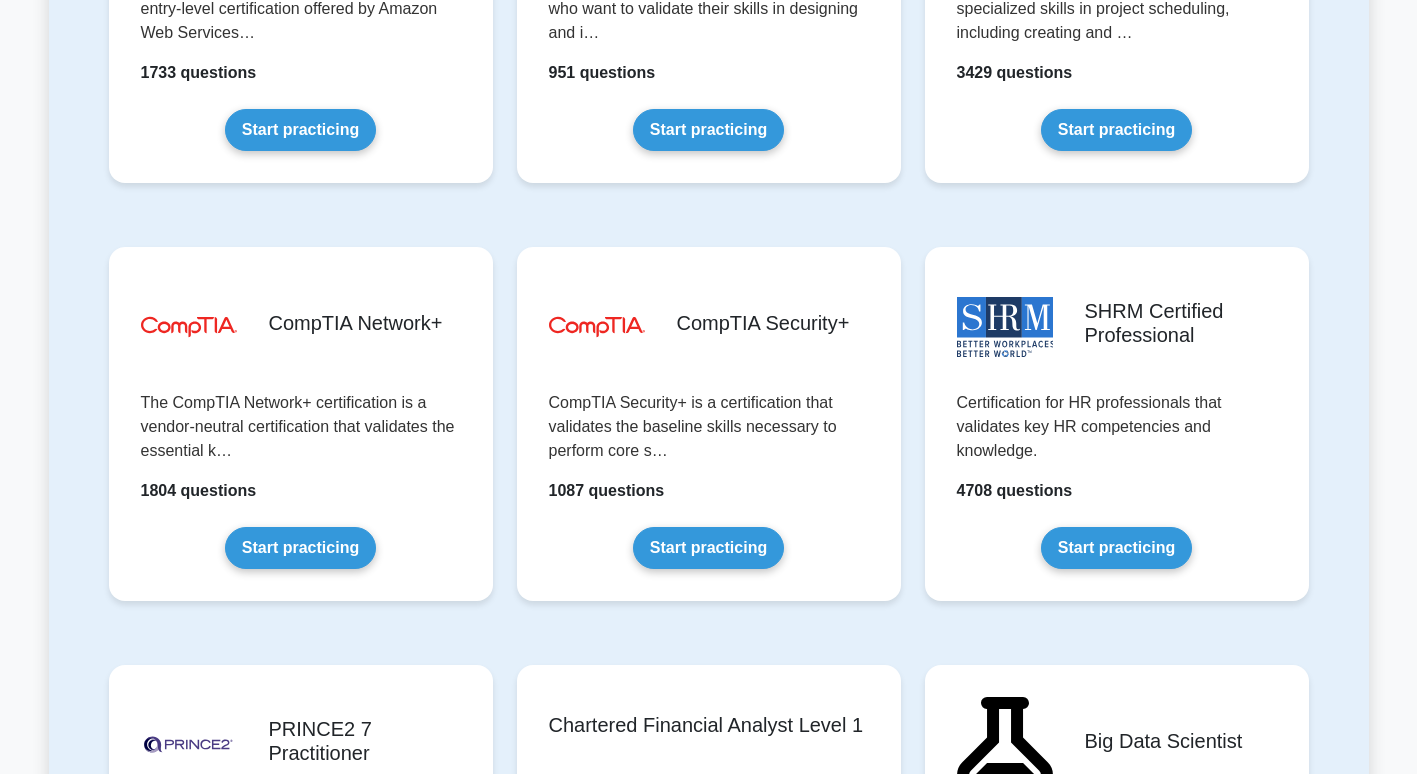 click on "Start practicing" at bounding box center [1116, 548] 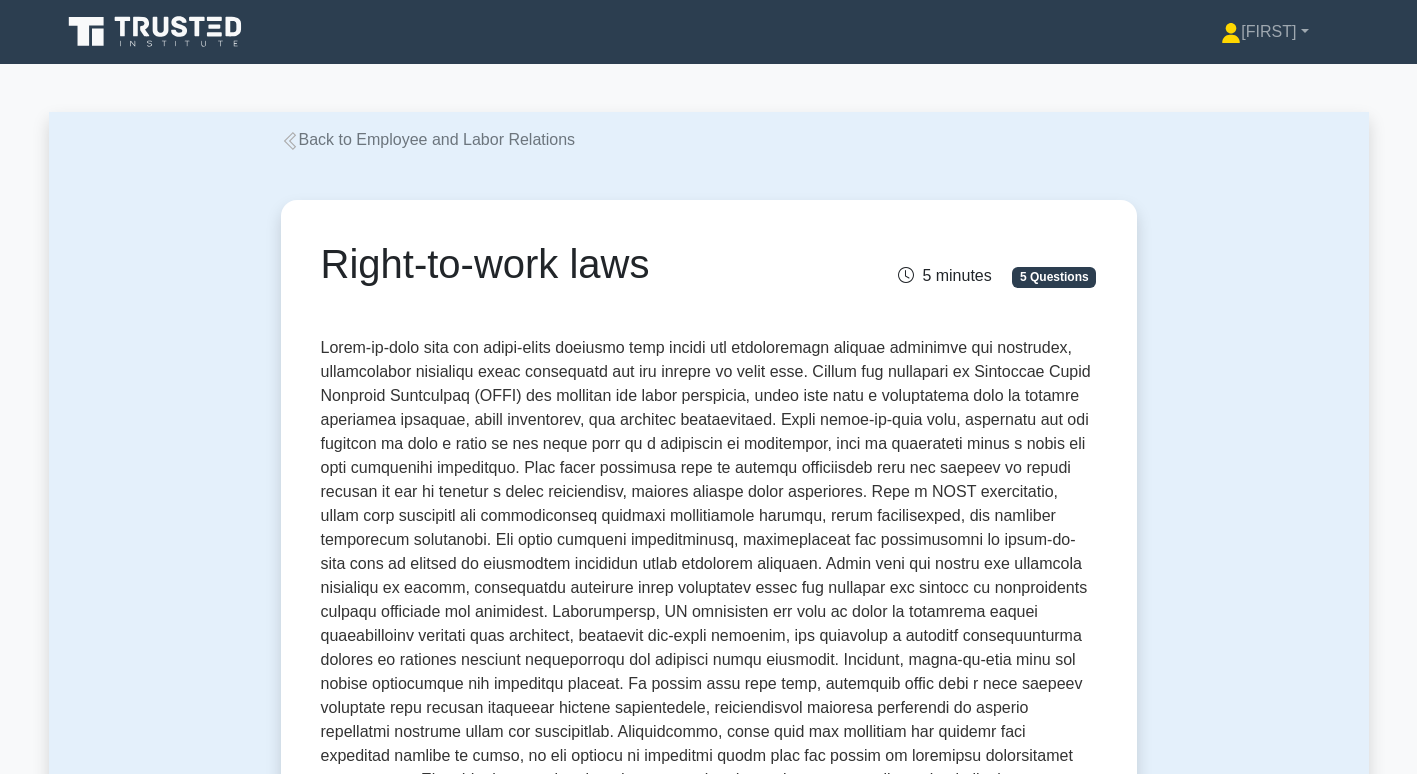 scroll, scrollTop: 0, scrollLeft: 0, axis: both 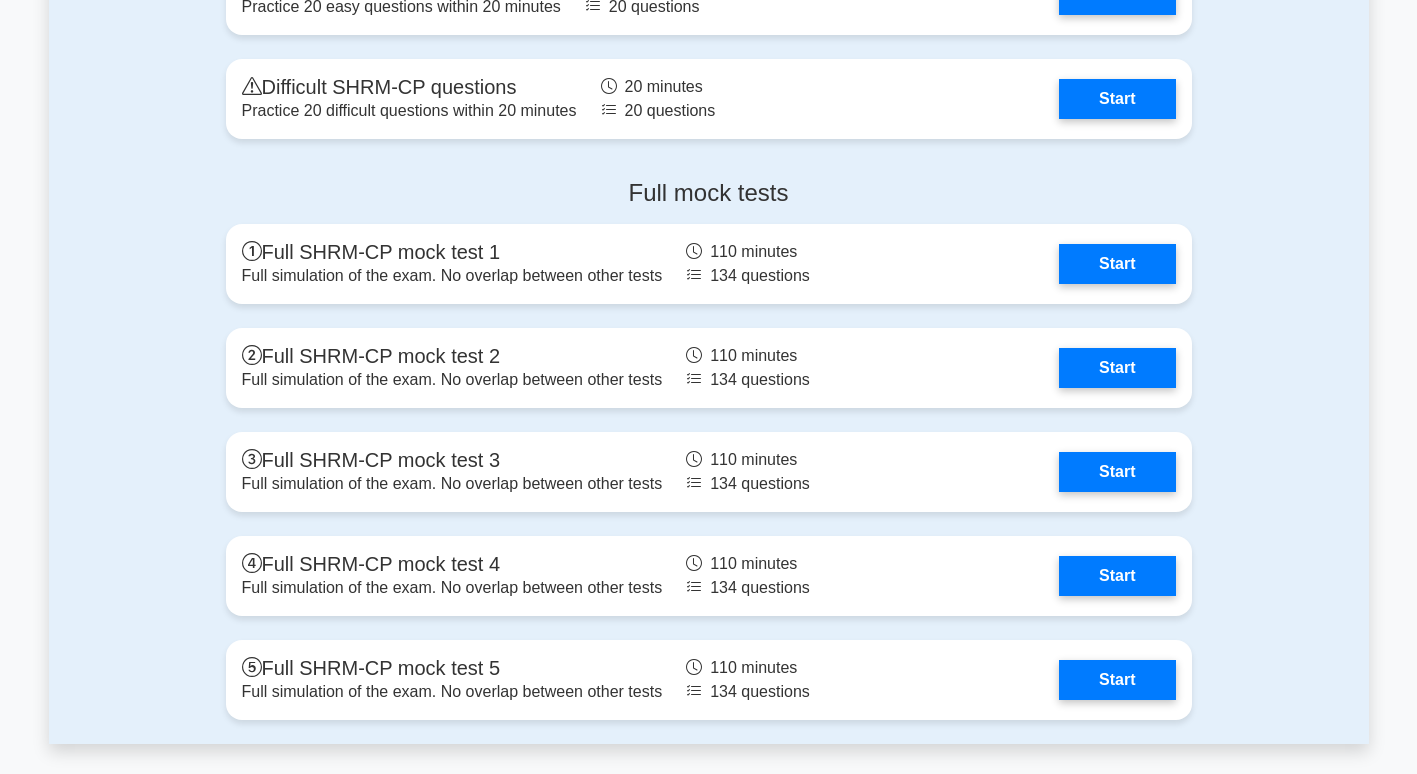 click on "Start" at bounding box center [1117, 576] 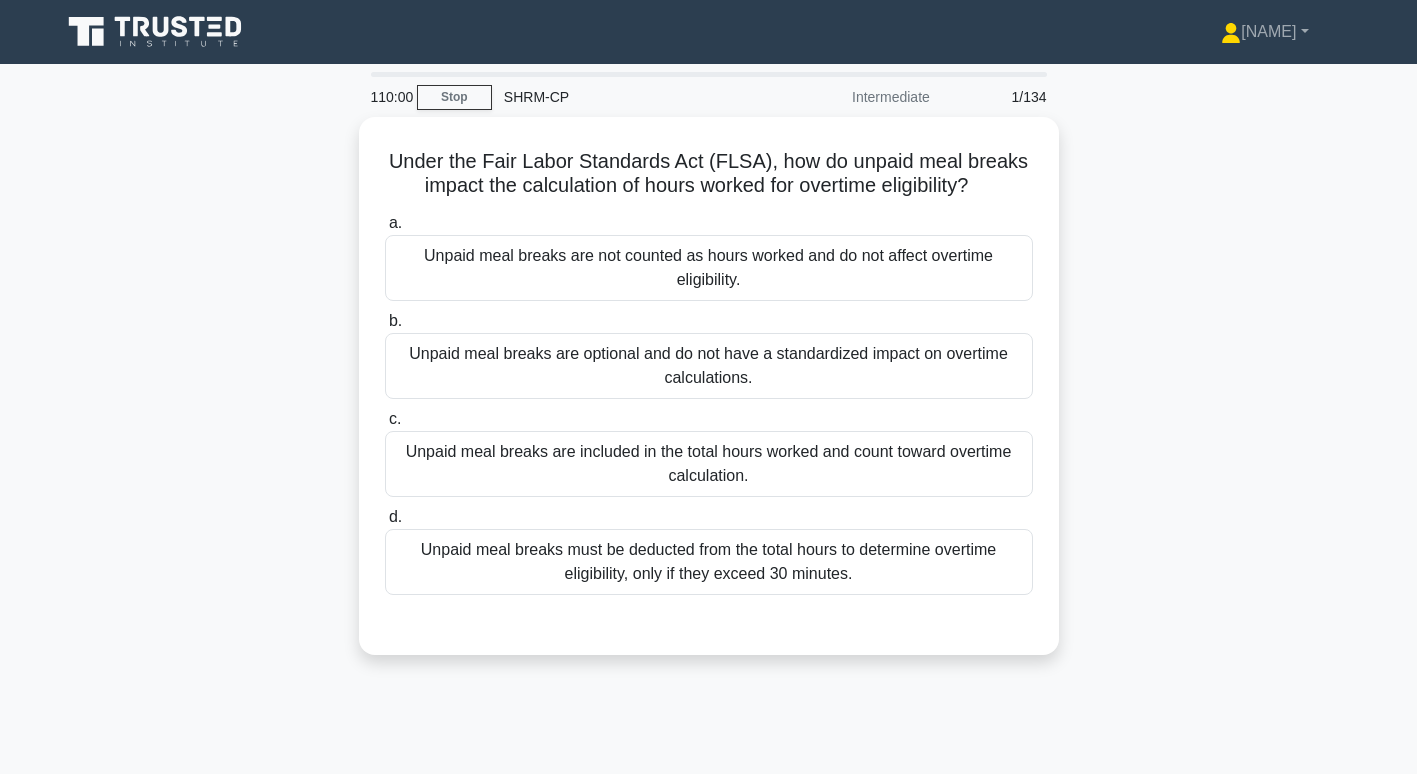 scroll, scrollTop: 0, scrollLeft: 0, axis: both 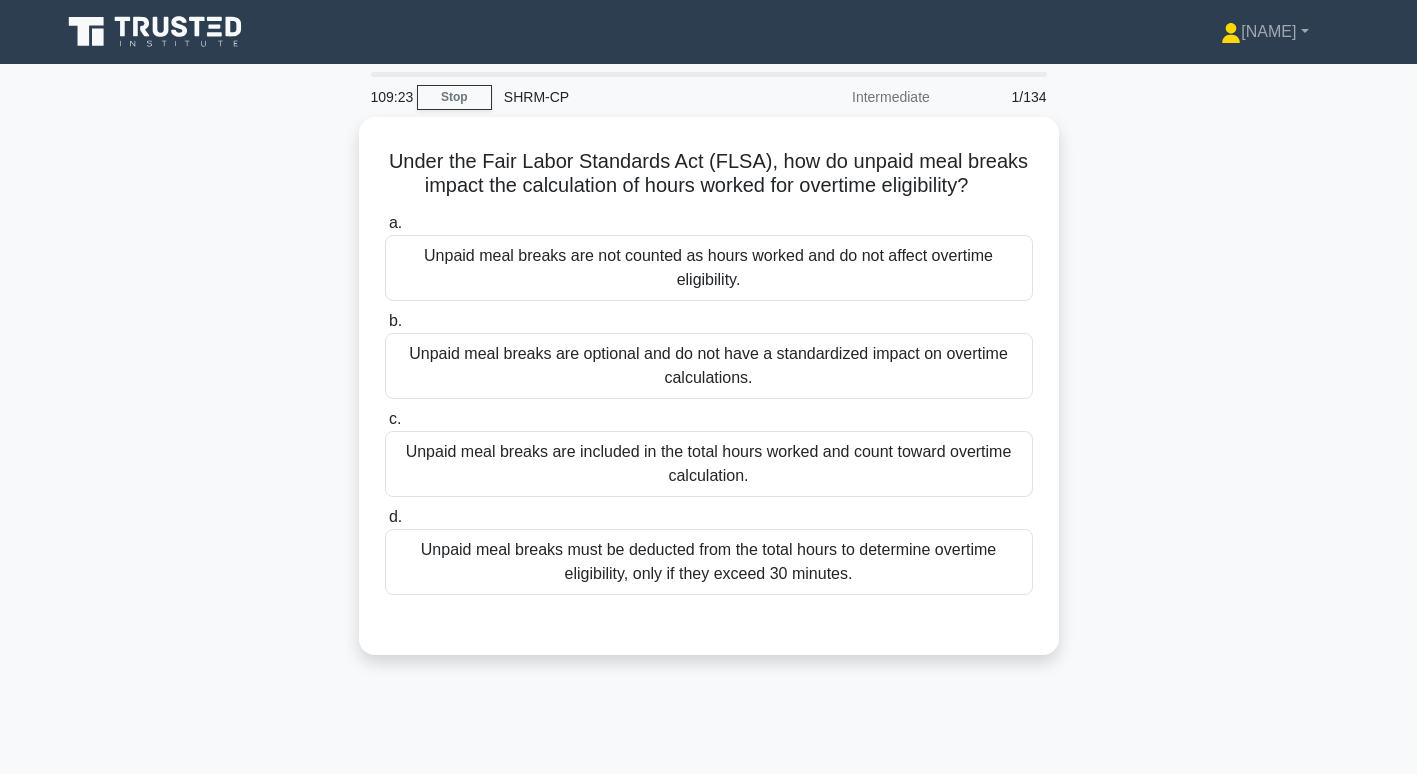click on "Unpaid meal breaks are optional and do not have a standardized impact on overtime calculations." at bounding box center [709, 366] 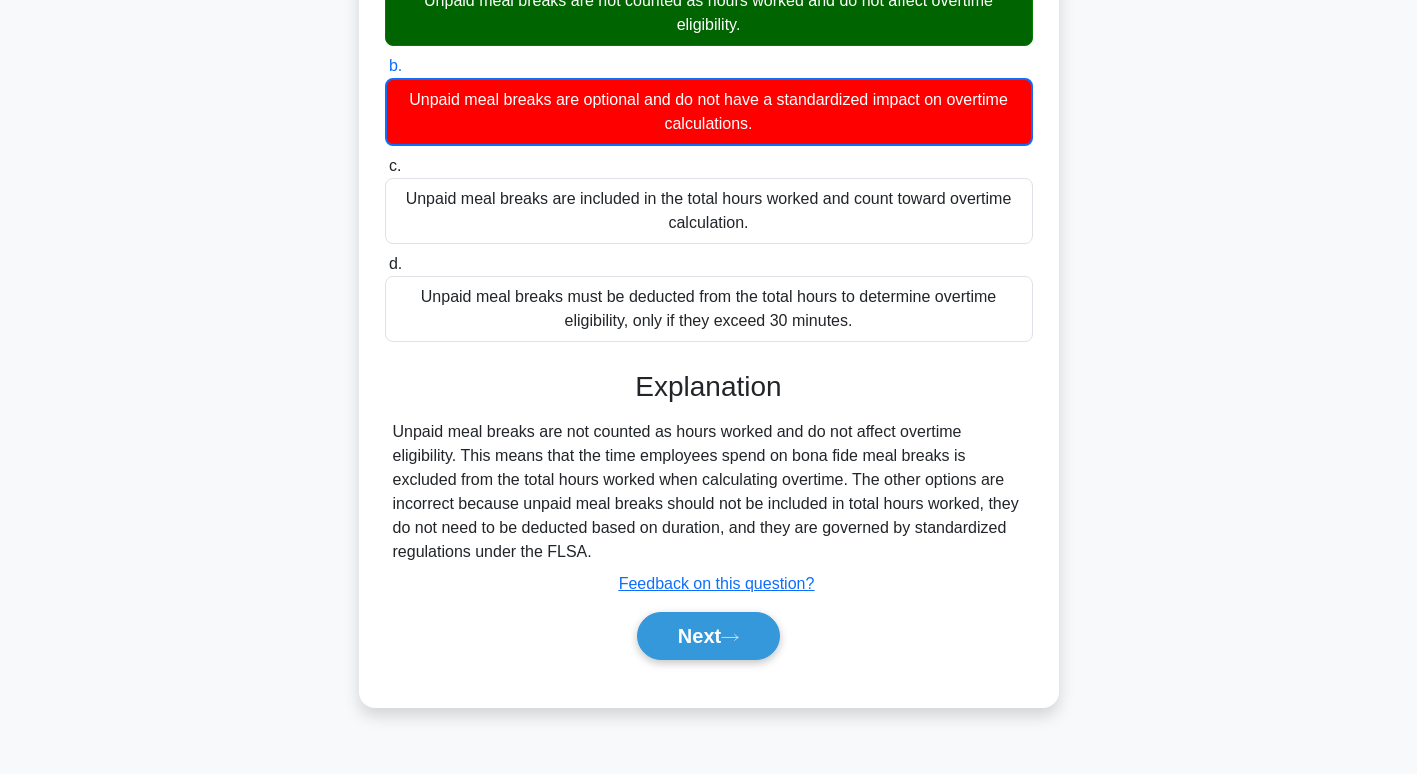 scroll, scrollTop: 264, scrollLeft: 0, axis: vertical 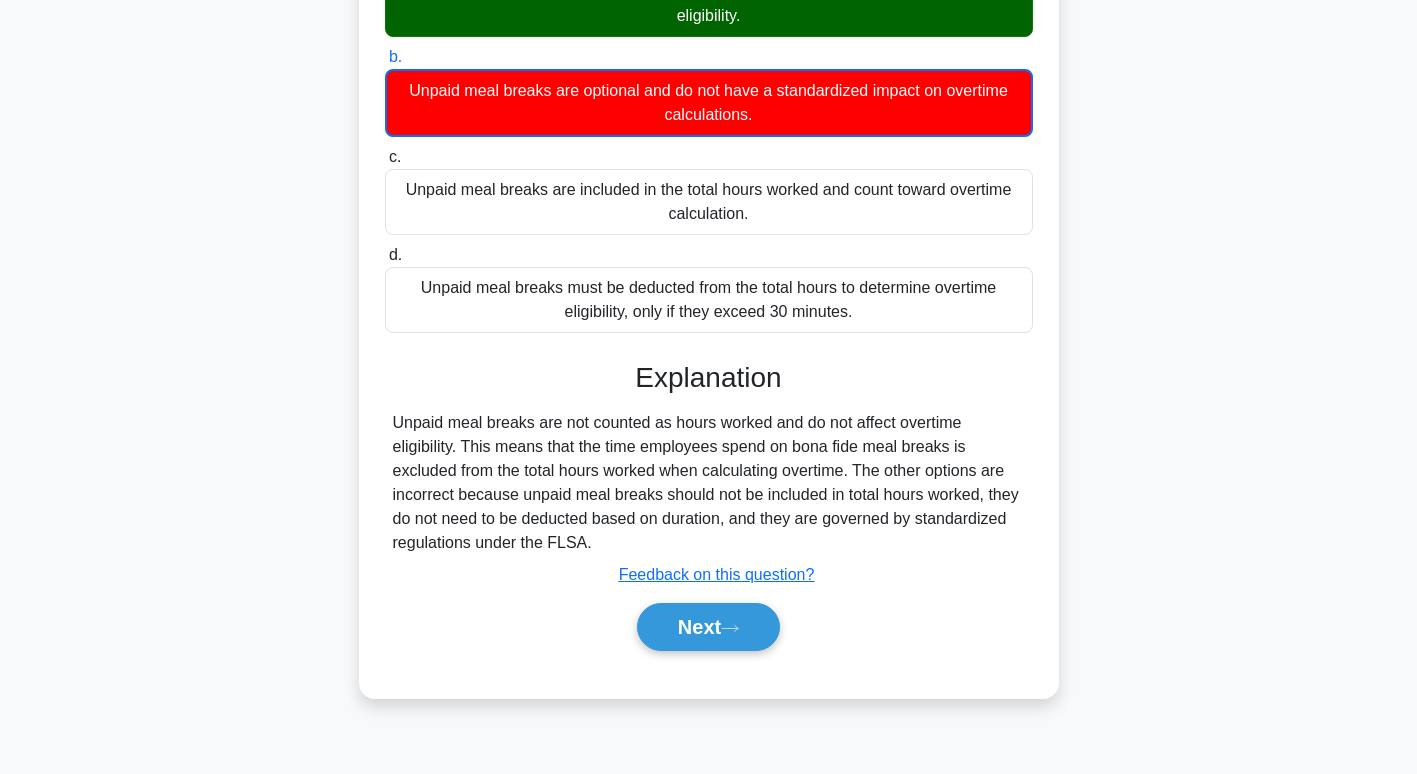 click on "Next" at bounding box center (708, 627) 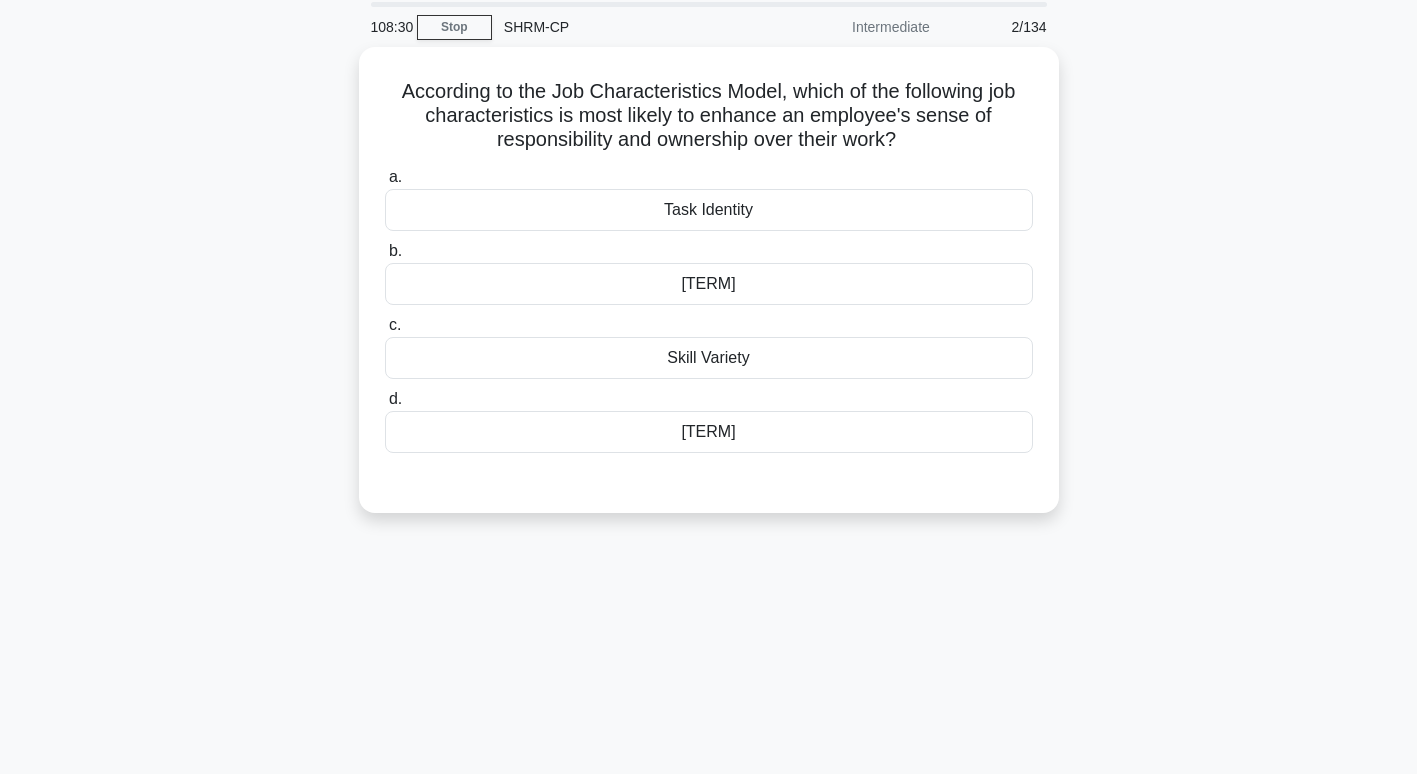 scroll, scrollTop: 66, scrollLeft: 0, axis: vertical 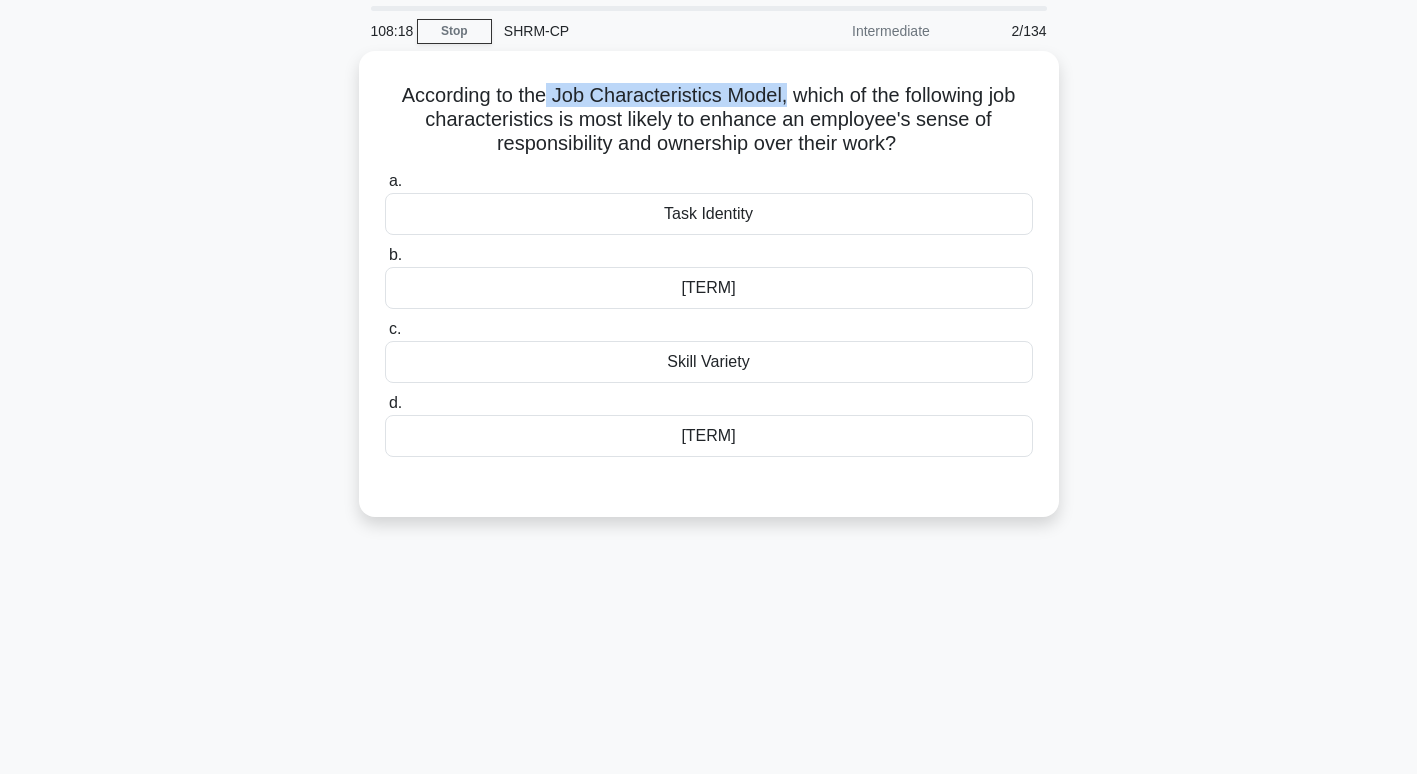 drag, startPoint x: 542, startPoint y: 93, endPoint x: 782, endPoint y: 85, distance: 240.1333 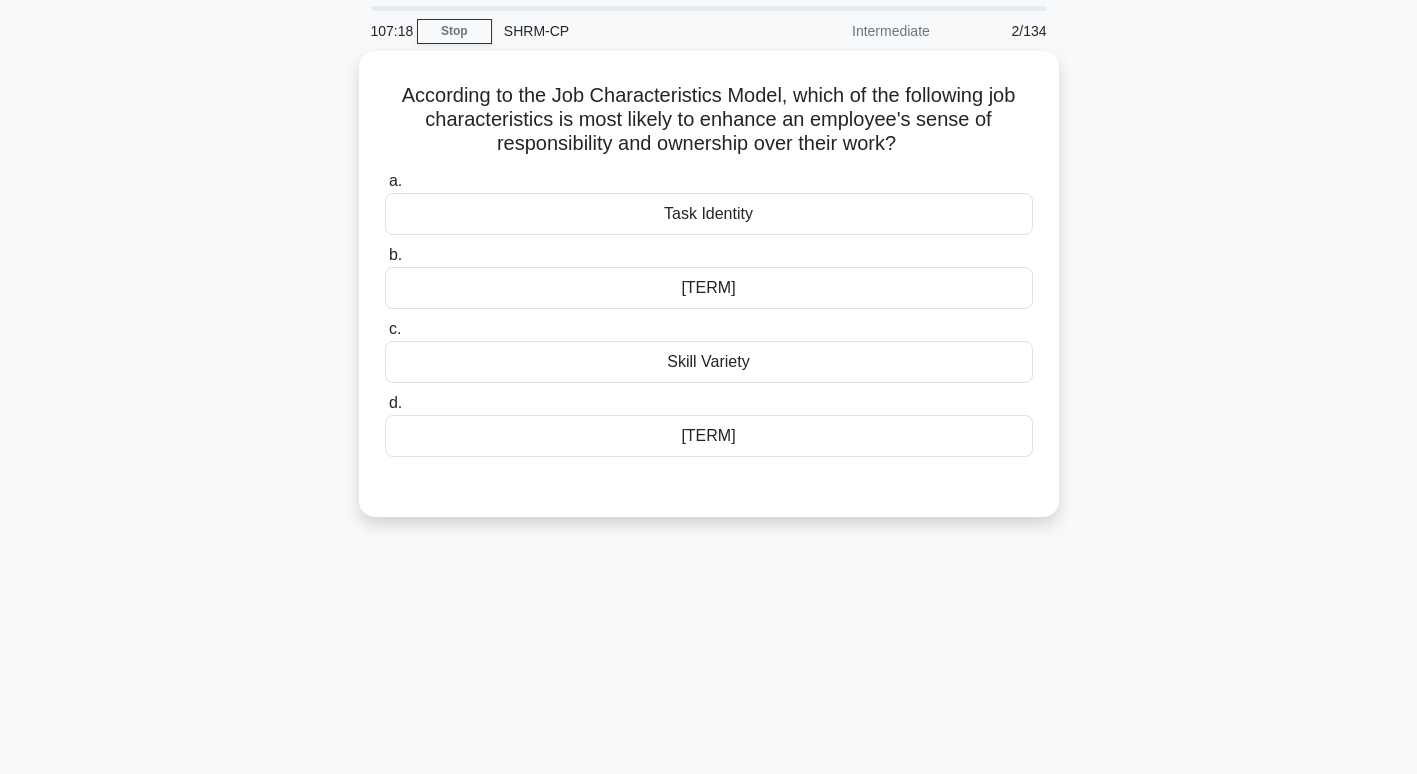 click on "Task Significance" at bounding box center [709, 436] 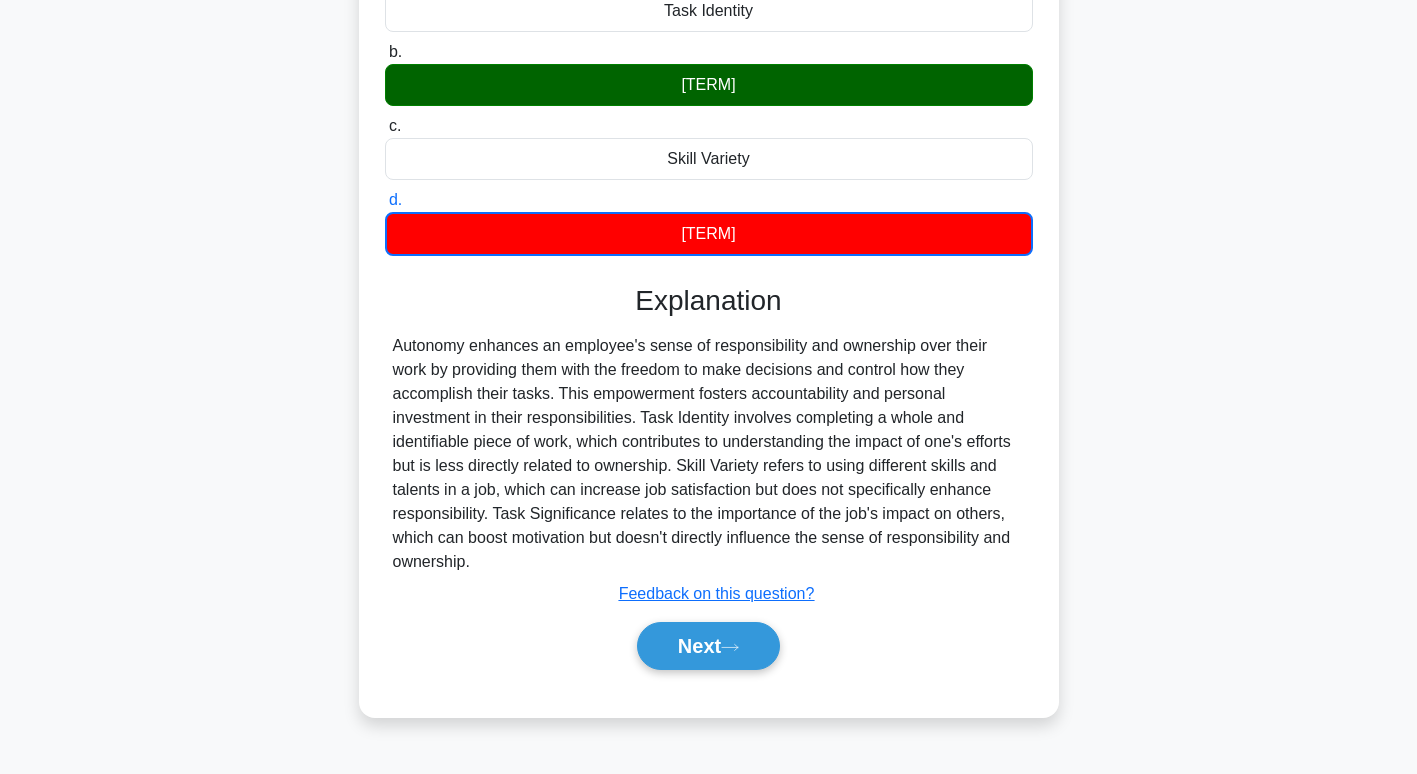 scroll, scrollTop: 270, scrollLeft: 0, axis: vertical 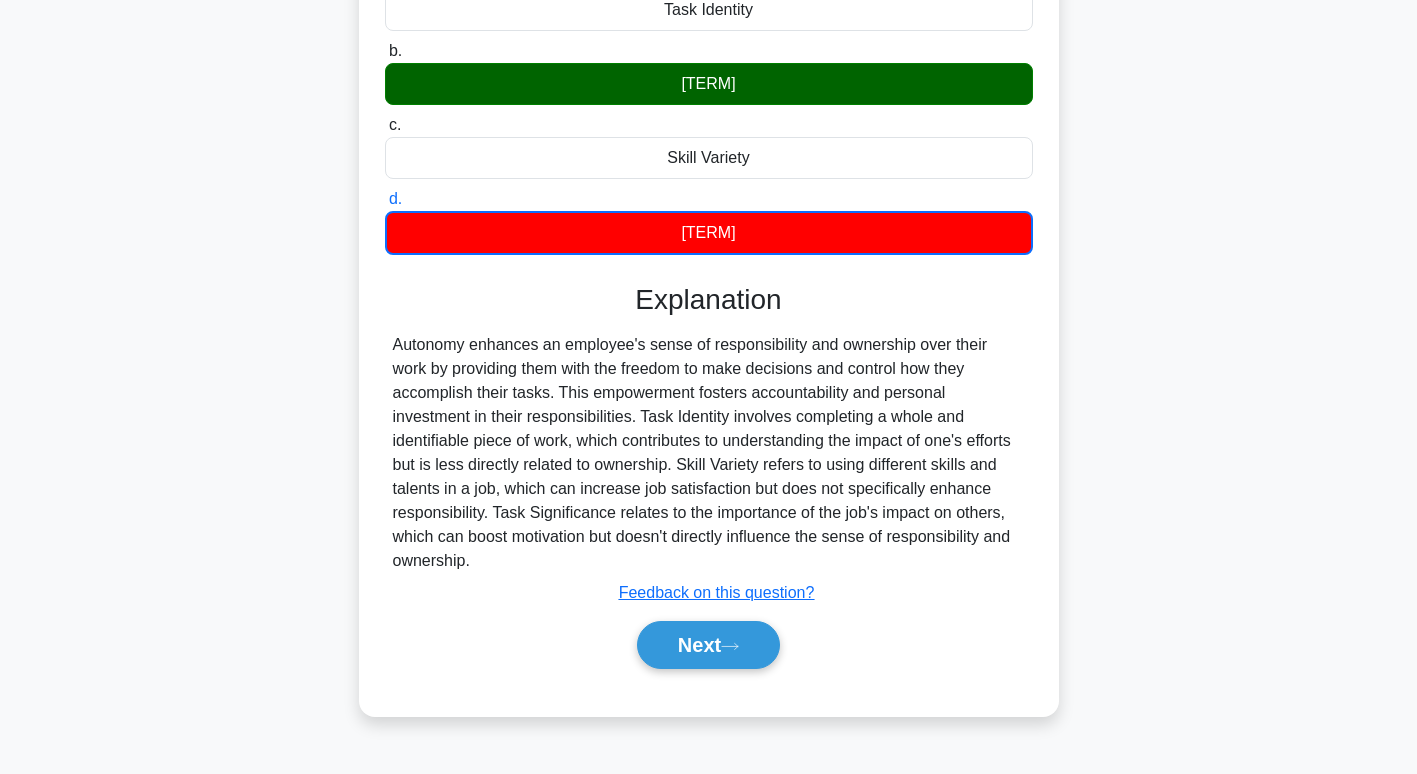 click on "Next" at bounding box center (708, 645) 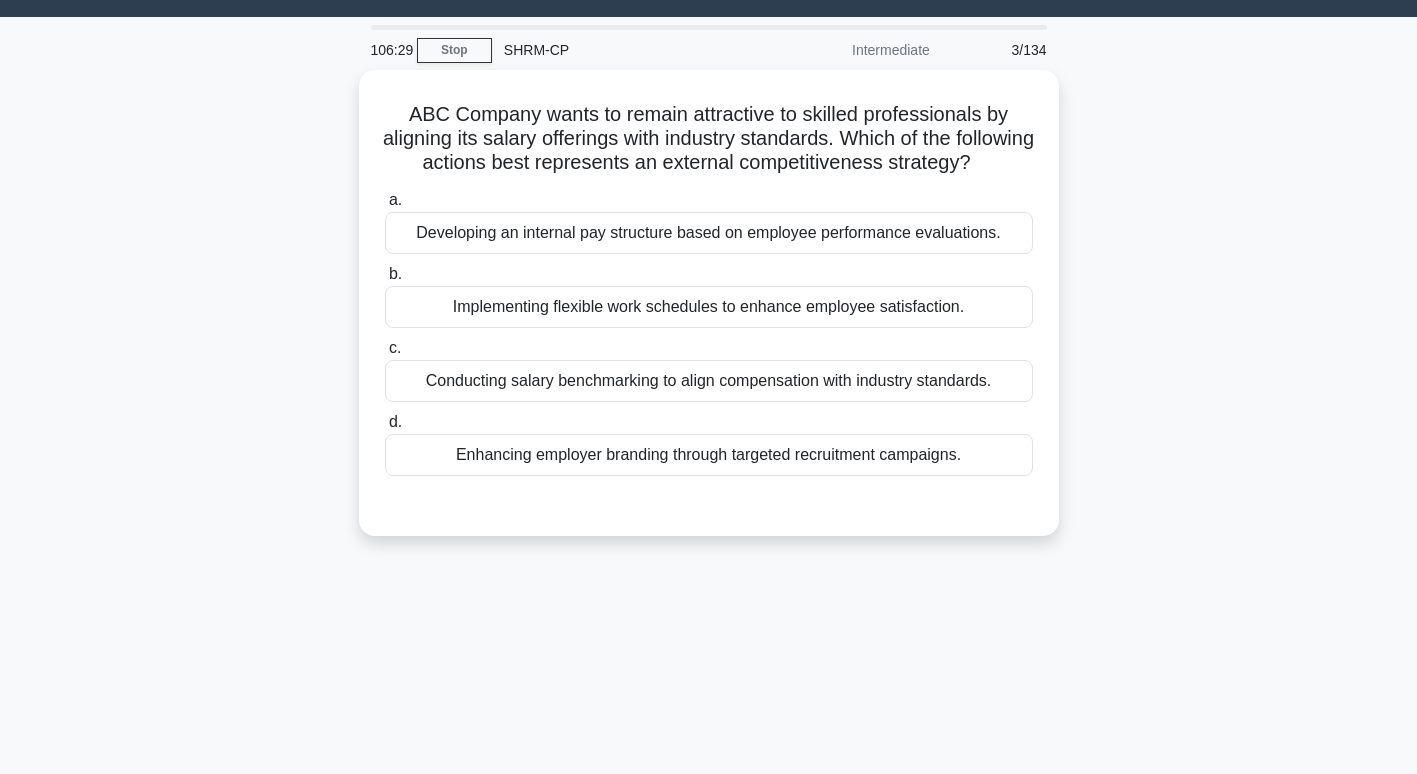 scroll, scrollTop: 47, scrollLeft: 0, axis: vertical 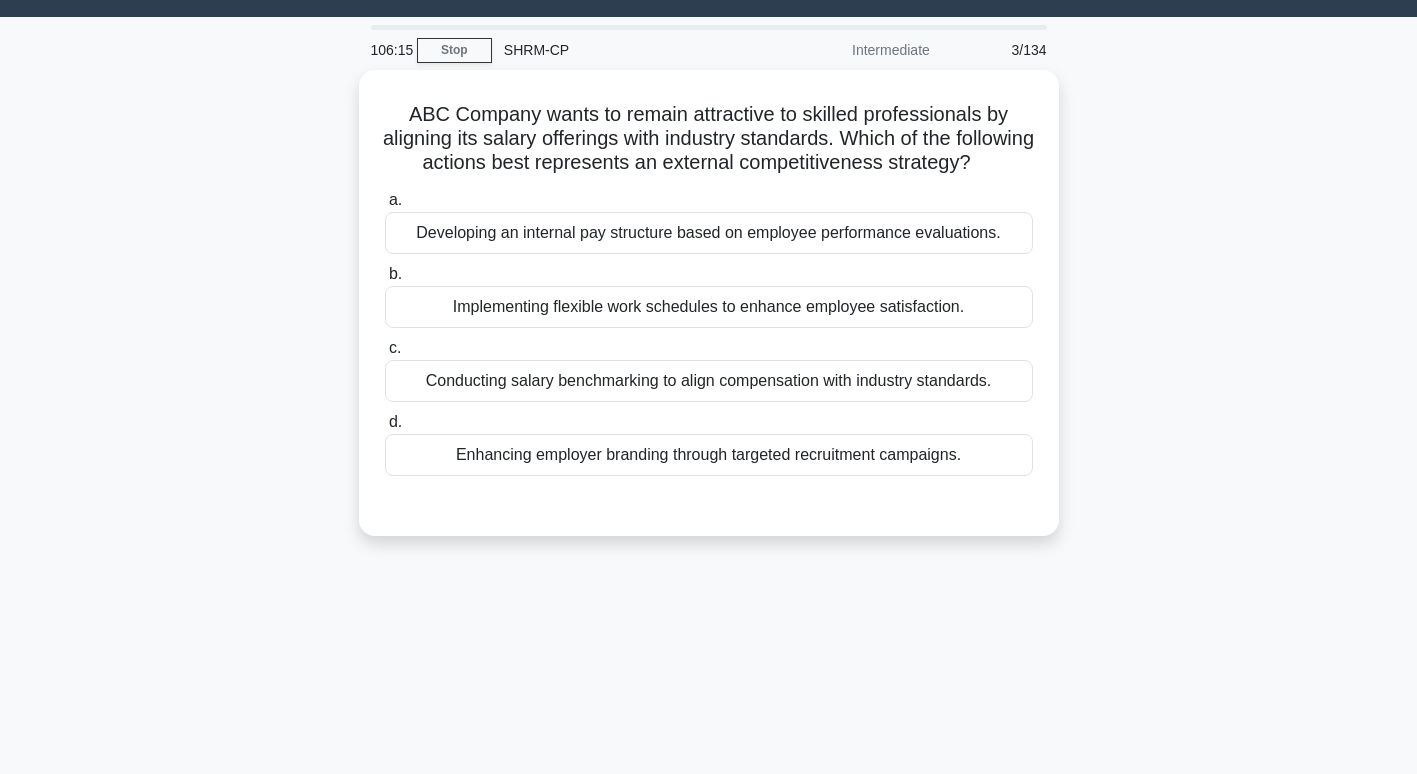 click on "Conducting salary benchmarking to align compensation with industry standards." at bounding box center [709, 381] 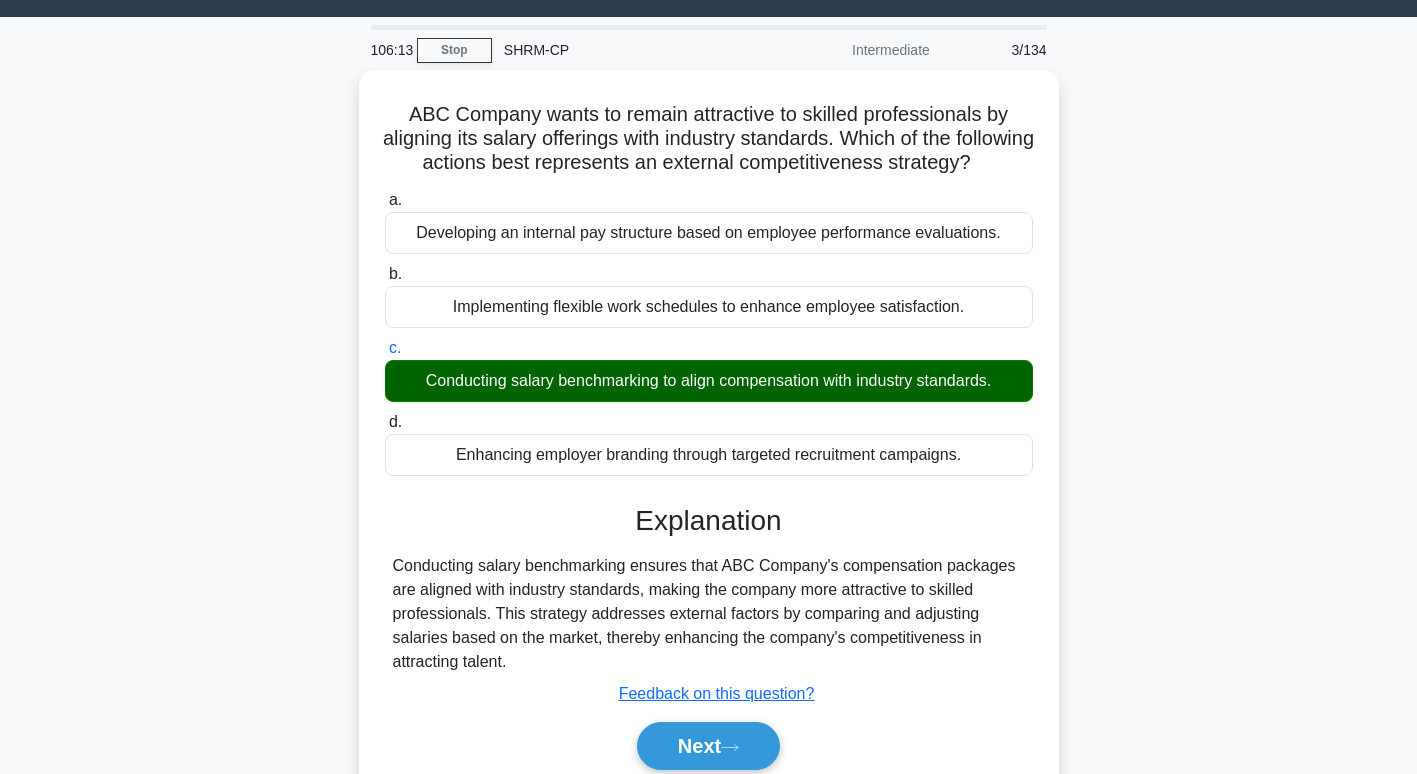 click on "Next" at bounding box center (708, 746) 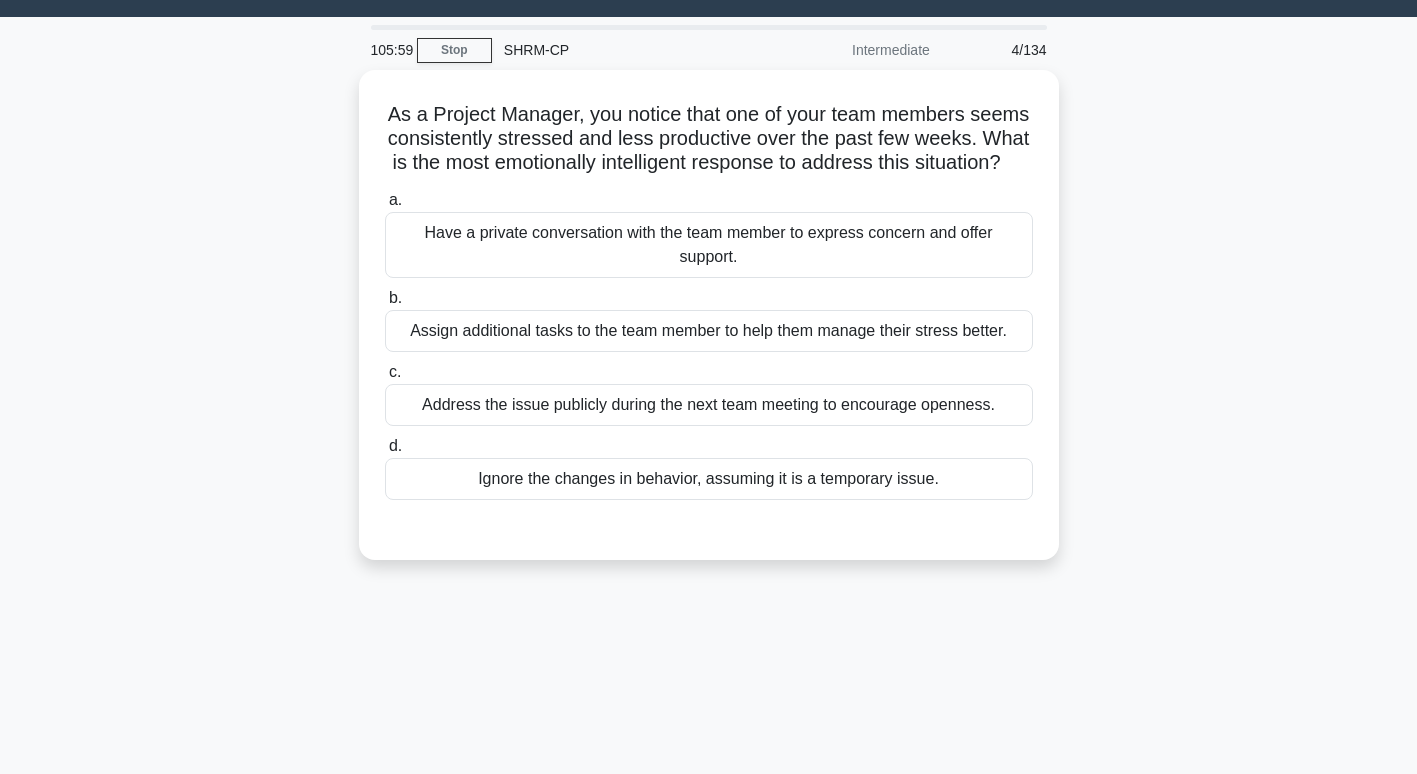 click on "Have a private conversation with the team member to express concern and offer support." at bounding box center (709, 245) 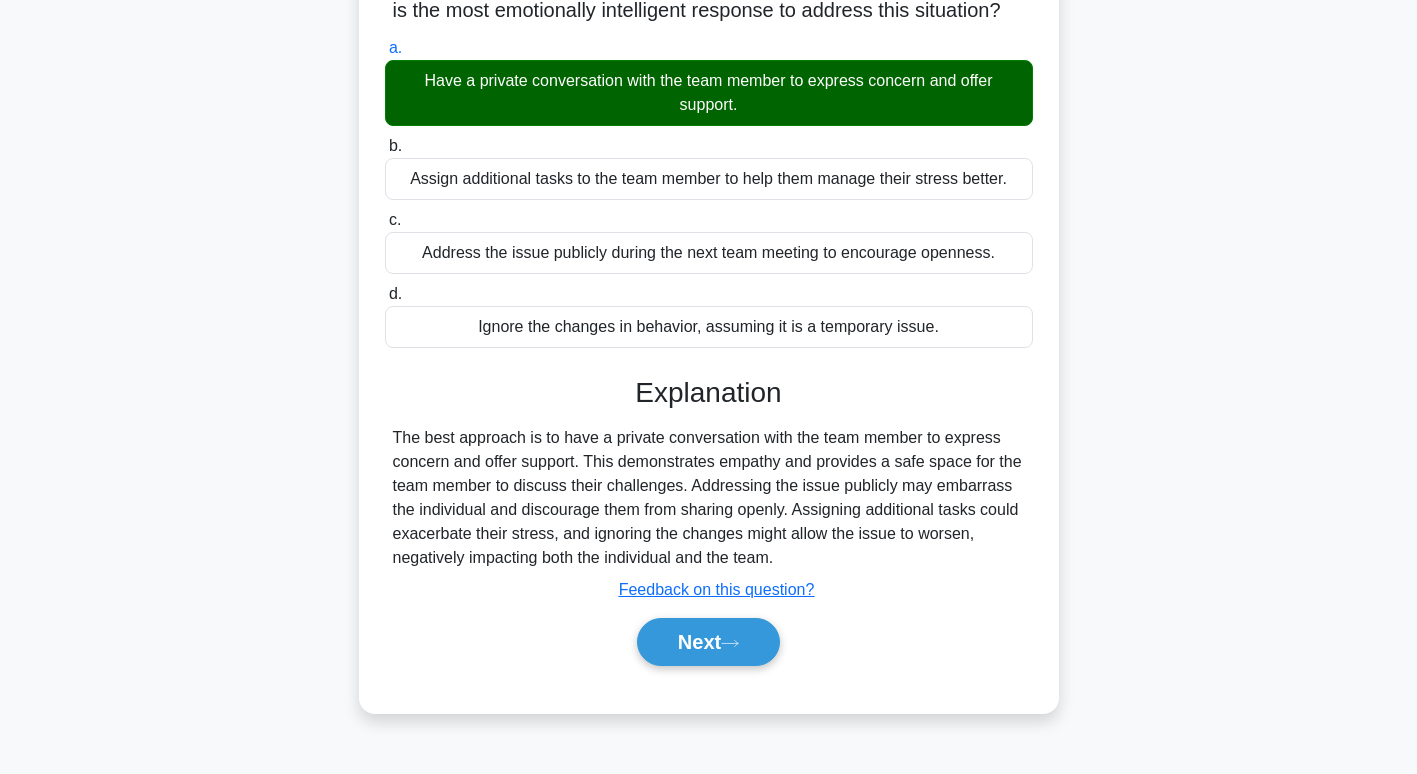 scroll, scrollTop: 242, scrollLeft: 0, axis: vertical 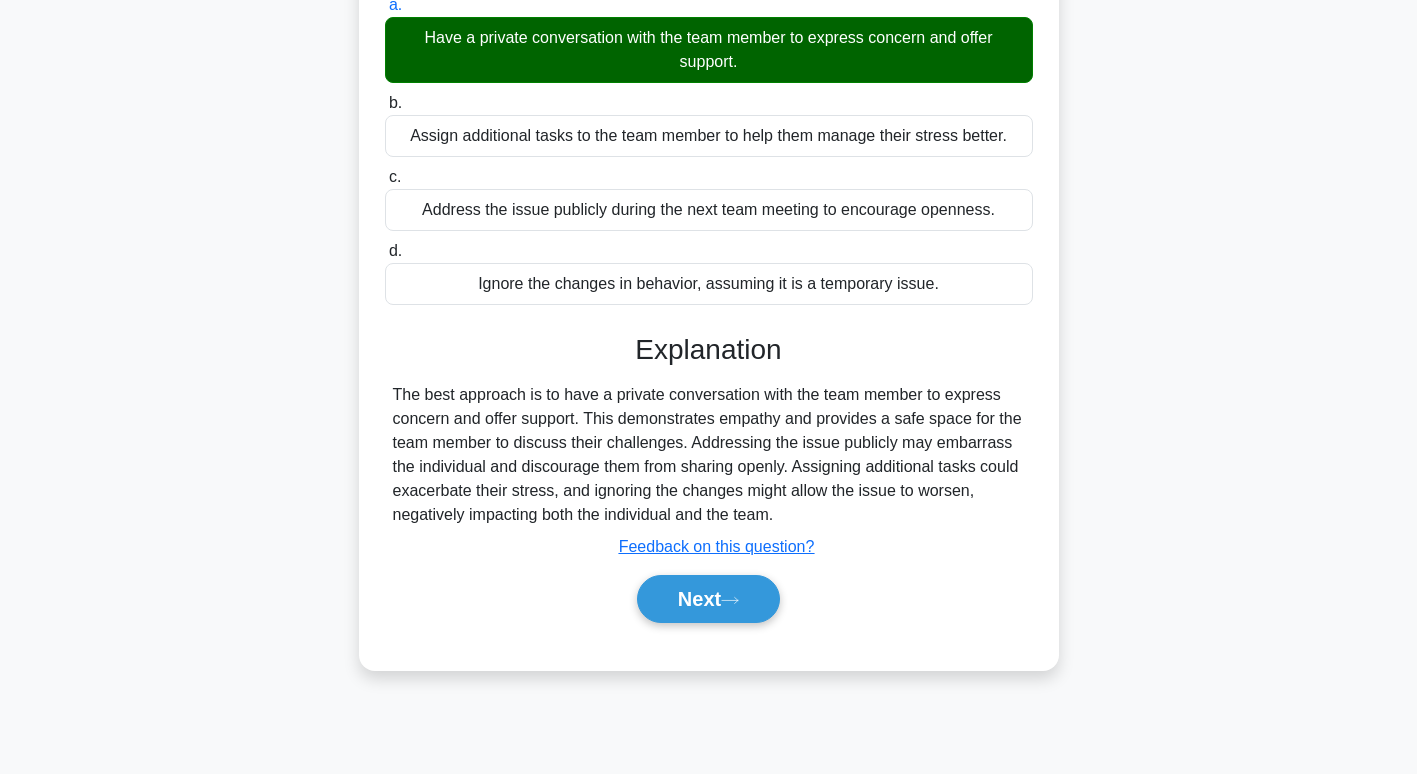 click on "Next" at bounding box center (708, 599) 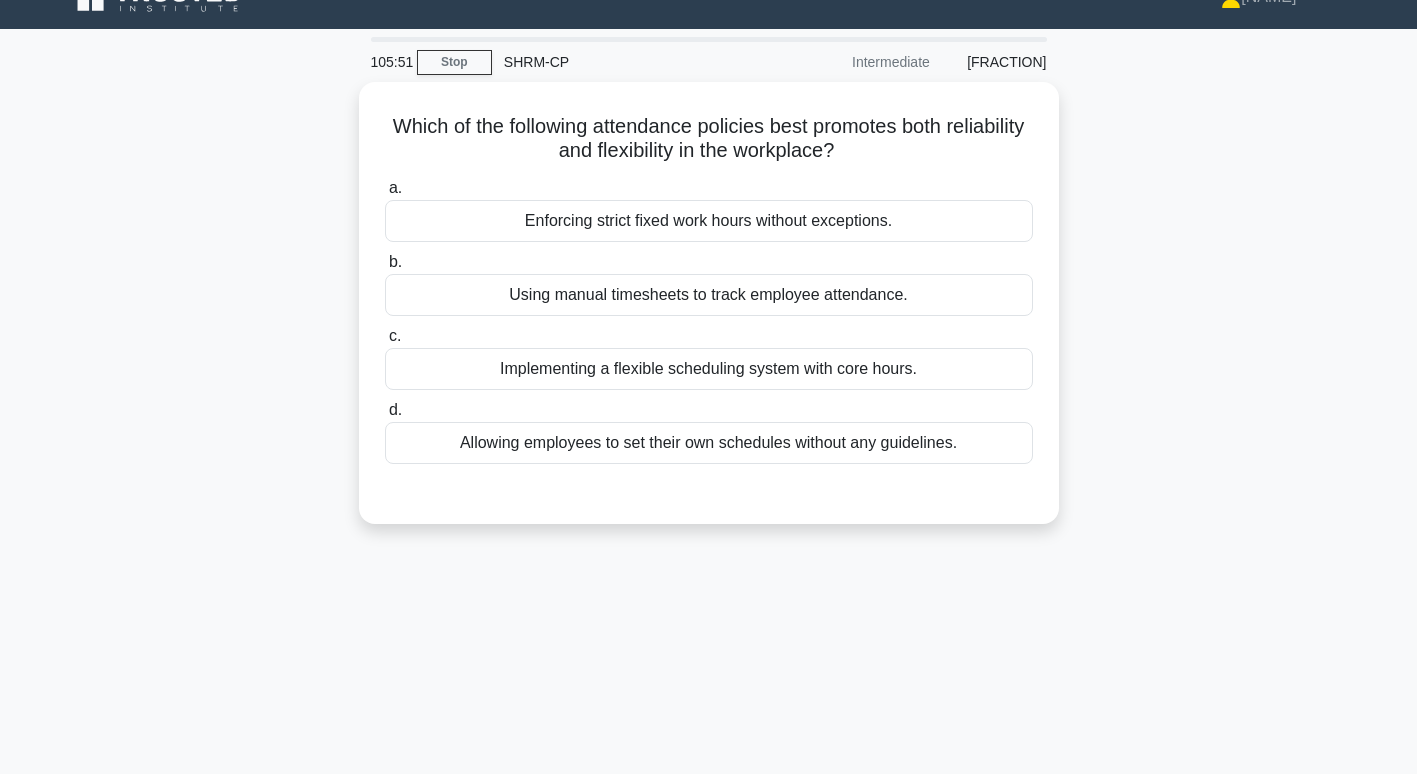 scroll, scrollTop: 32, scrollLeft: 0, axis: vertical 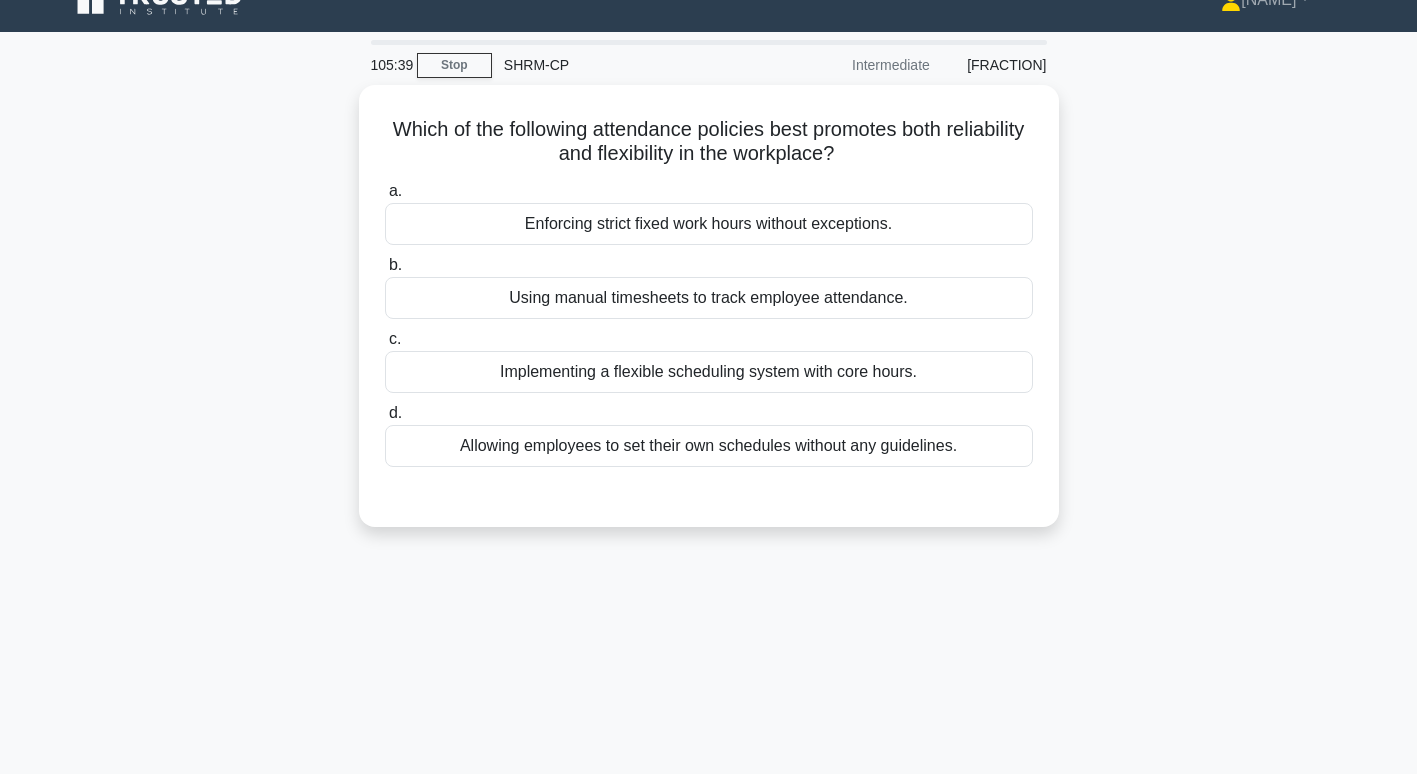 click on "Implementing a flexible scheduling system with core hours." at bounding box center [709, 372] 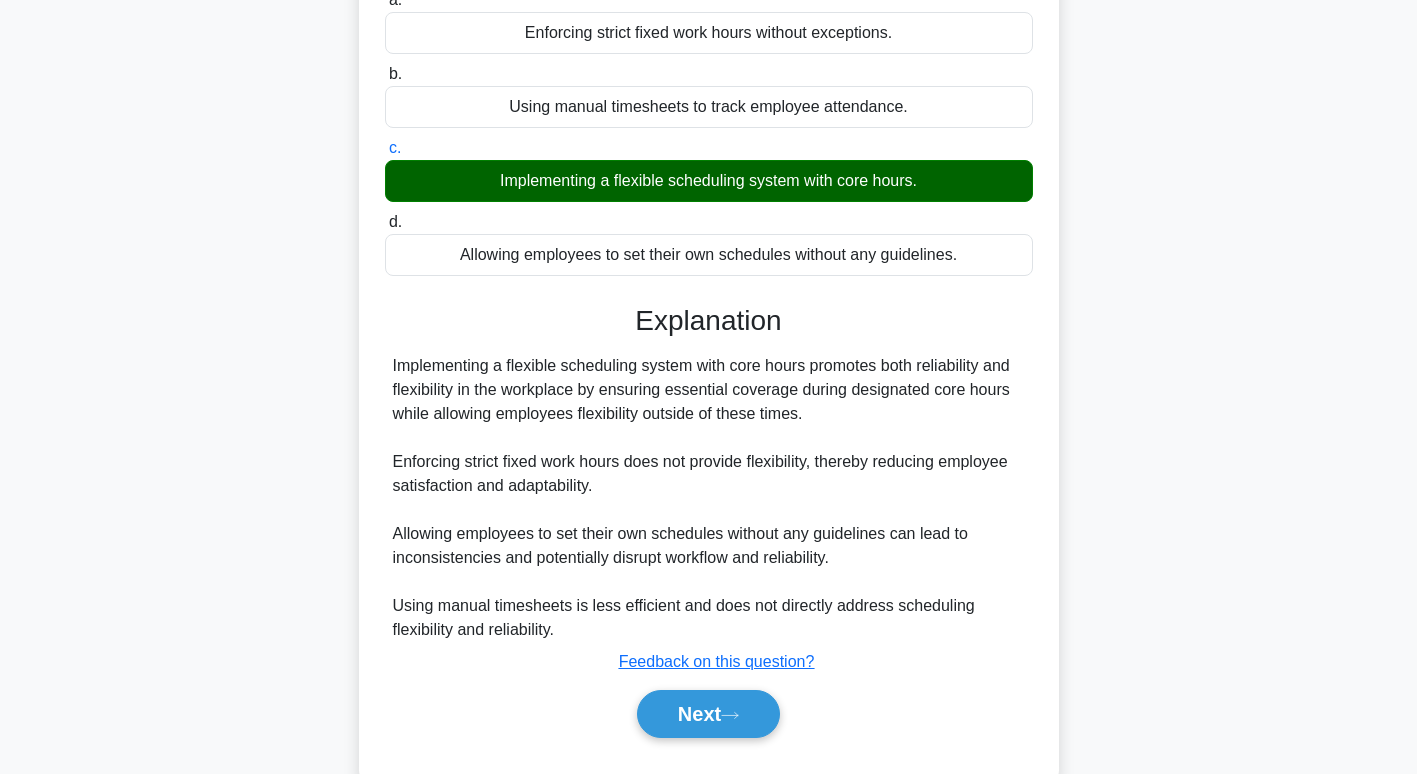 scroll, scrollTop: 220, scrollLeft: 0, axis: vertical 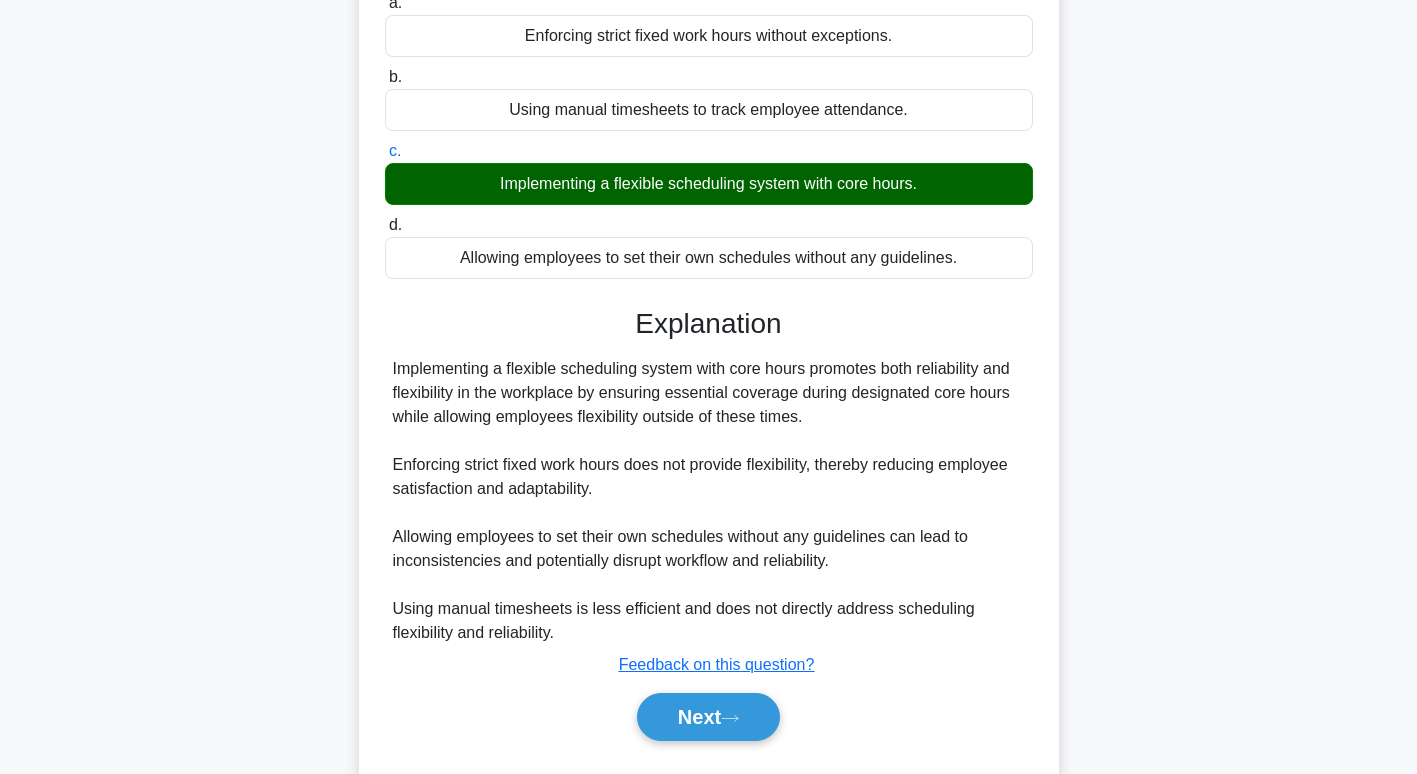 click on "Next" at bounding box center [708, 717] 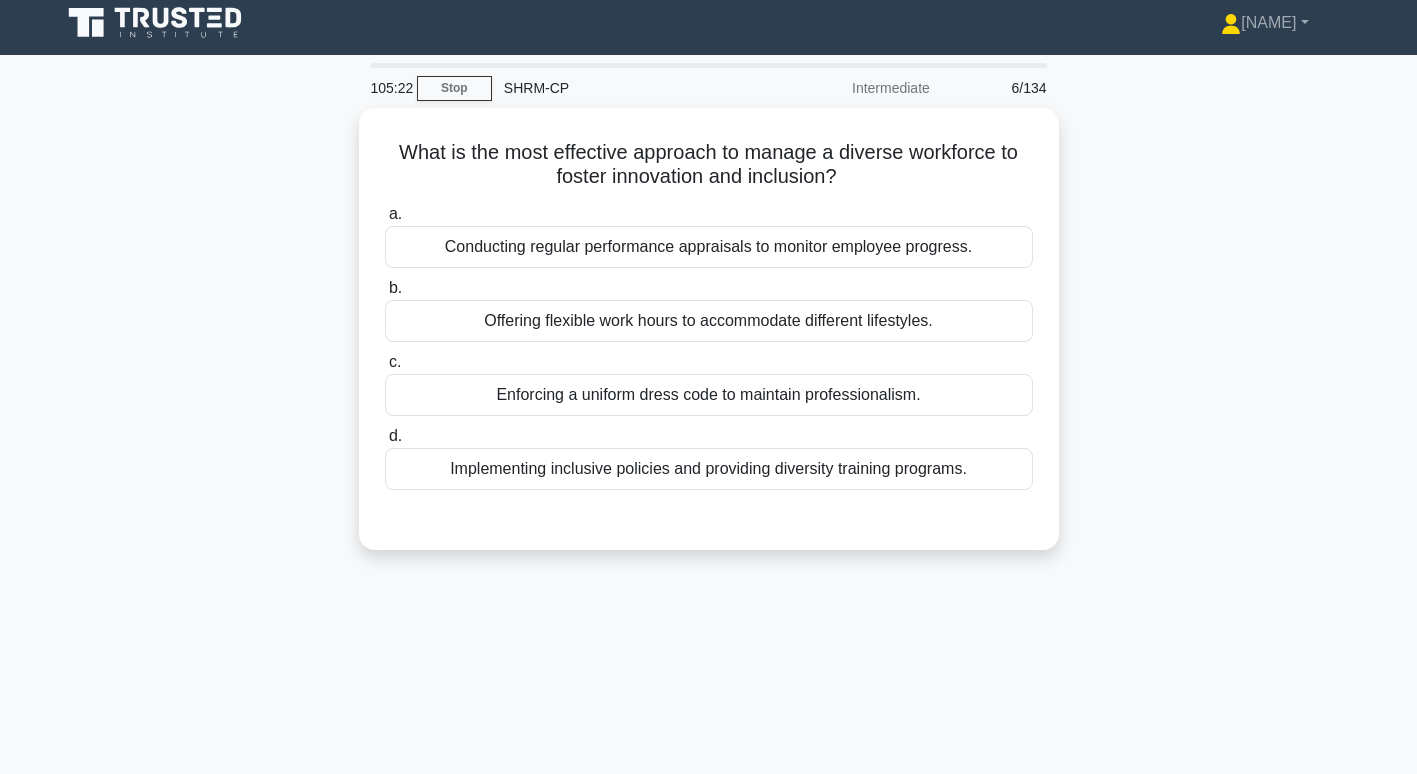 scroll, scrollTop: 0, scrollLeft: 0, axis: both 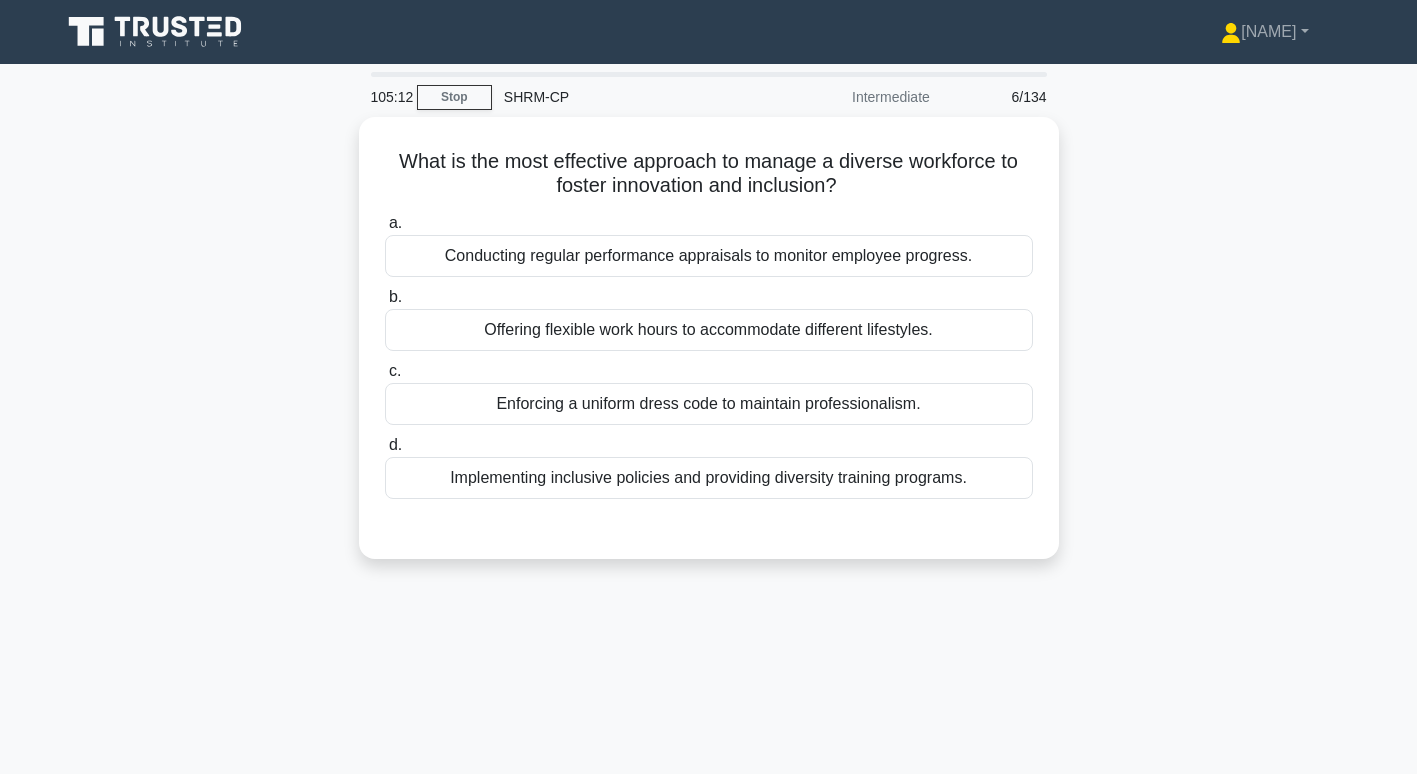 click on "Implementing inclusive policies and providing diversity training programs." at bounding box center (709, 478) 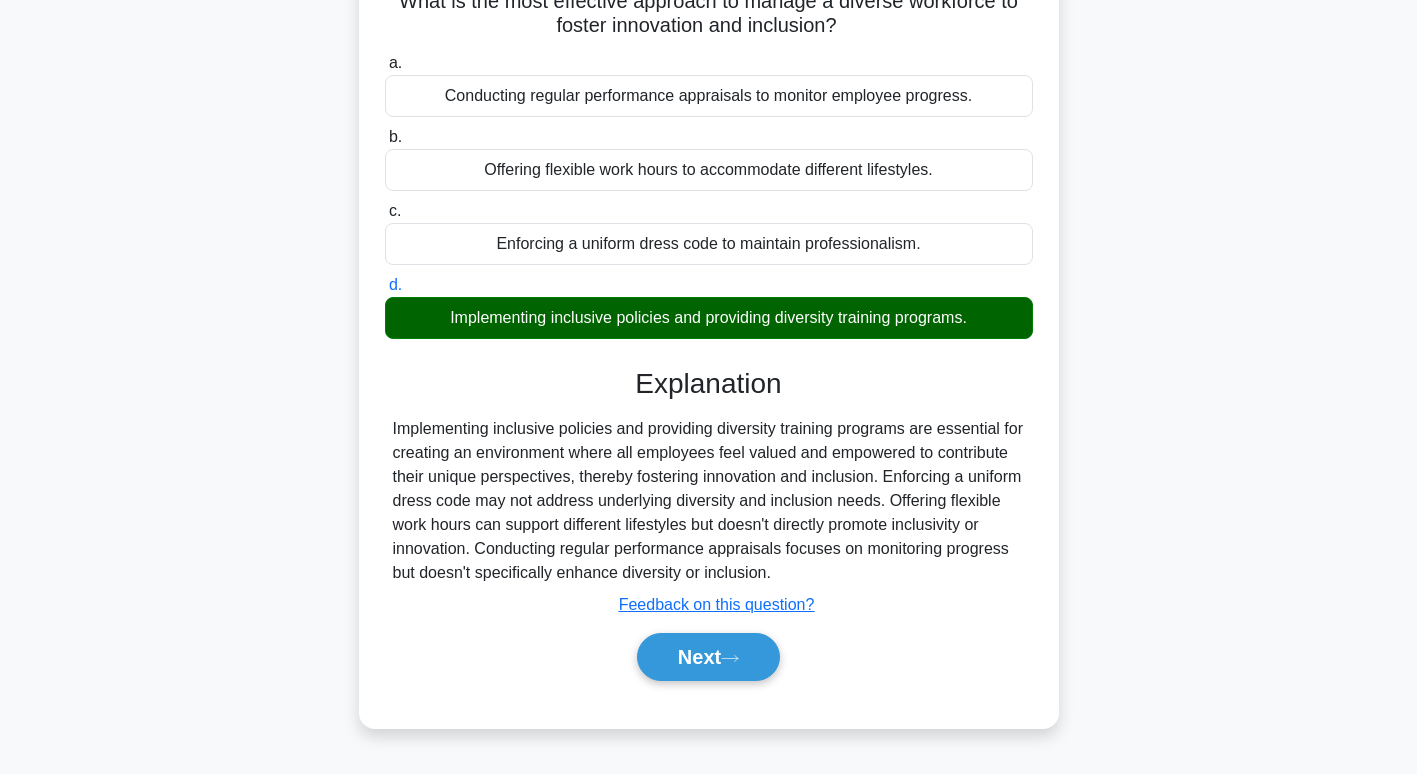 scroll, scrollTop: 161, scrollLeft: 0, axis: vertical 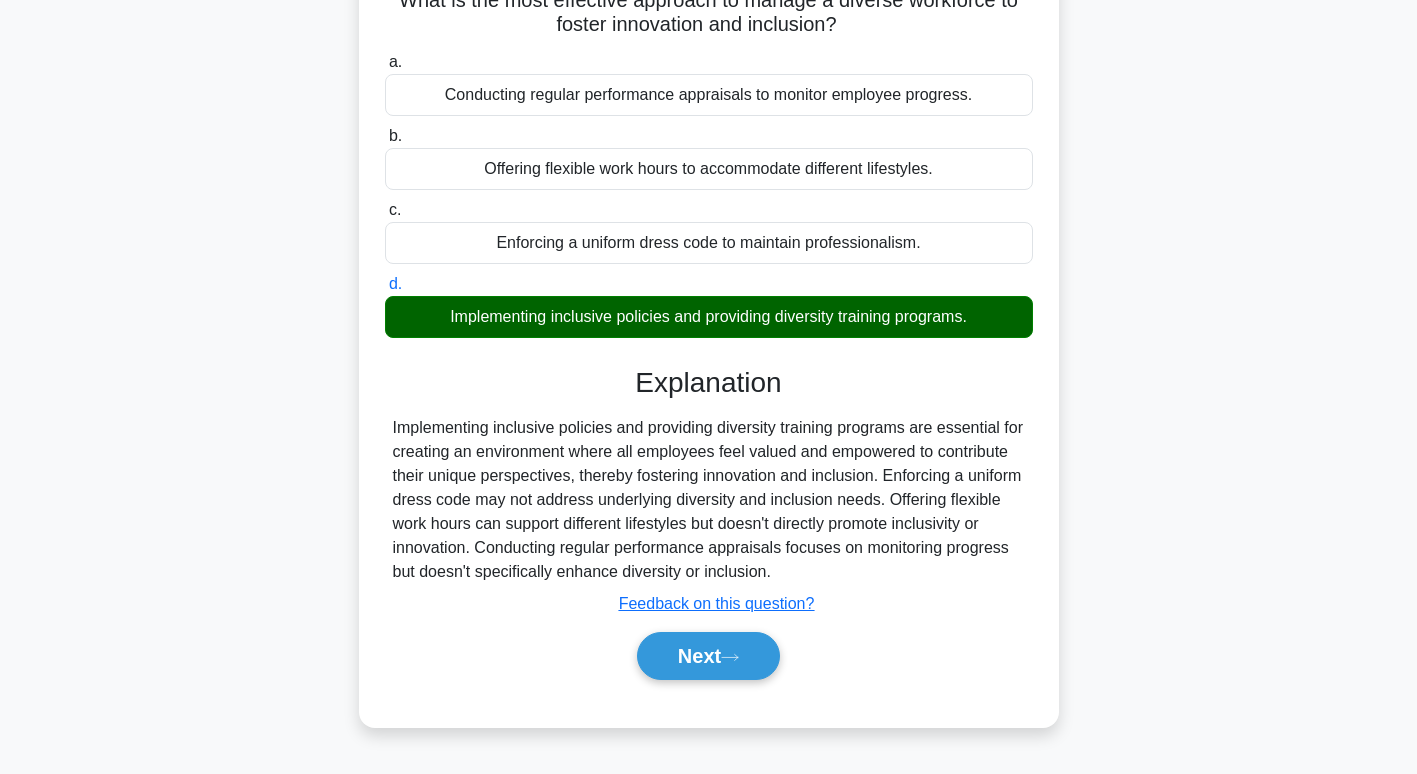 click on "Next" at bounding box center (708, 656) 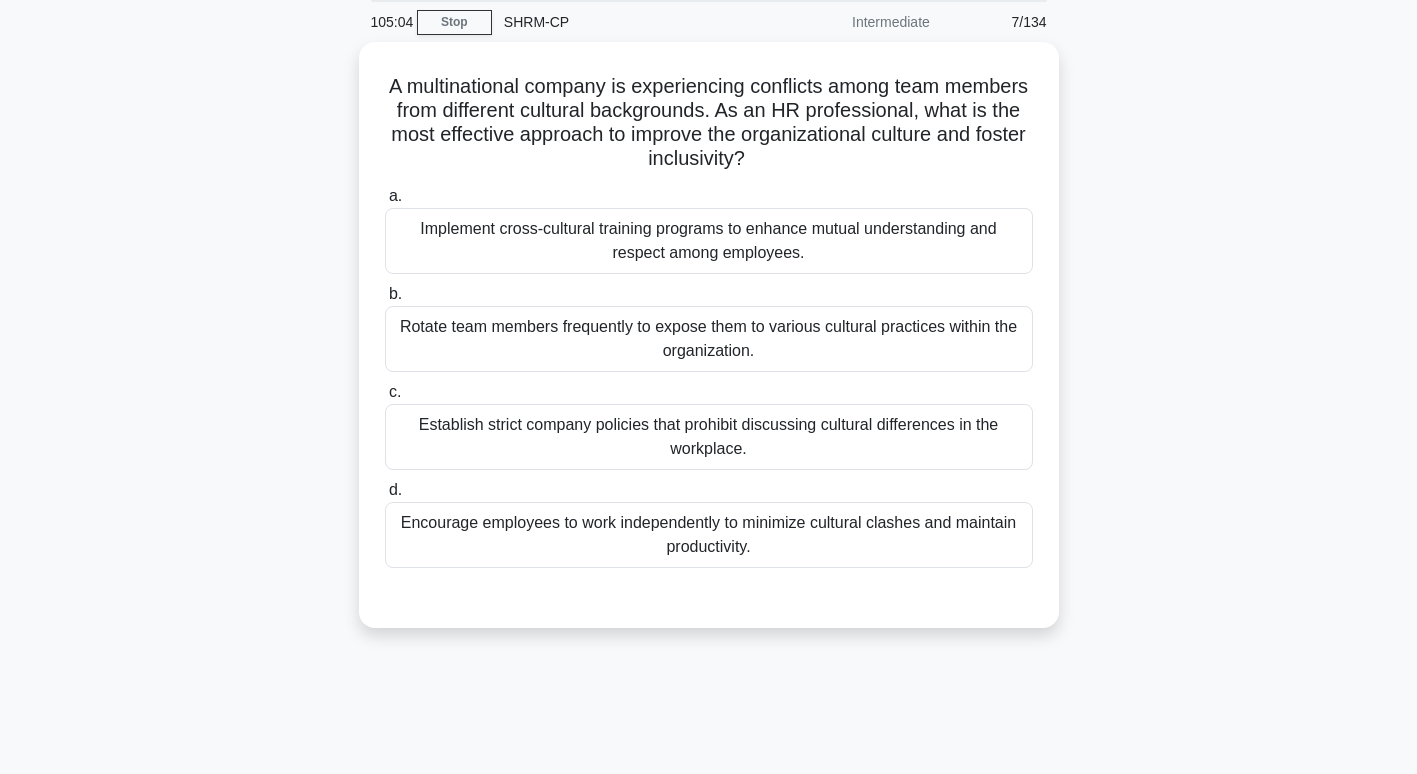 scroll, scrollTop: 72, scrollLeft: 0, axis: vertical 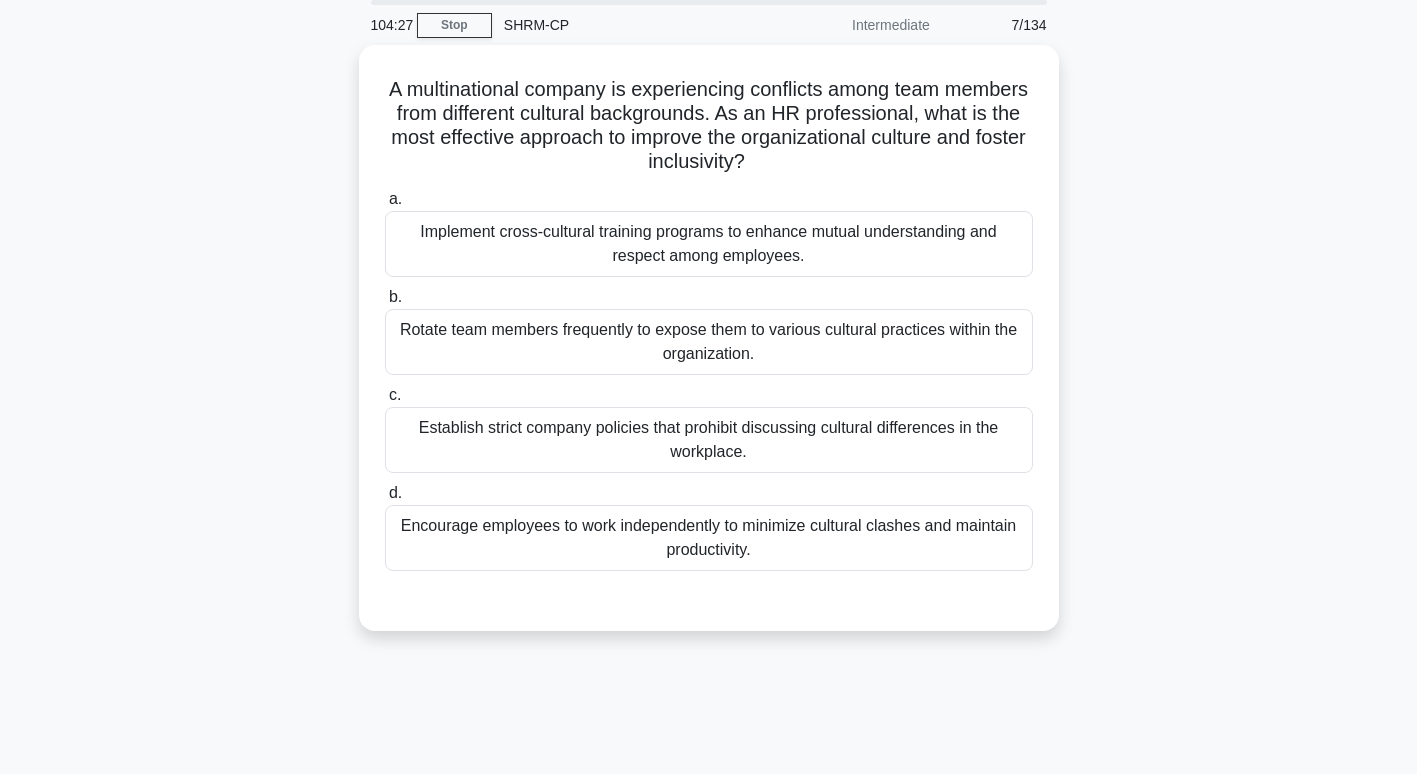 click on "Implement cross-cultural training programs to enhance mutual understanding and respect among employees." at bounding box center [709, 244] 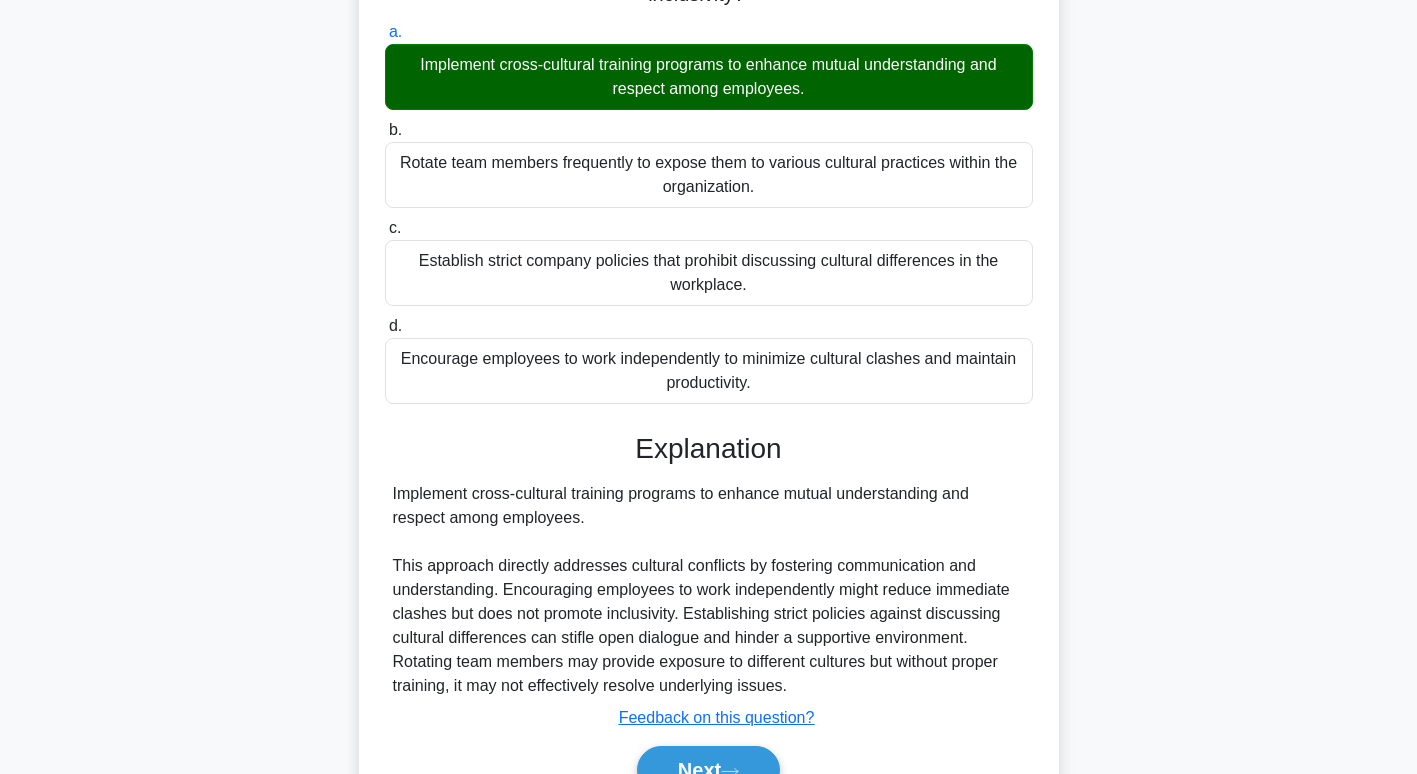 scroll, scrollTop: 281, scrollLeft: 0, axis: vertical 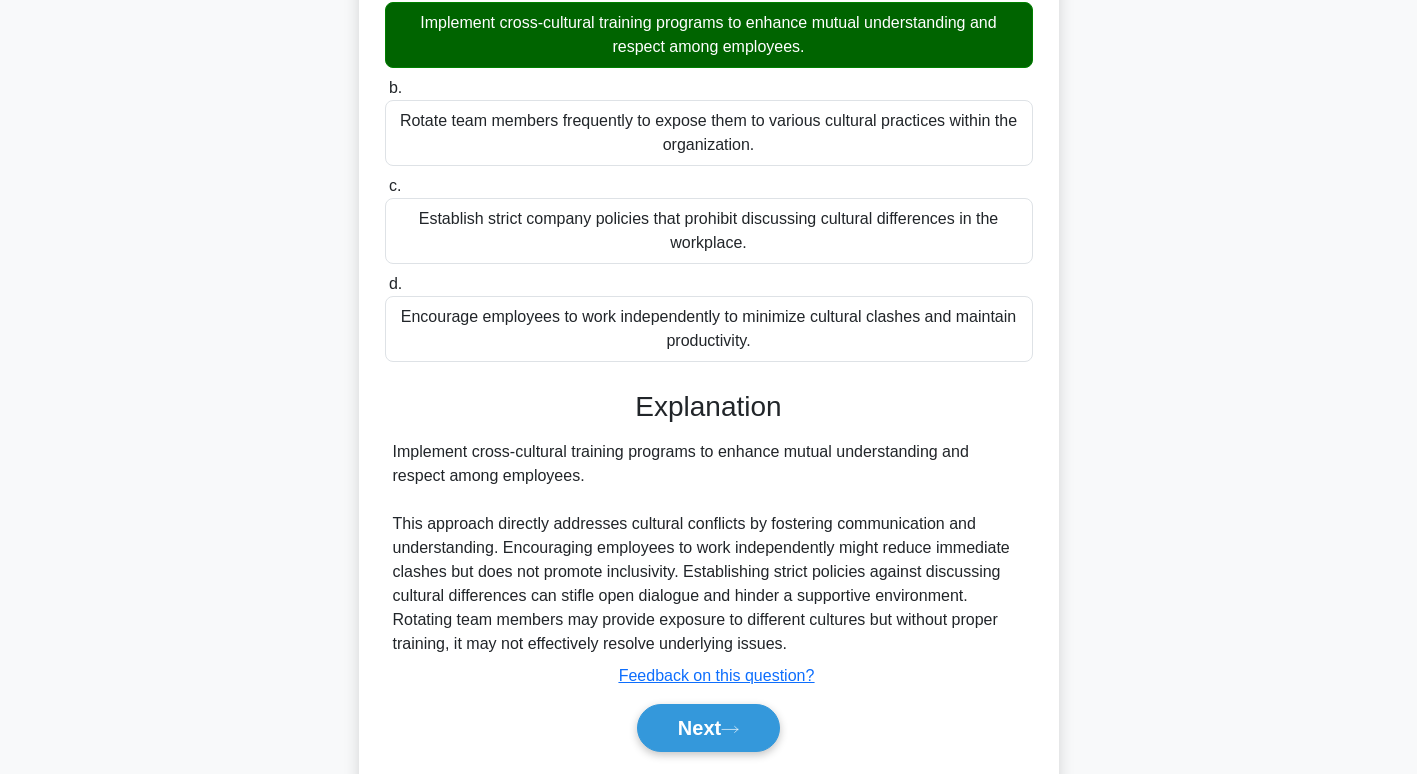 click on "Next" at bounding box center (708, 728) 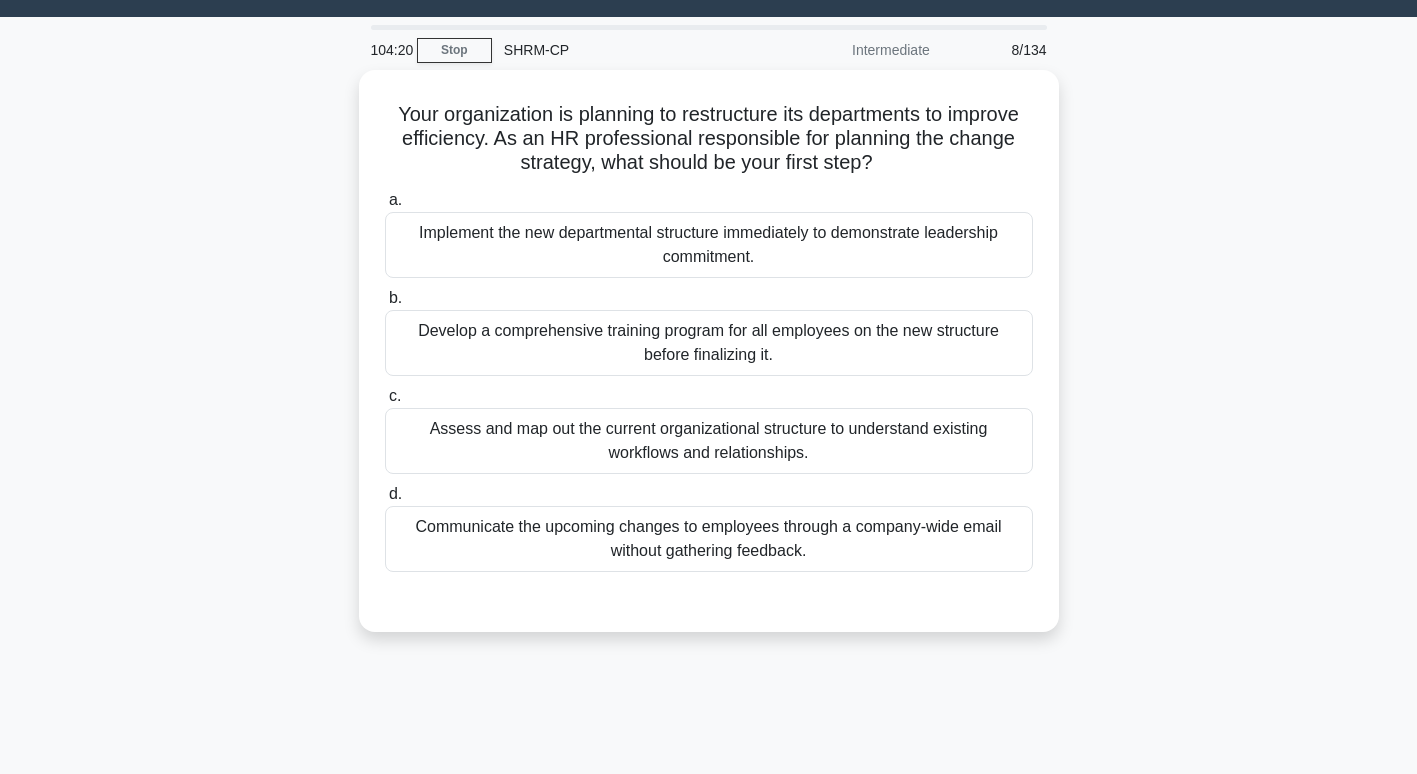 scroll, scrollTop: 40, scrollLeft: 0, axis: vertical 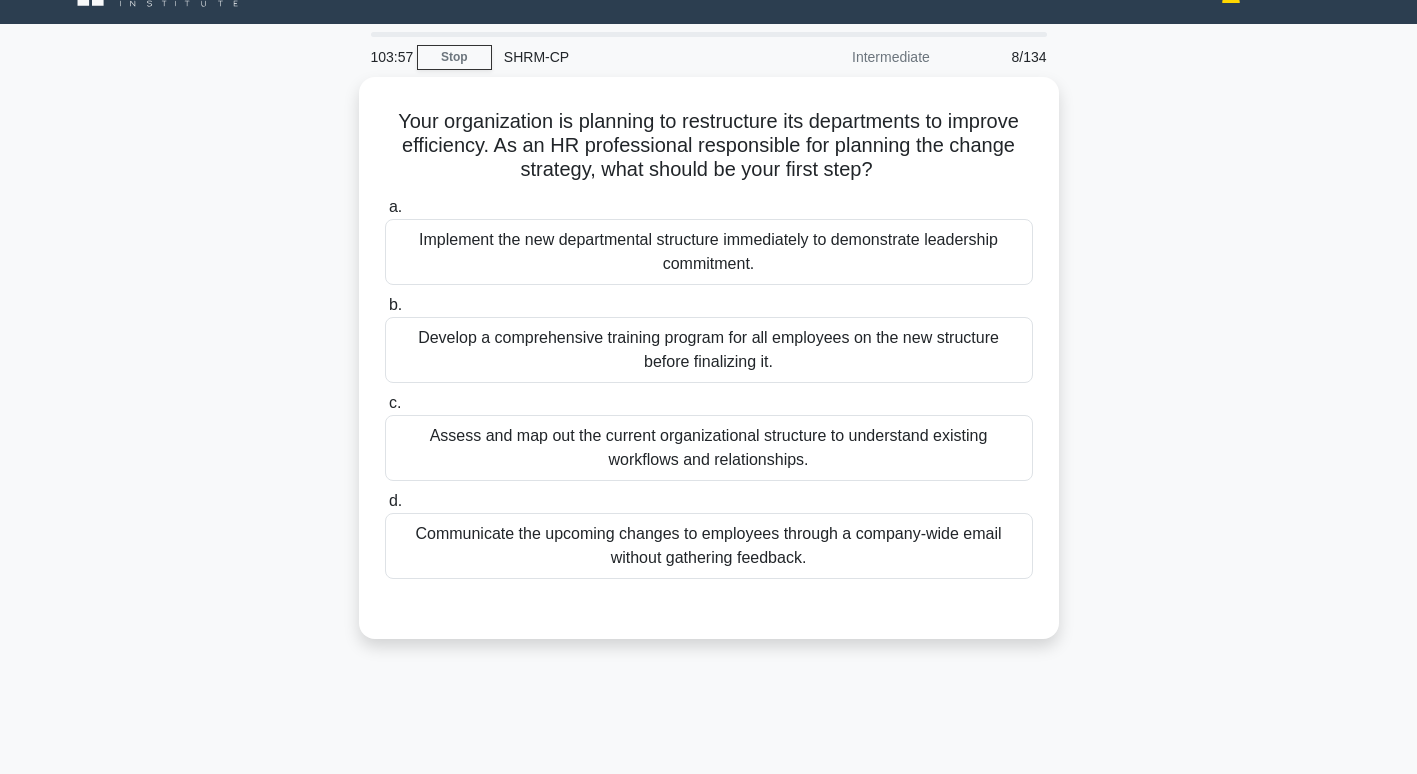 click on "Assess and map out the current organizational structure to understand existing workflows and relationships." at bounding box center (709, 448) 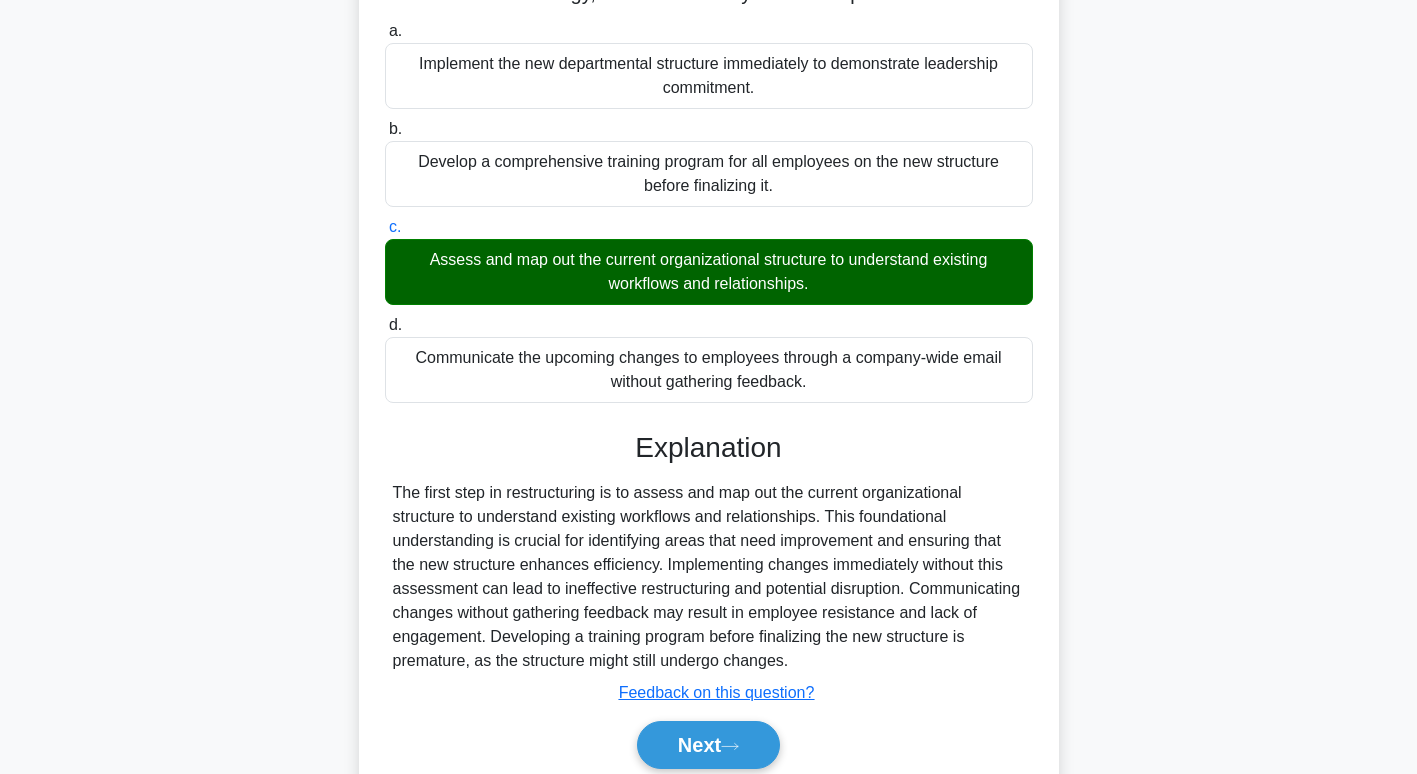 scroll, scrollTop: 231, scrollLeft: 0, axis: vertical 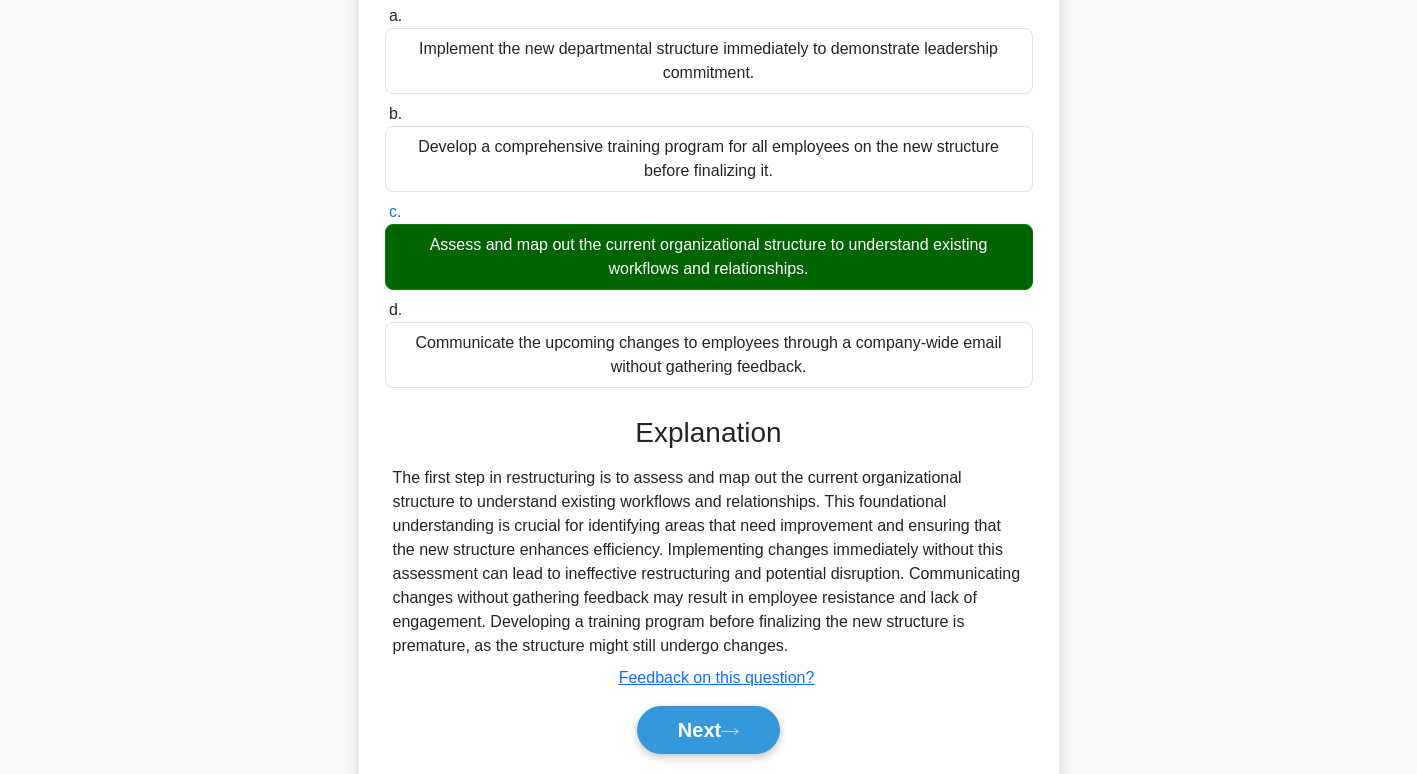 click on "Next" at bounding box center (708, 730) 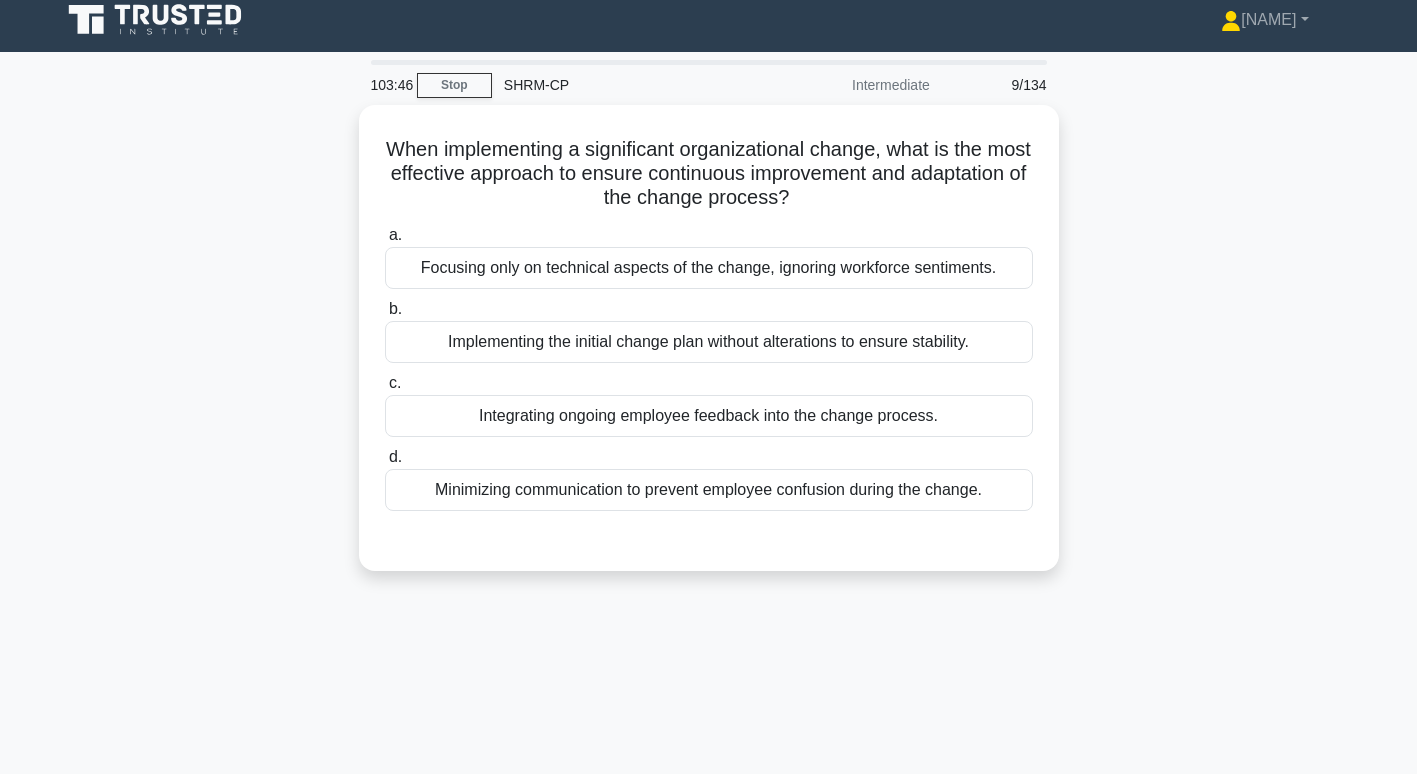 scroll, scrollTop: 0, scrollLeft: 0, axis: both 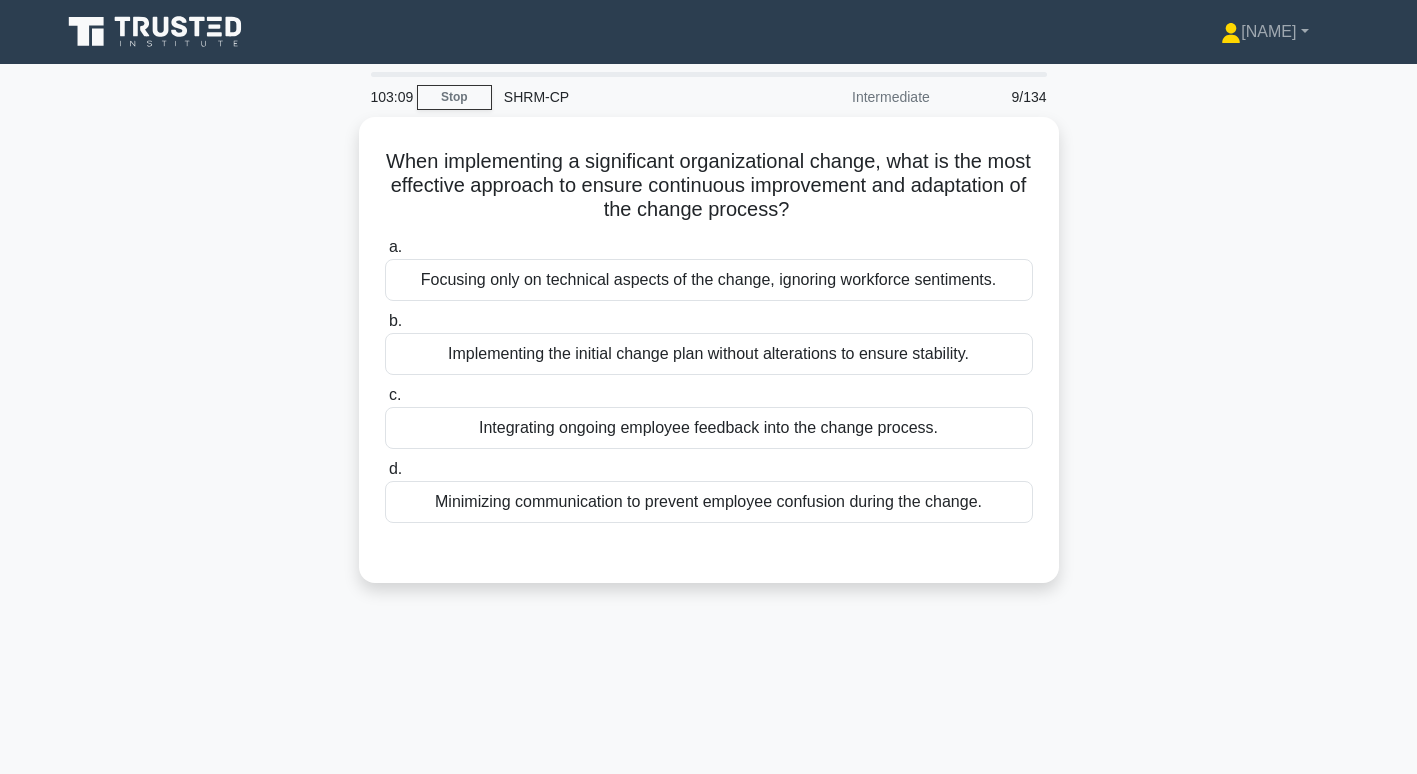 click on "Integrating ongoing employee feedback into the change process." at bounding box center [709, 428] 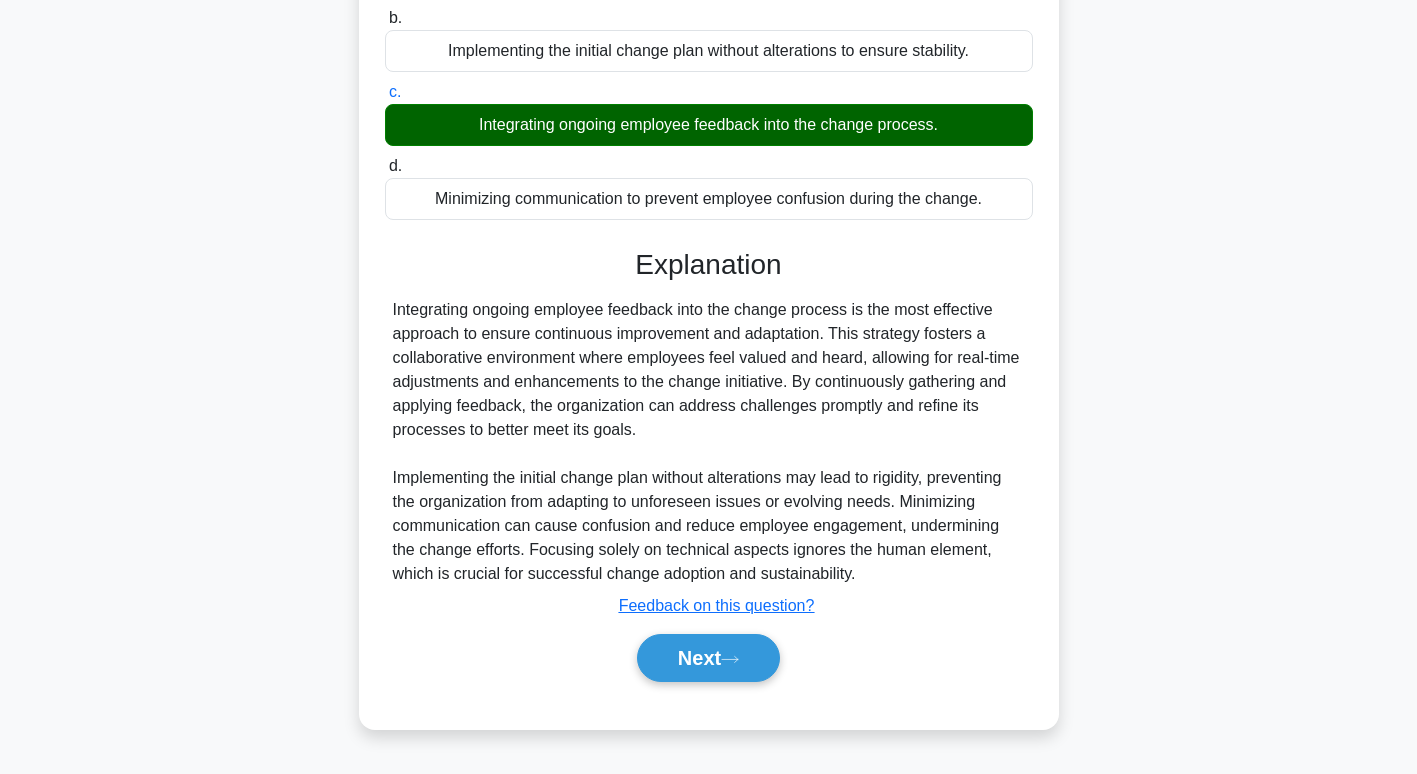 scroll, scrollTop: 304, scrollLeft: 0, axis: vertical 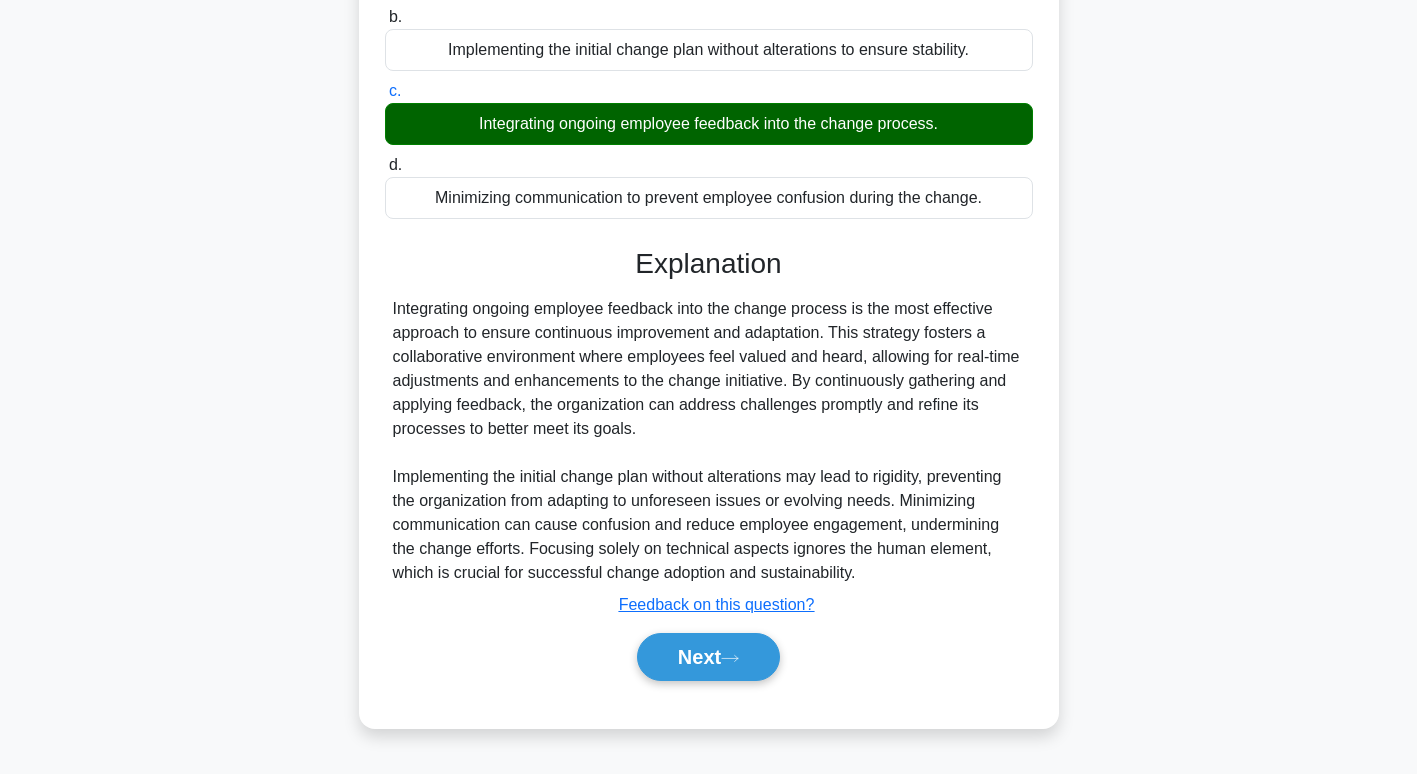 click on "Next" at bounding box center (708, 657) 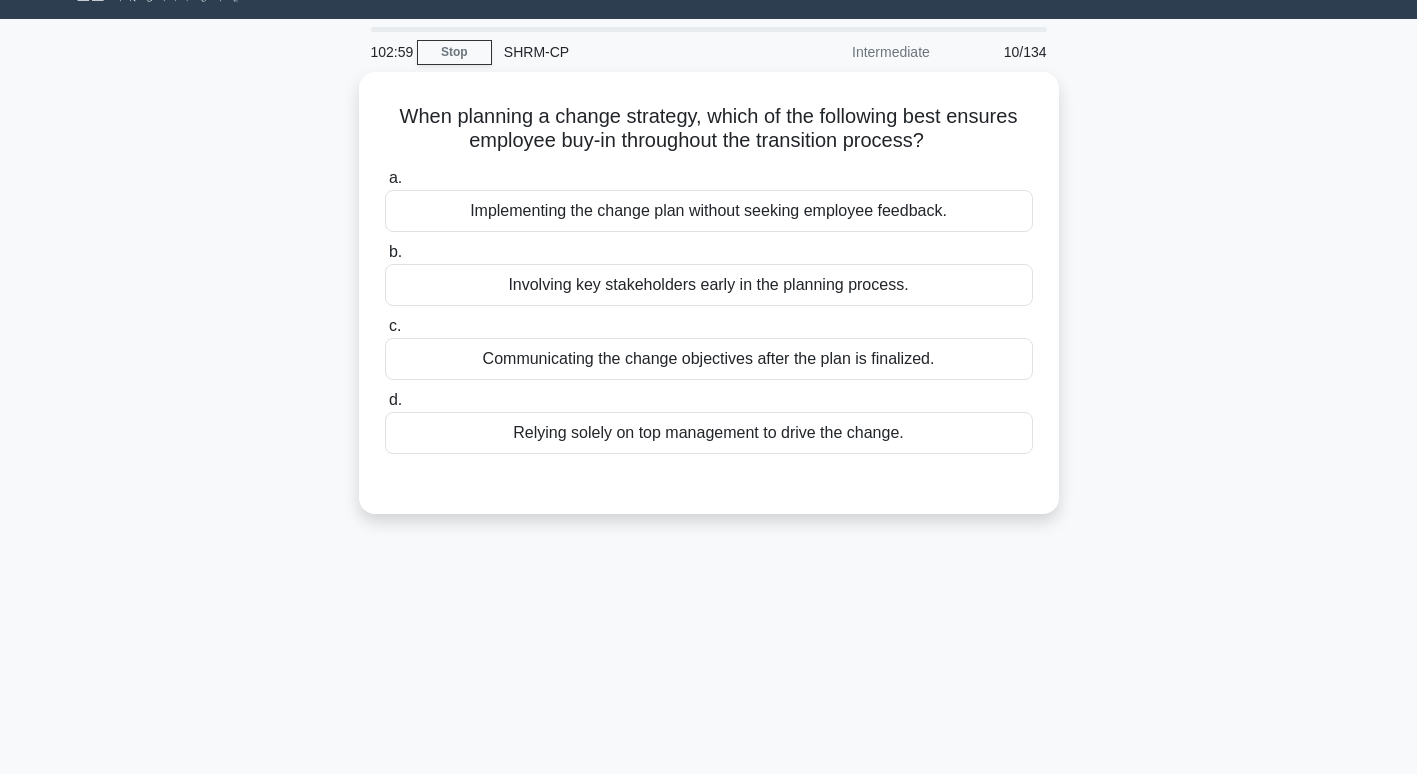 scroll, scrollTop: 38, scrollLeft: 0, axis: vertical 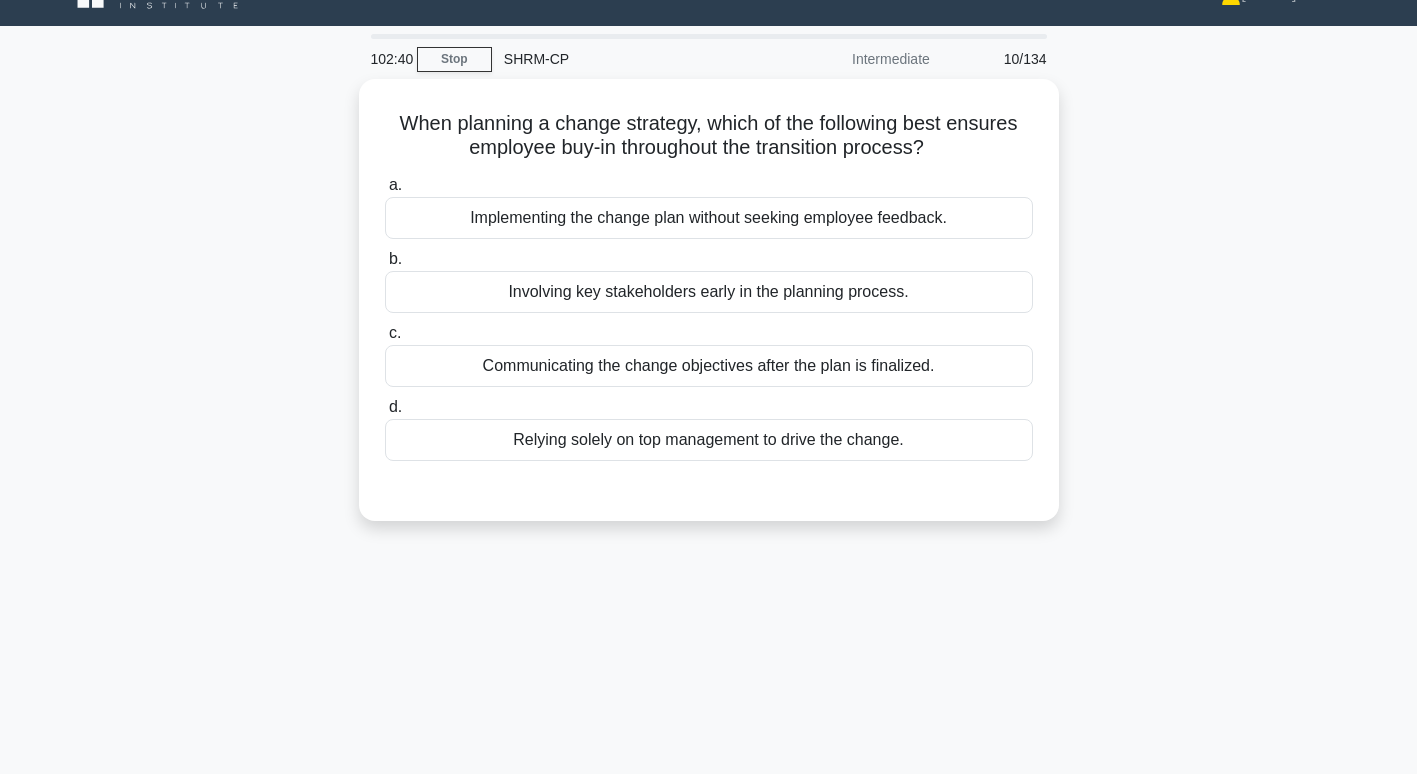 click on "Involving key stakeholders early in the planning process." at bounding box center [709, 292] 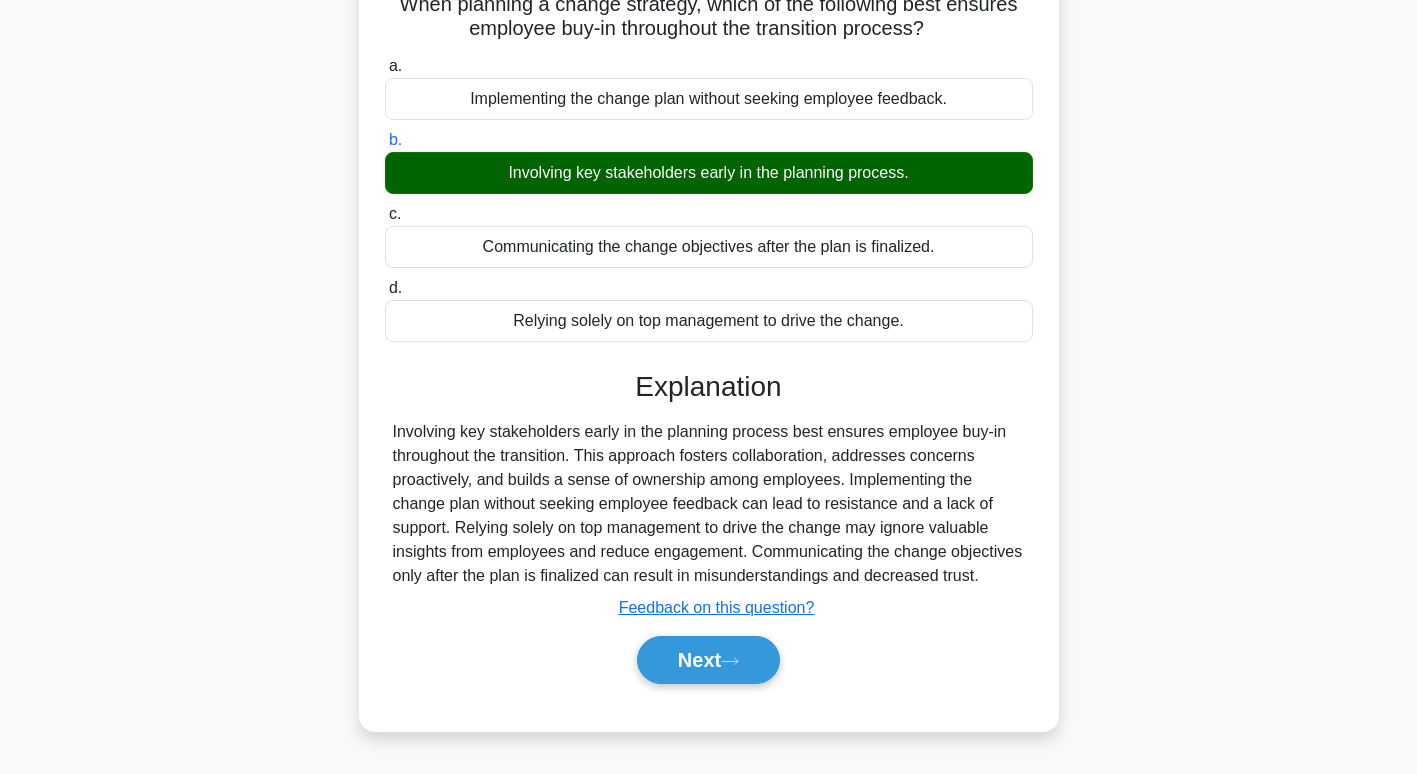 scroll, scrollTop: 162, scrollLeft: 0, axis: vertical 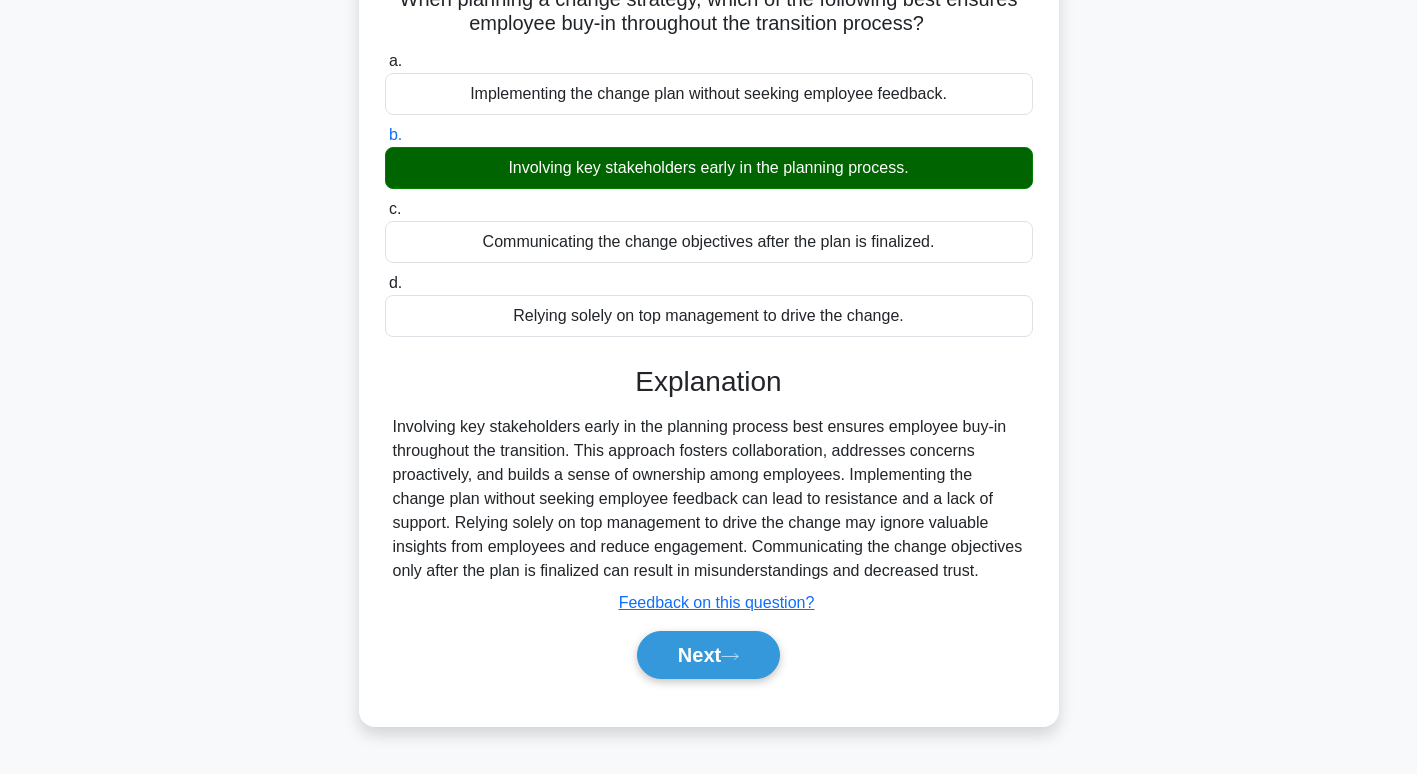 click on "Next" at bounding box center (708, 655) 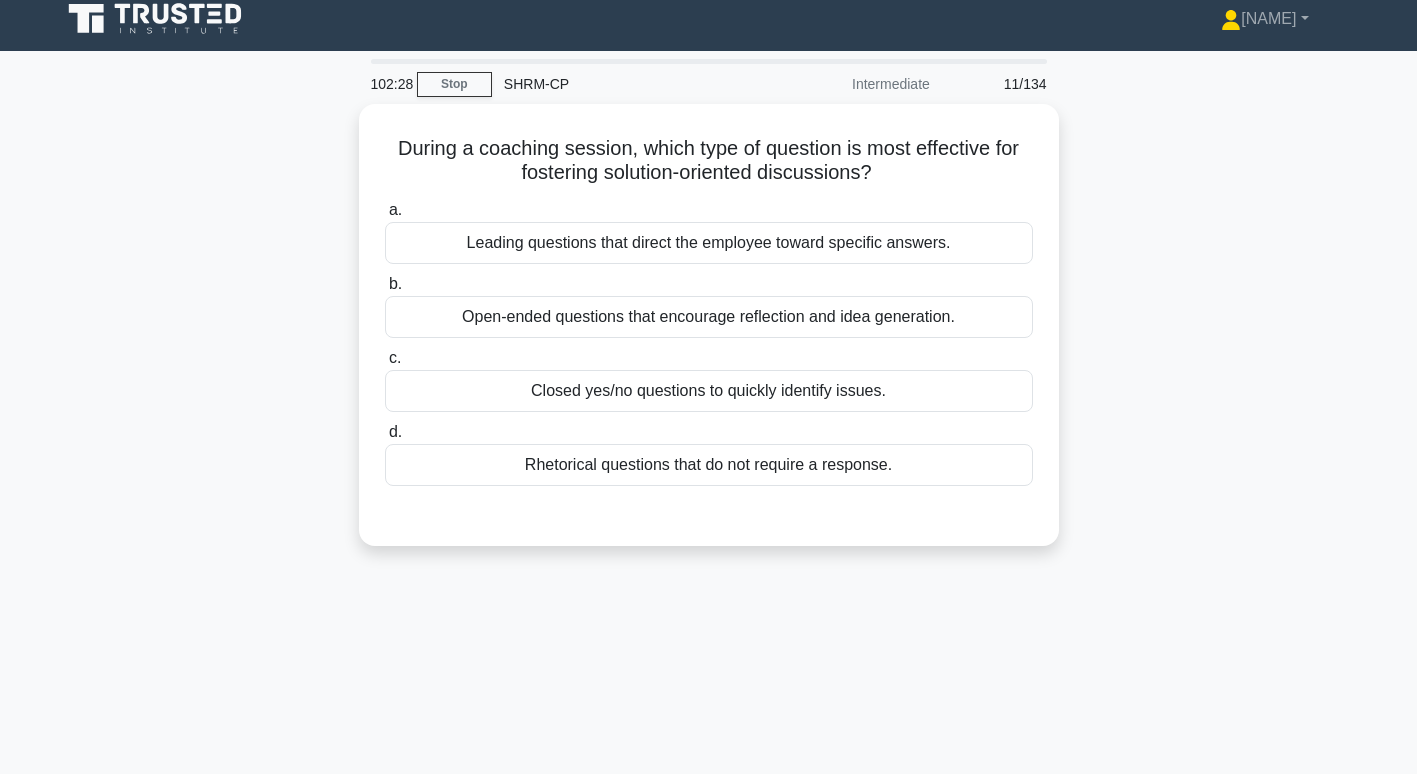 scroll, scrollTop: 12, scrollLeft: 0, axis: vertical 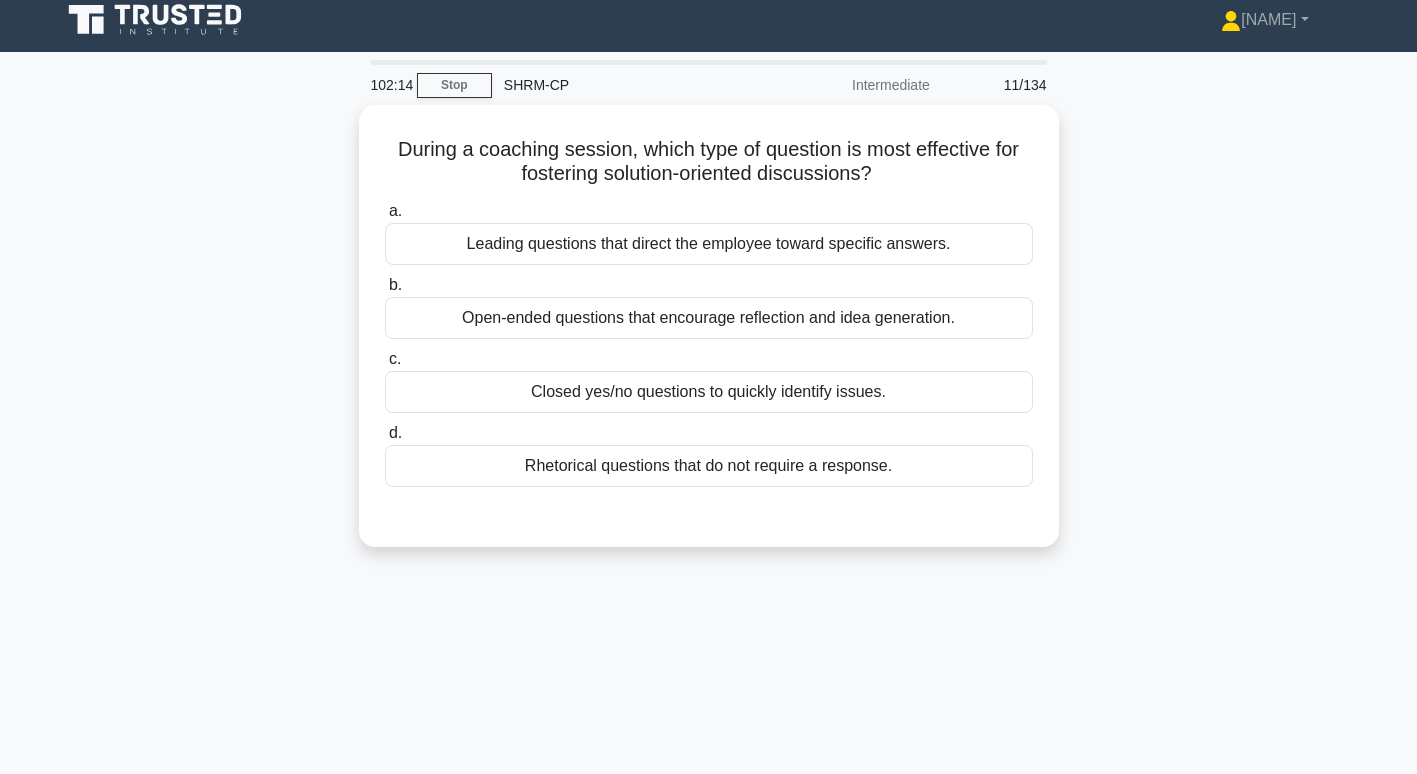 click on "Open-ended questions that encourage reflection and idea generation." at bounding box center (709, 318) 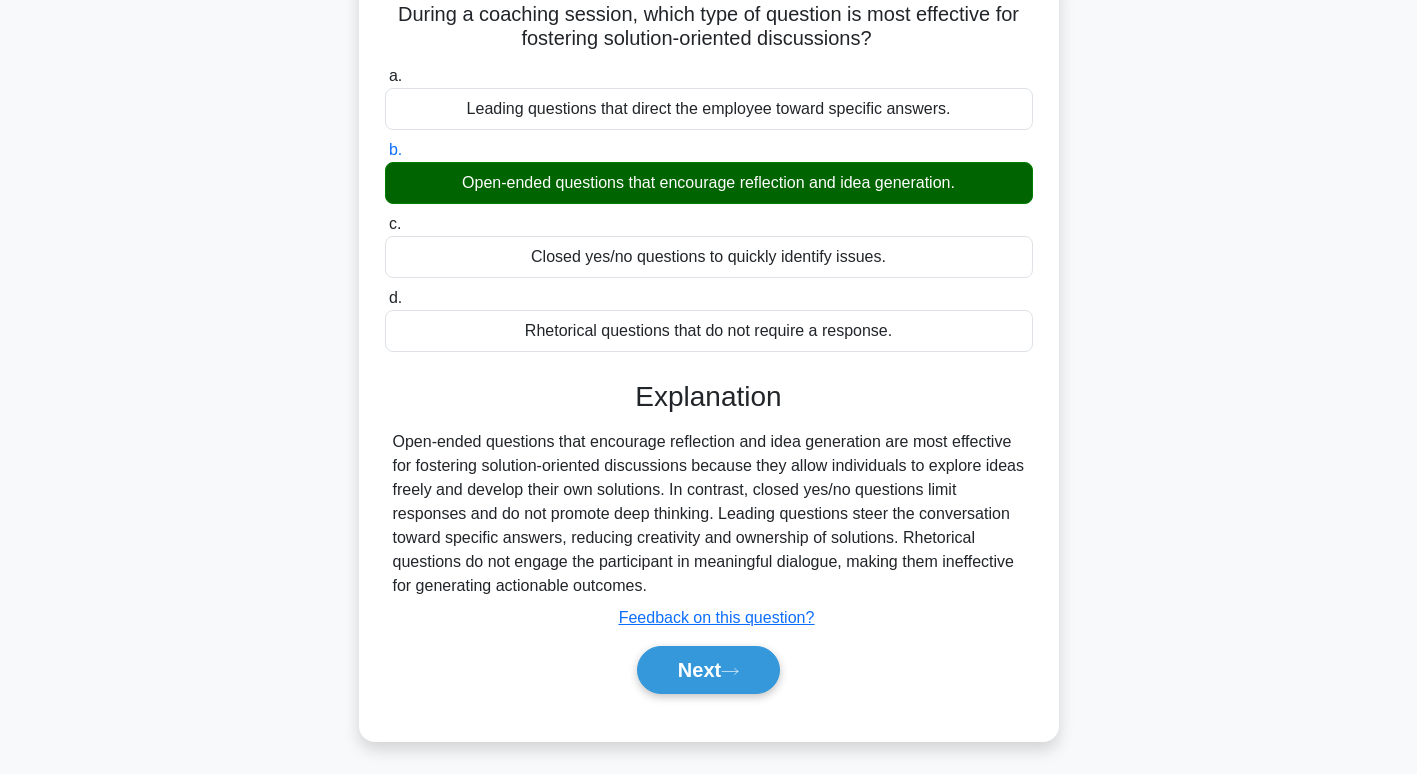 scroll, scrollTop: 150, scrollLeft: 0, axis: vertical 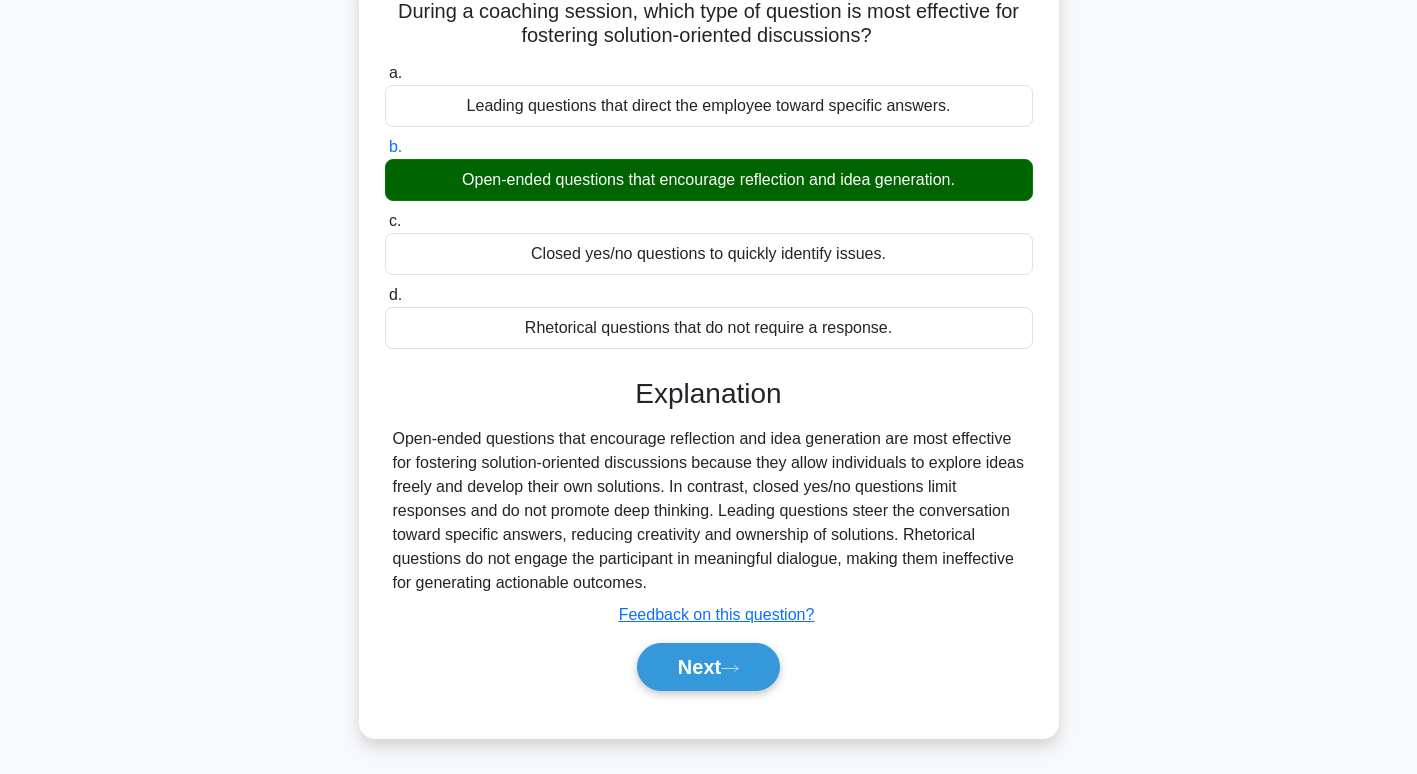 click on "Next" at bounding box center (708, 667) 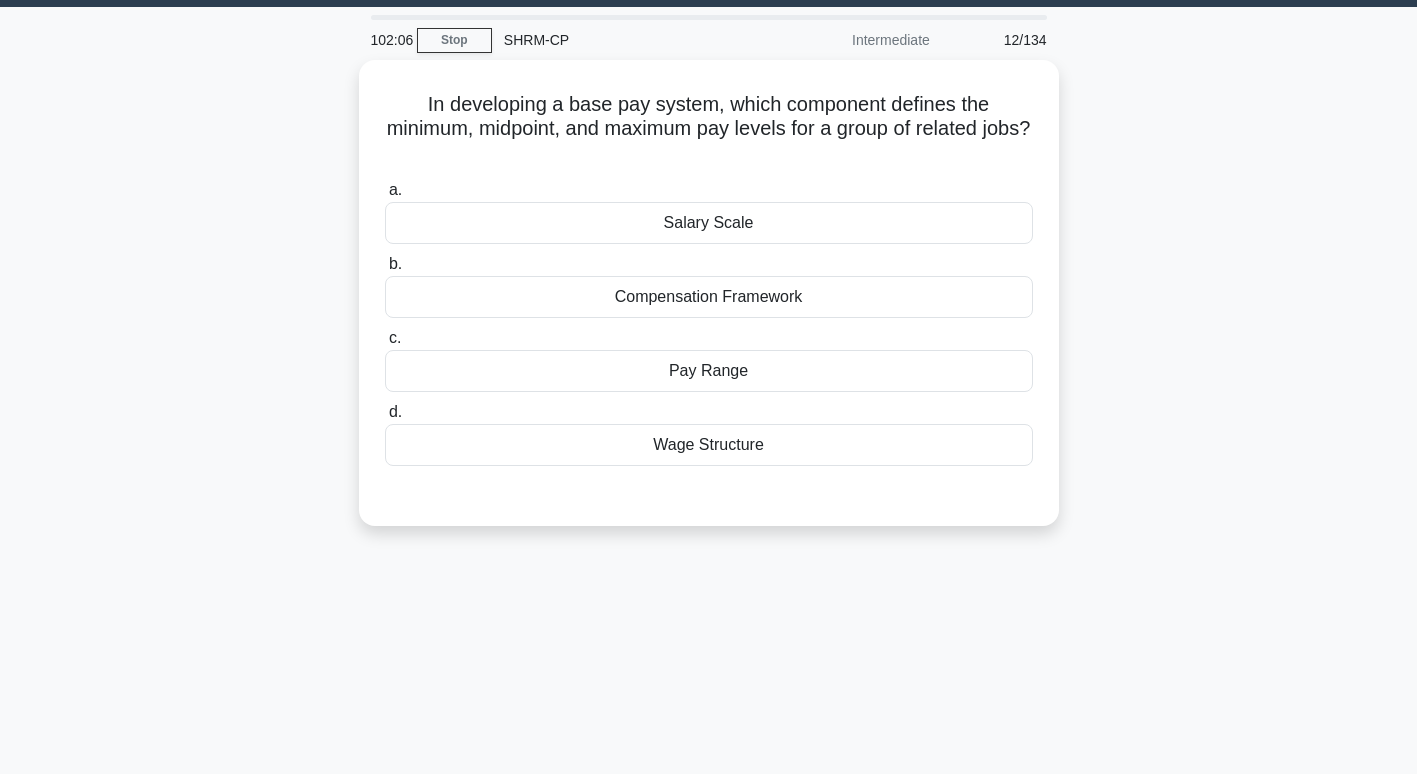 scroll, scrollTop: 49, scrollLeft: 0, axis: vertical 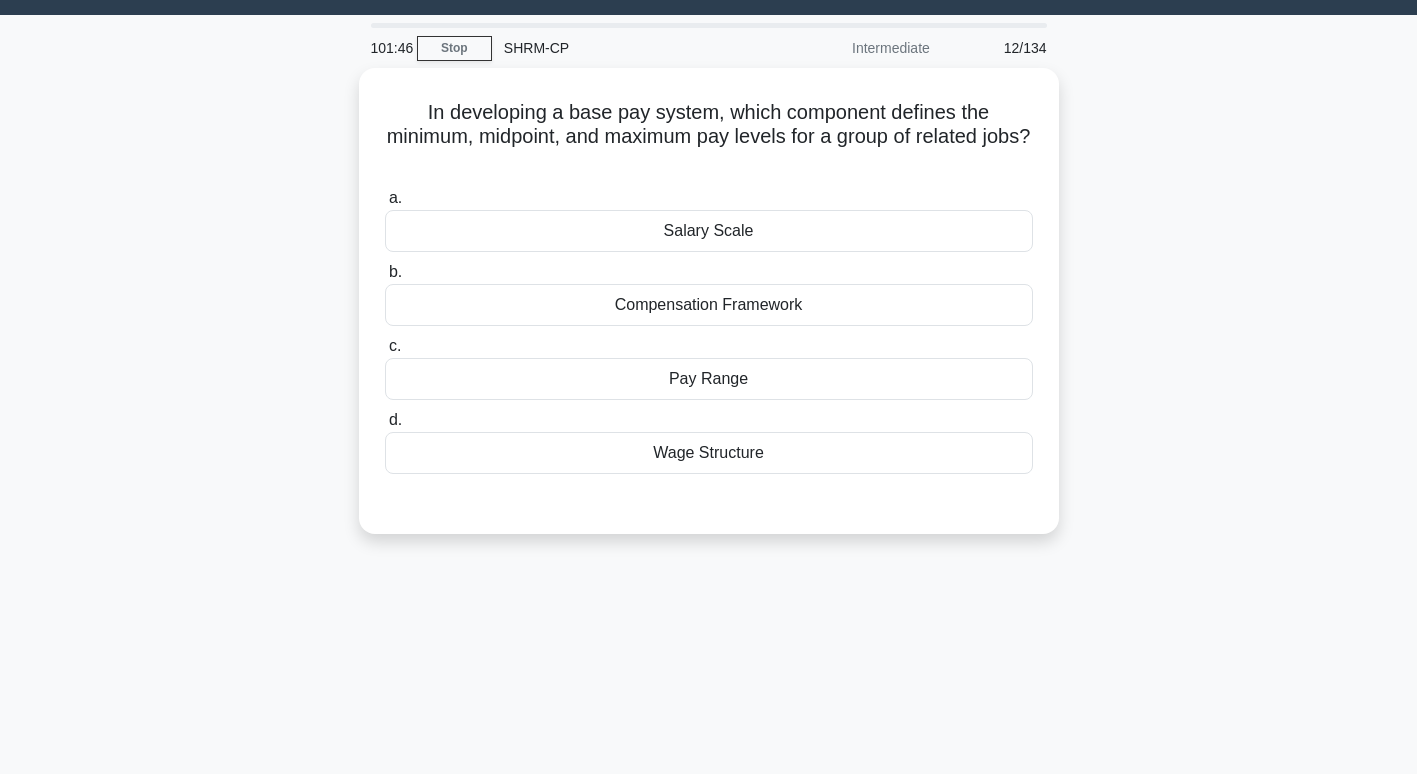 click on "Salary Scale" at bounding box center (709, 231) 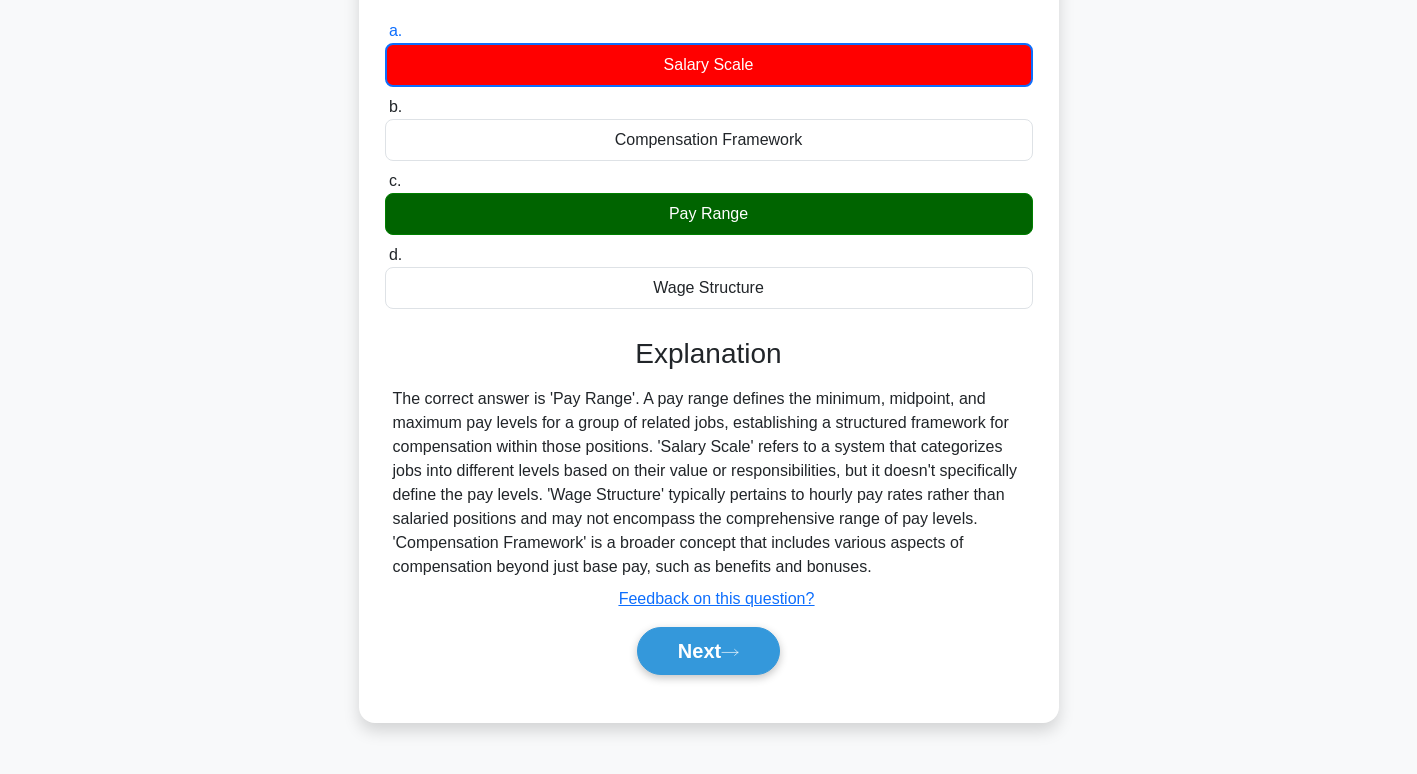 scroll, scrollTop: 227, scrollLeft: 0, axis: vertical 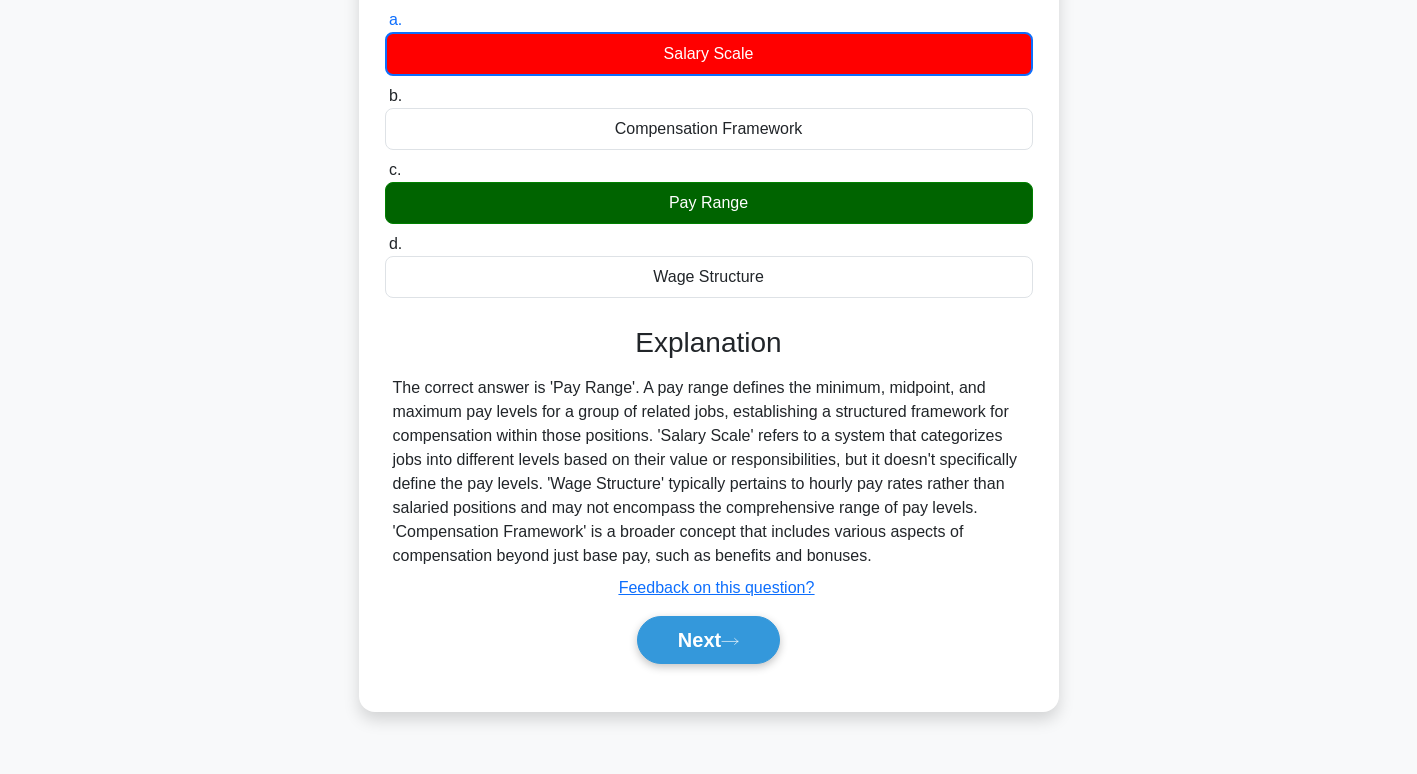 click on "Next" at bounding box center (708, 640) 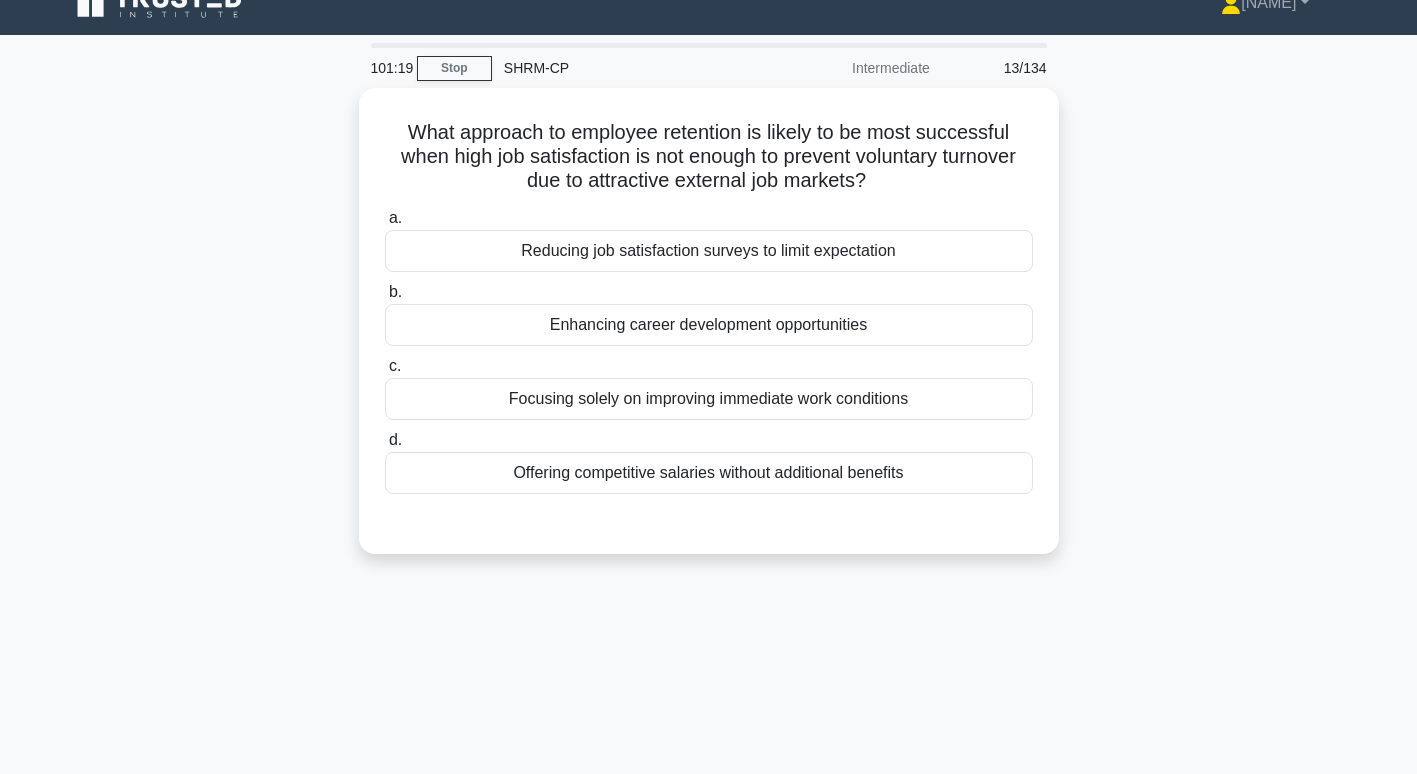 scroll, scrollTop: 28, scrollLeft: 0, axis: vertical 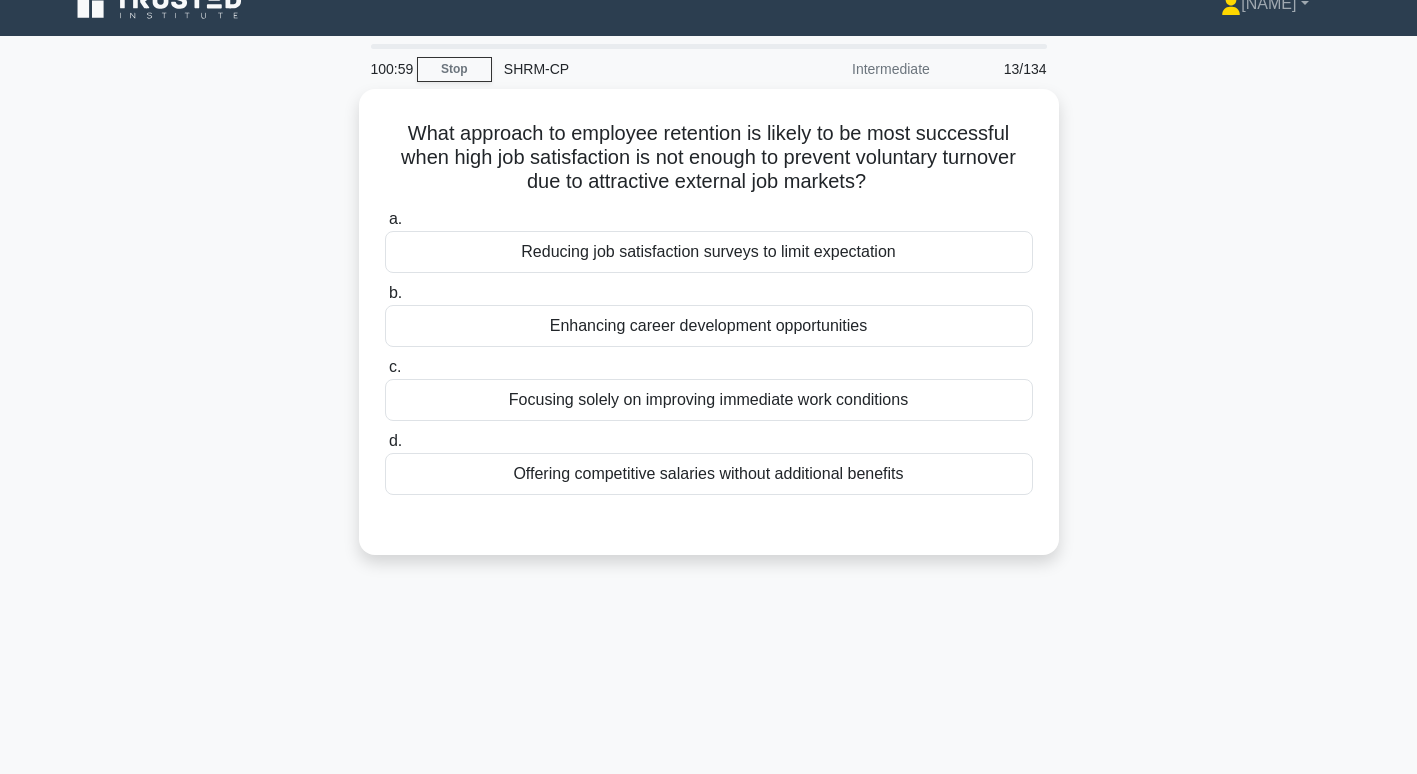 click on "Enhancing career development opportunities" at bounding box center [709, 326] 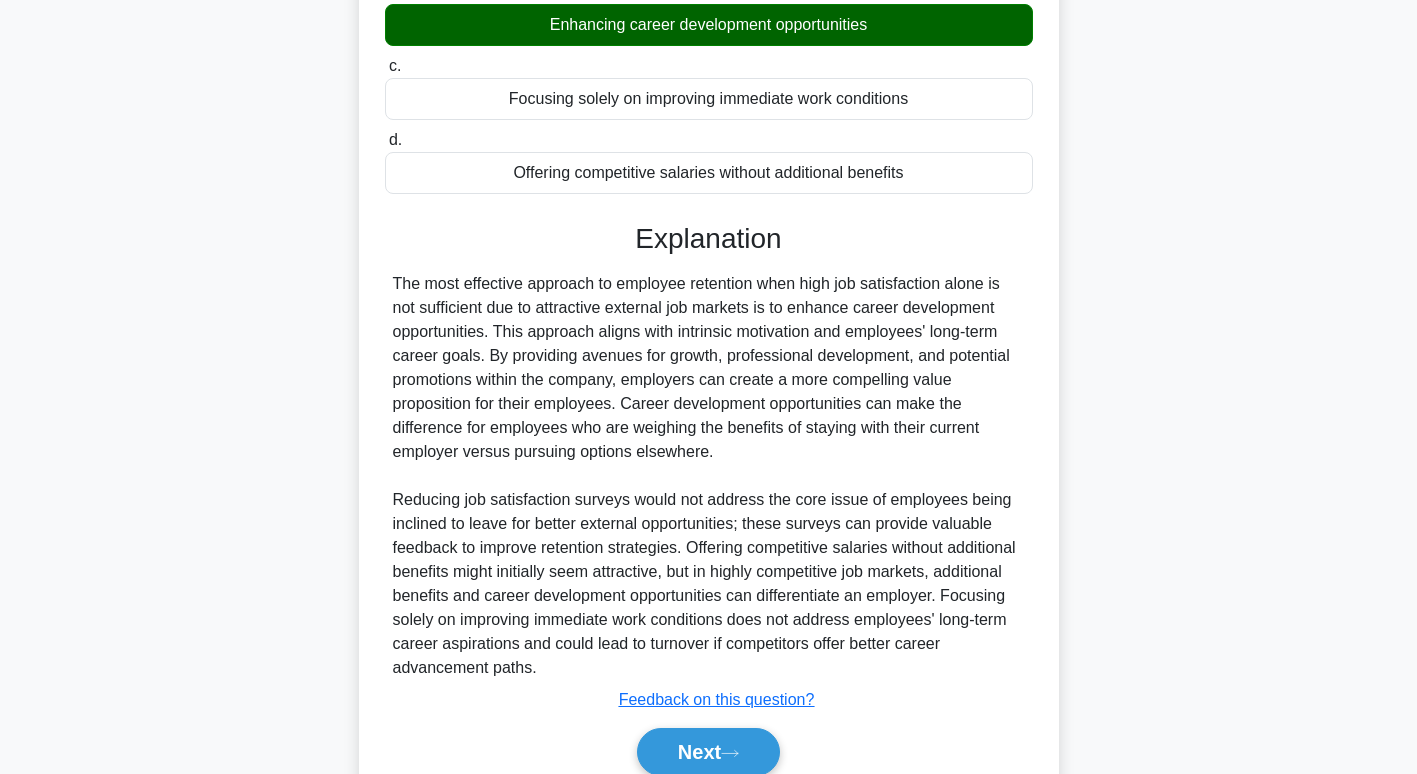 scroll, scrollTop: 337, scrollLeft: 0, axis: vertical 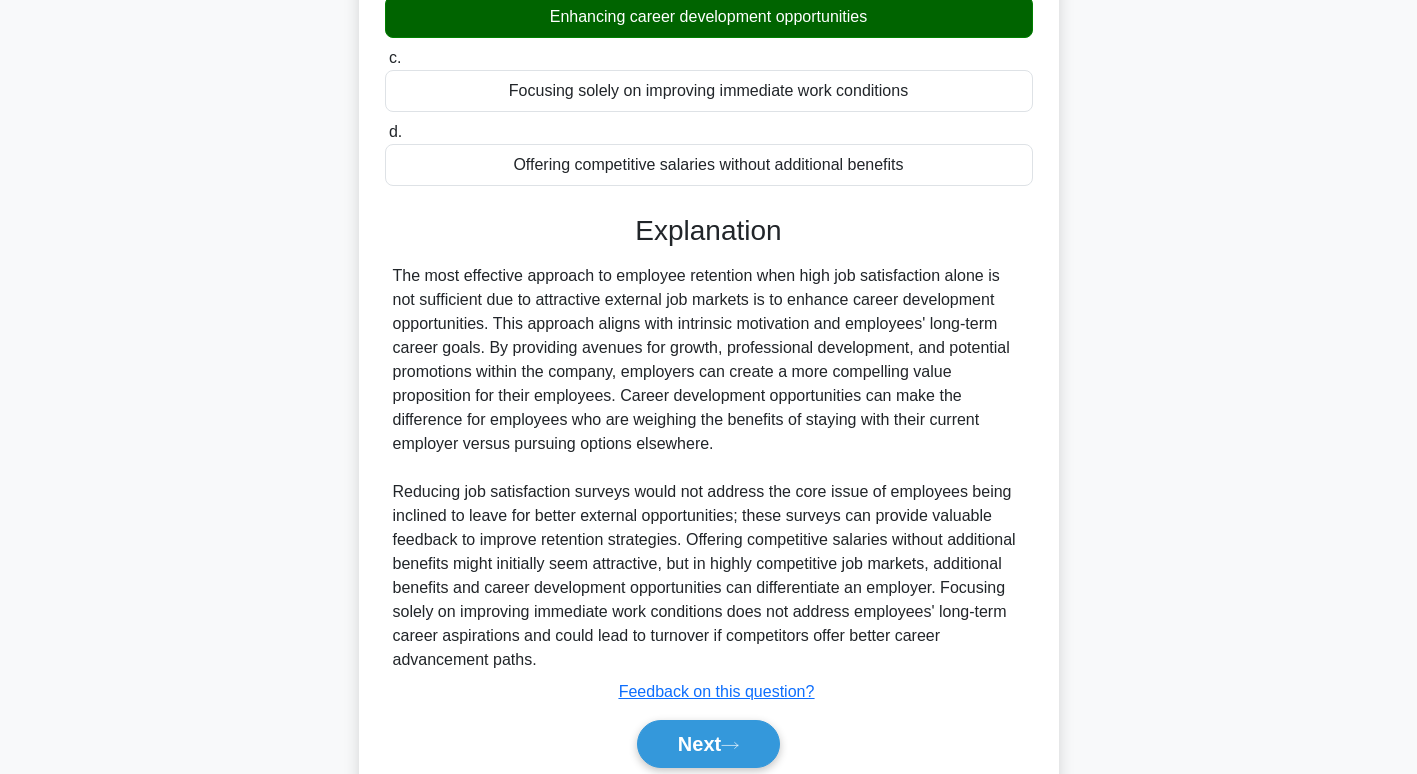 click on "Next" at bounding box center [708, 744] 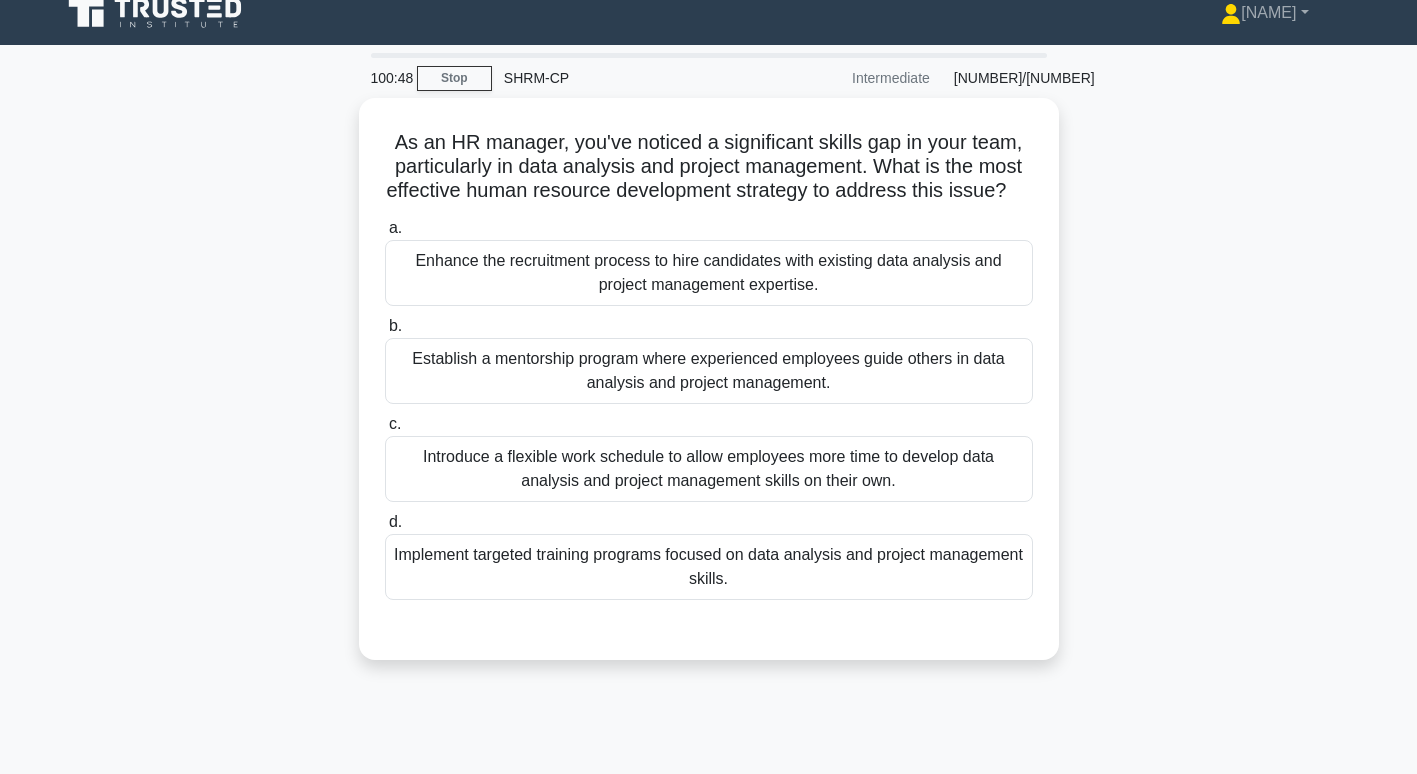 scroll, scrollTop: 20, scrollLeft: 0, axis: vertical 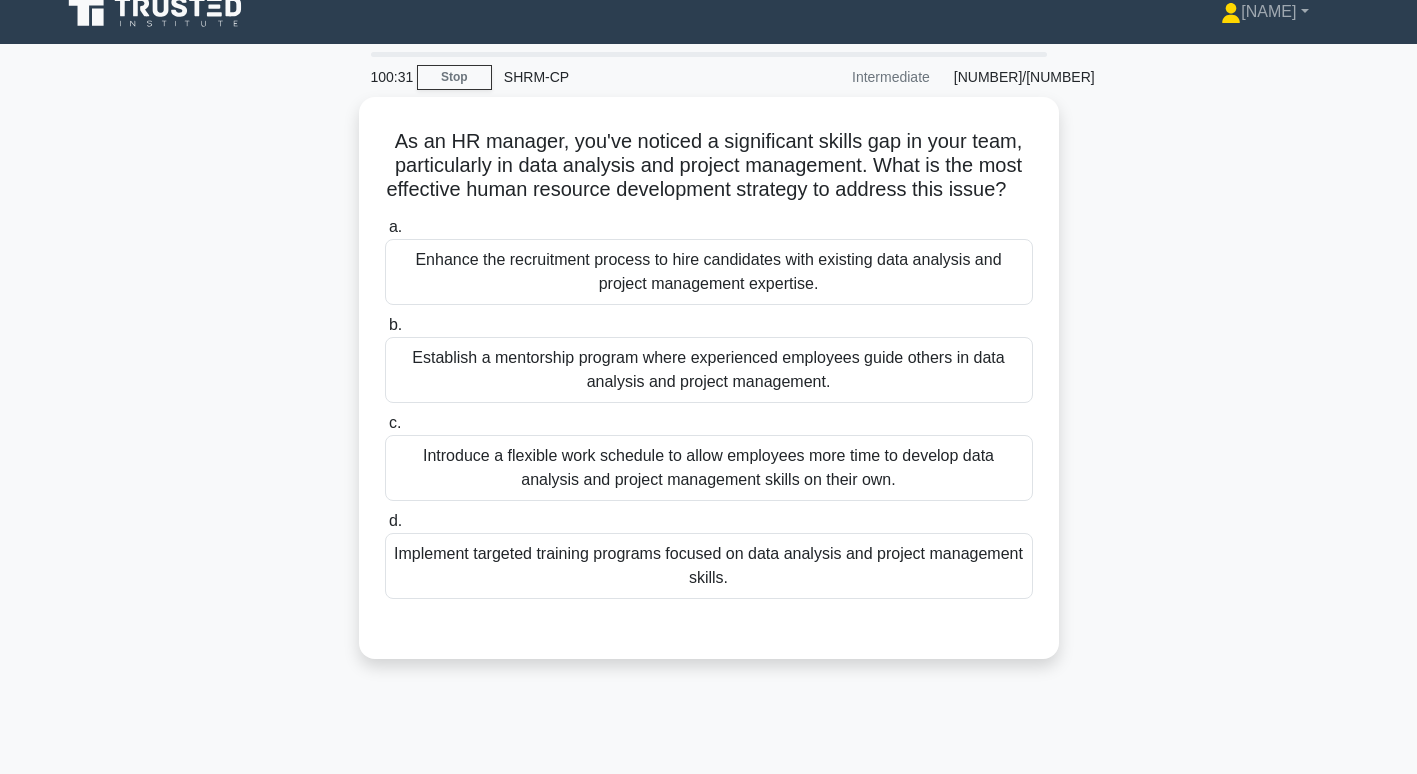 click on "Implement targeted training programs focused on data analysis and project management skills." at bounding box center (709, 566) 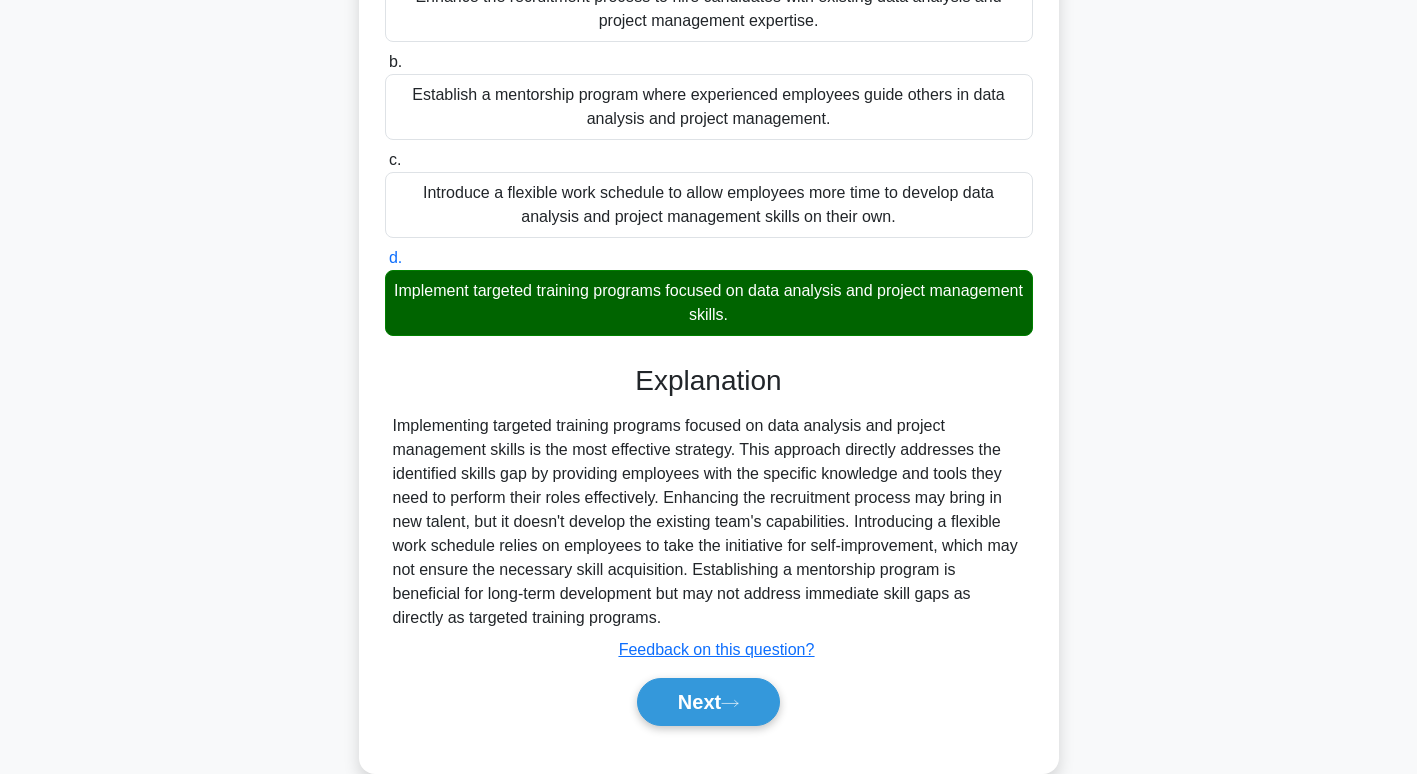 scroll, scrollTop: 287, scrollLeft: 0, axis: vertical 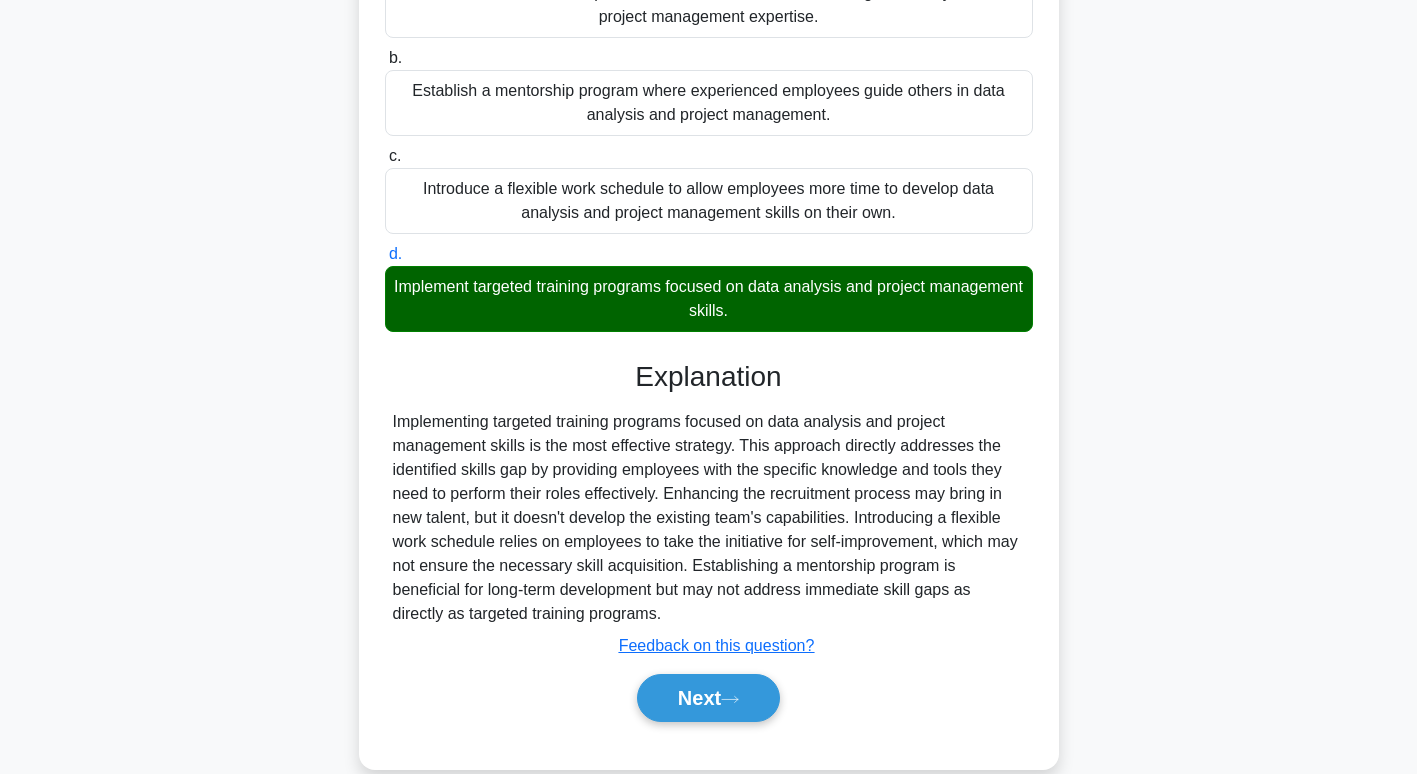 click on "Next" at bounding box center [708, 698] 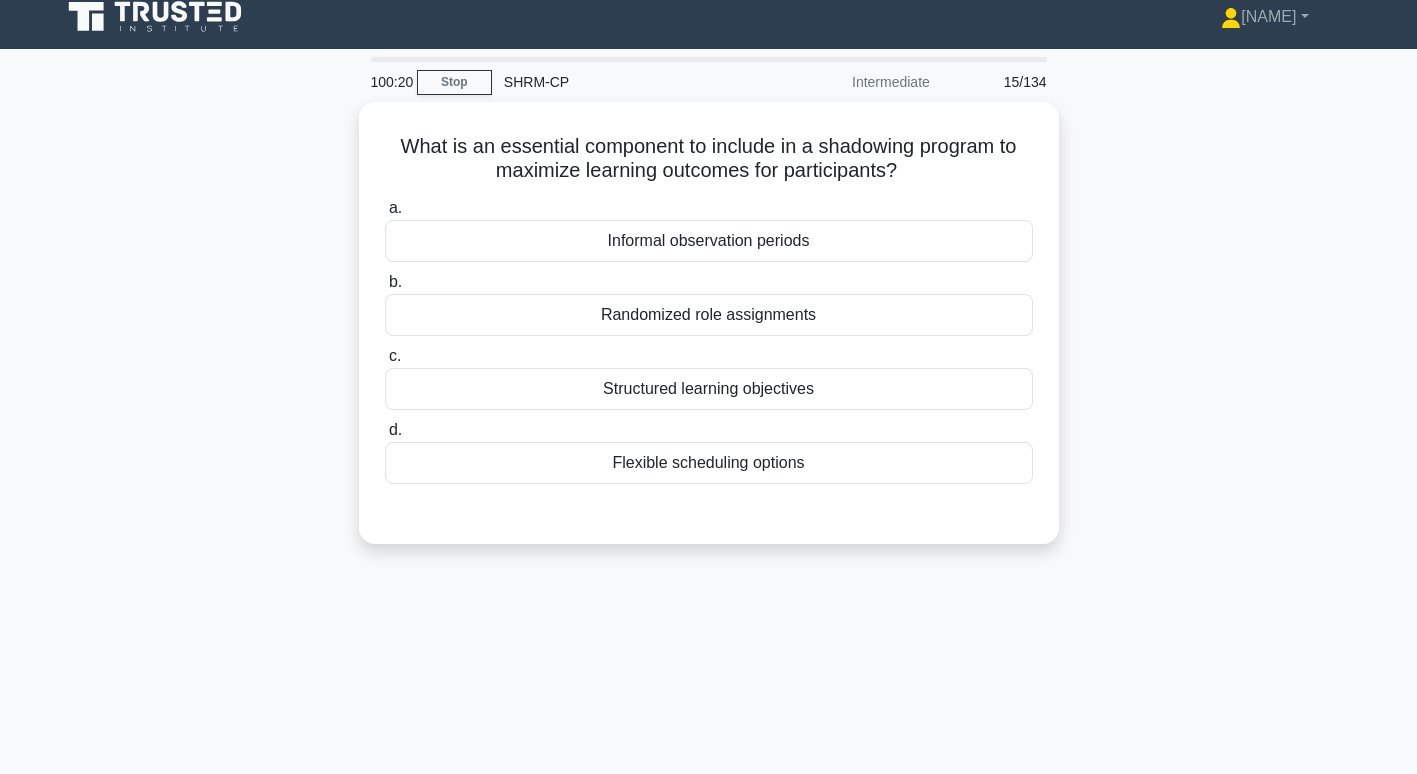 scroll, scrollTop: 0, scrollLeft: 0, axis: both 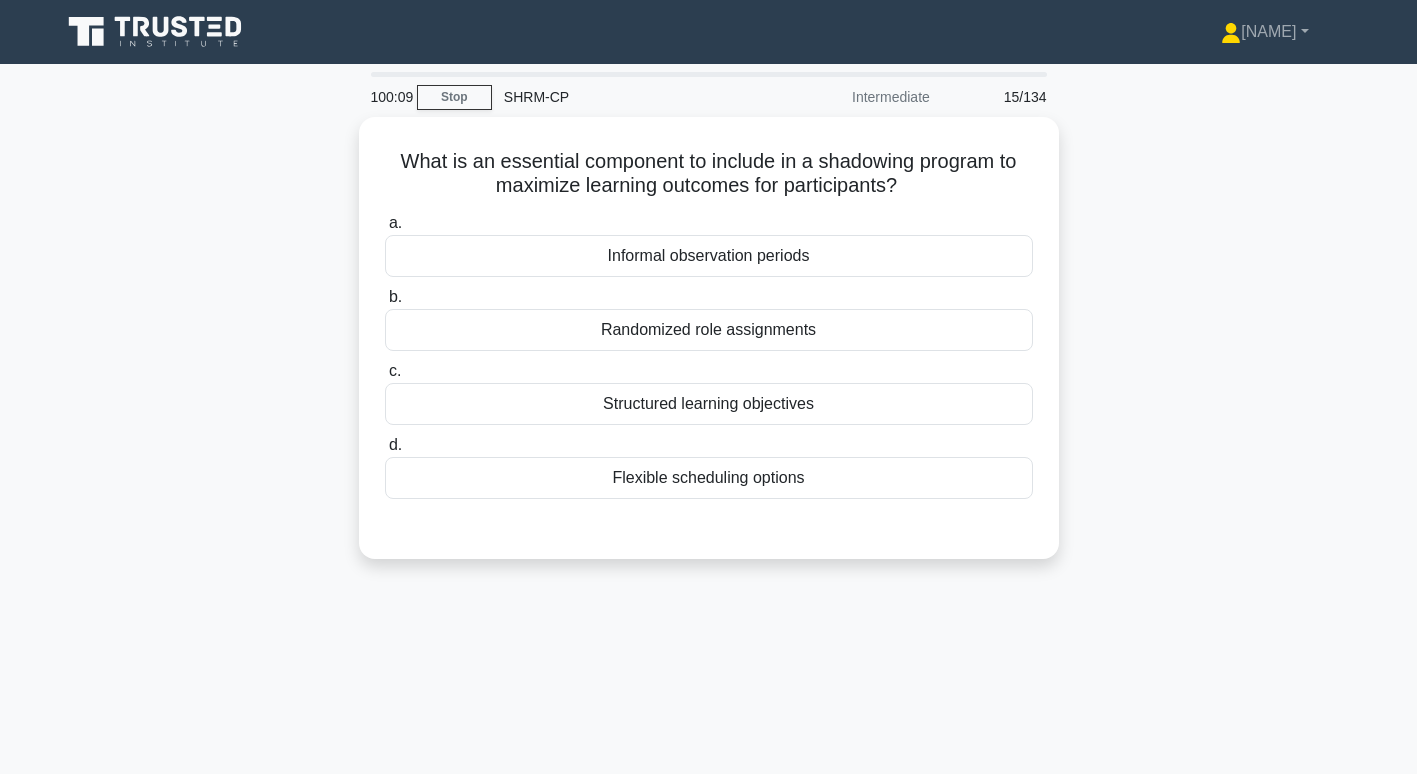 click on "What is an essential component to include in a shadowing program to maximize learning outcomes for participants?
.spinner_0XTQ{transform-origin:center;animation:spinner_y6GP .75s linear infinite}@keyframes spinner_y6GP{100%{transform:rotate(360deg)}}
a.
Informal observation periods
b. c. d." at bounding box center [709, 350] 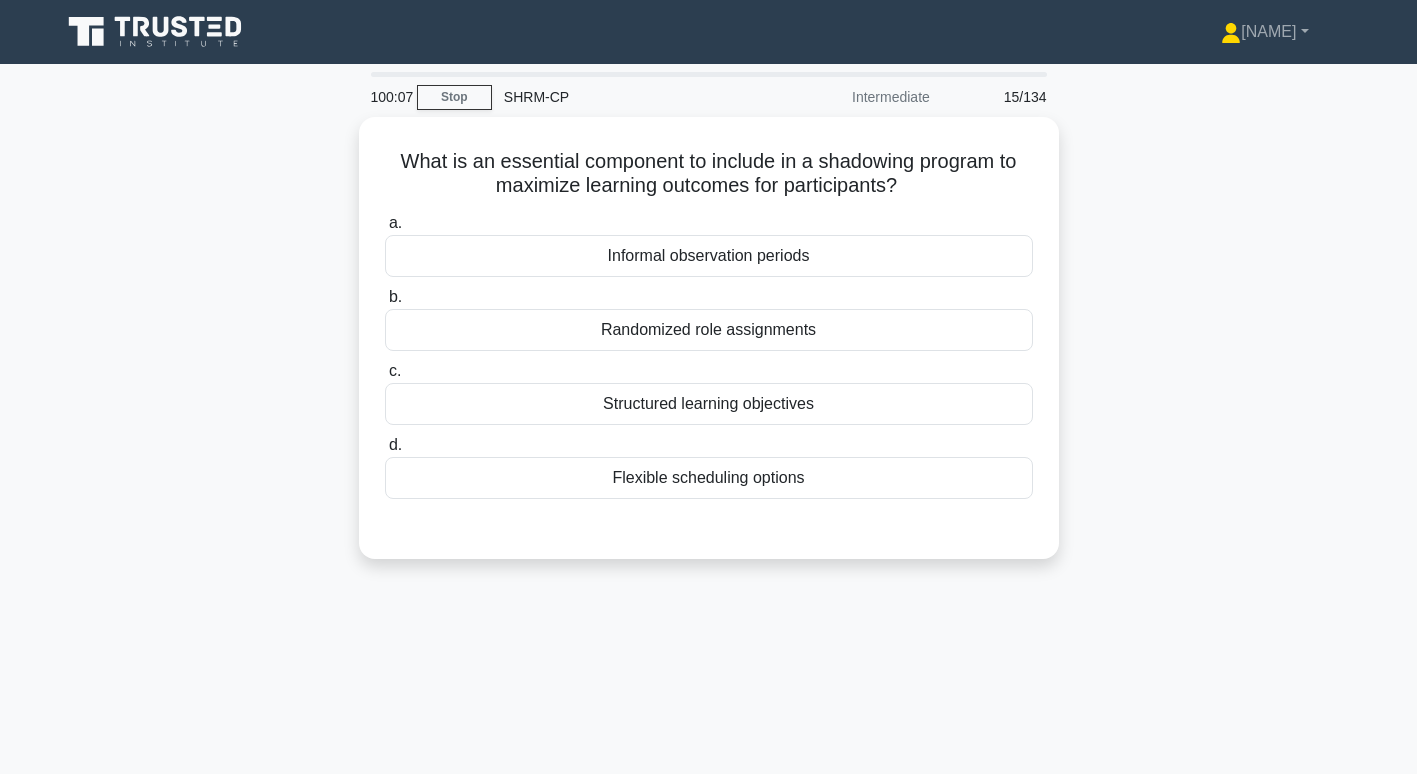 click on "Structured learning objectives" at bounding box center [709, 404] 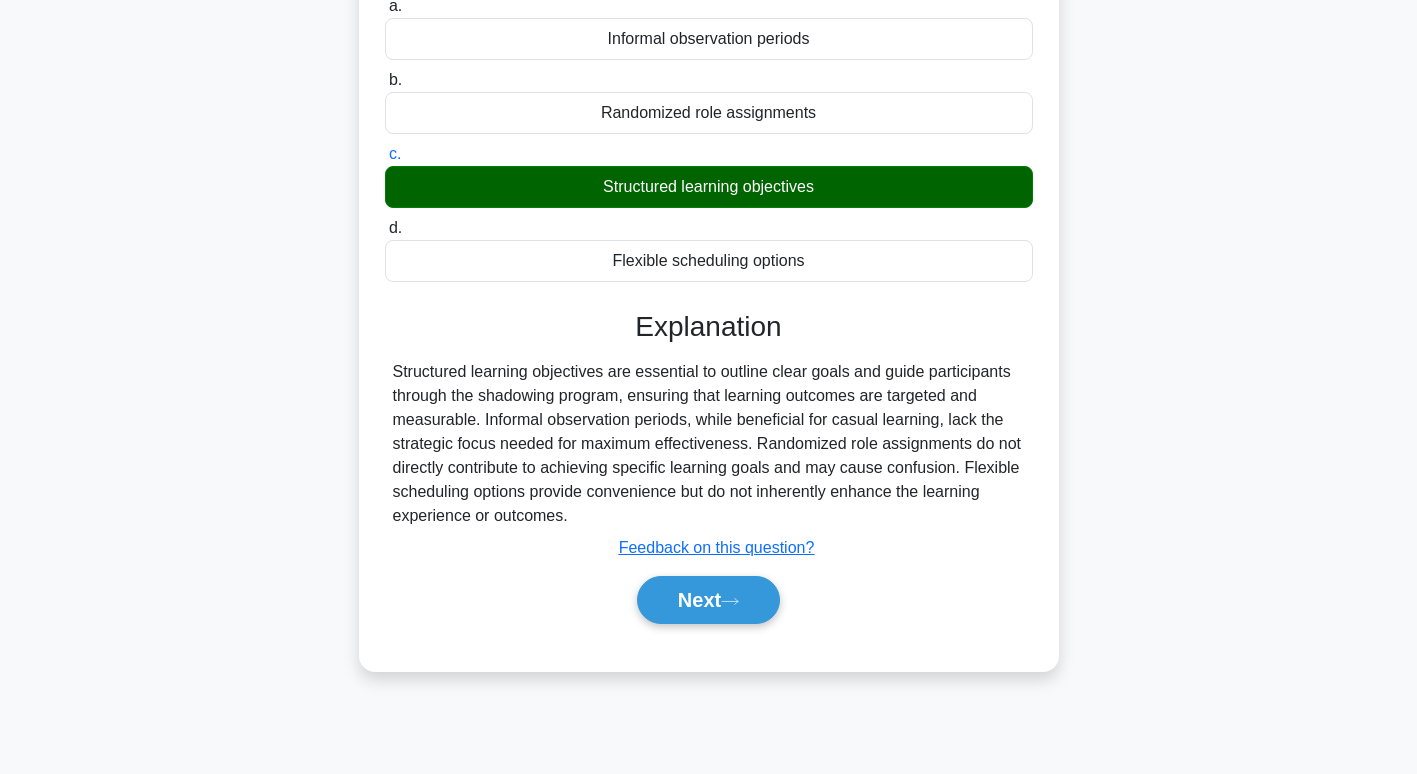 scroll, scrollTop: 217, scrollLeft: 0, axis: vertical 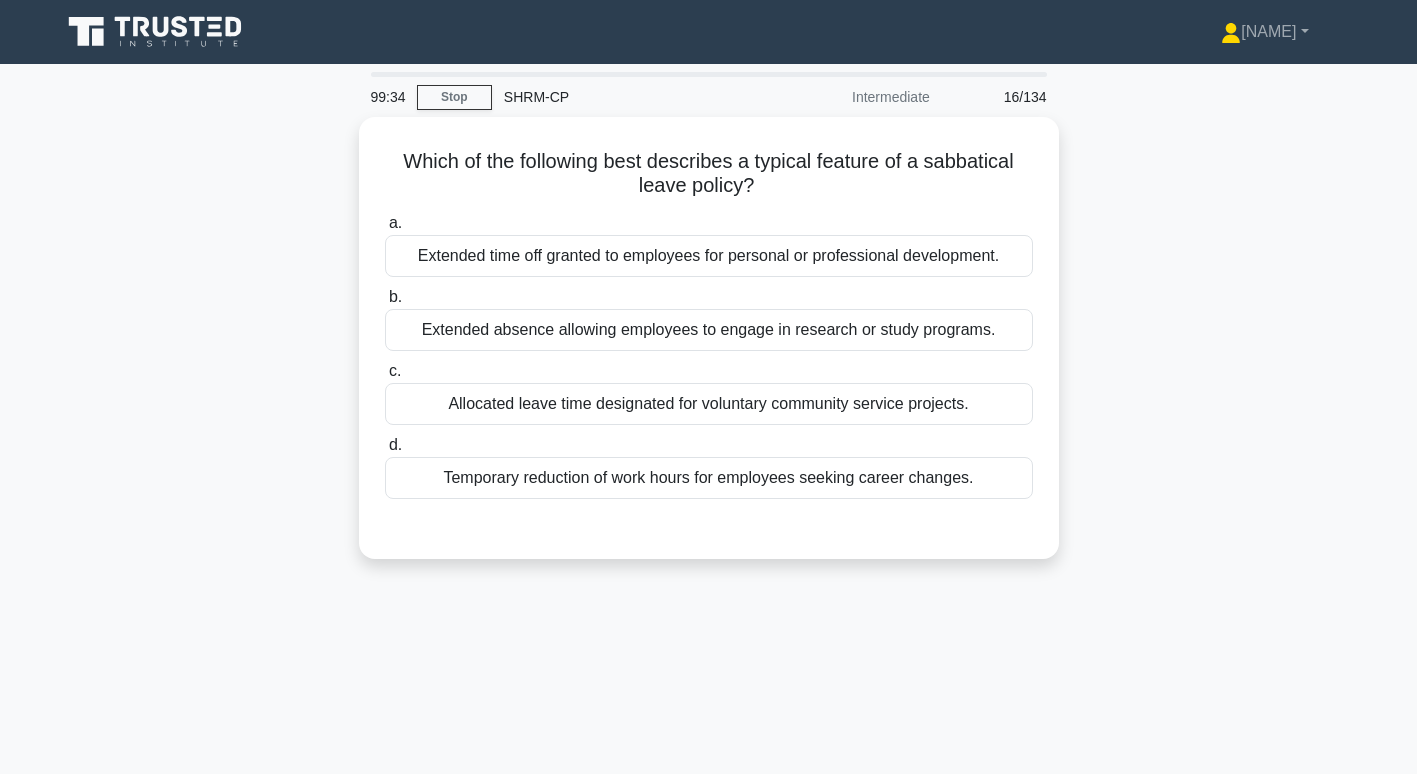 click on "Extended time off granted to employees for personal or professional development." at bounding box center (709, 256) 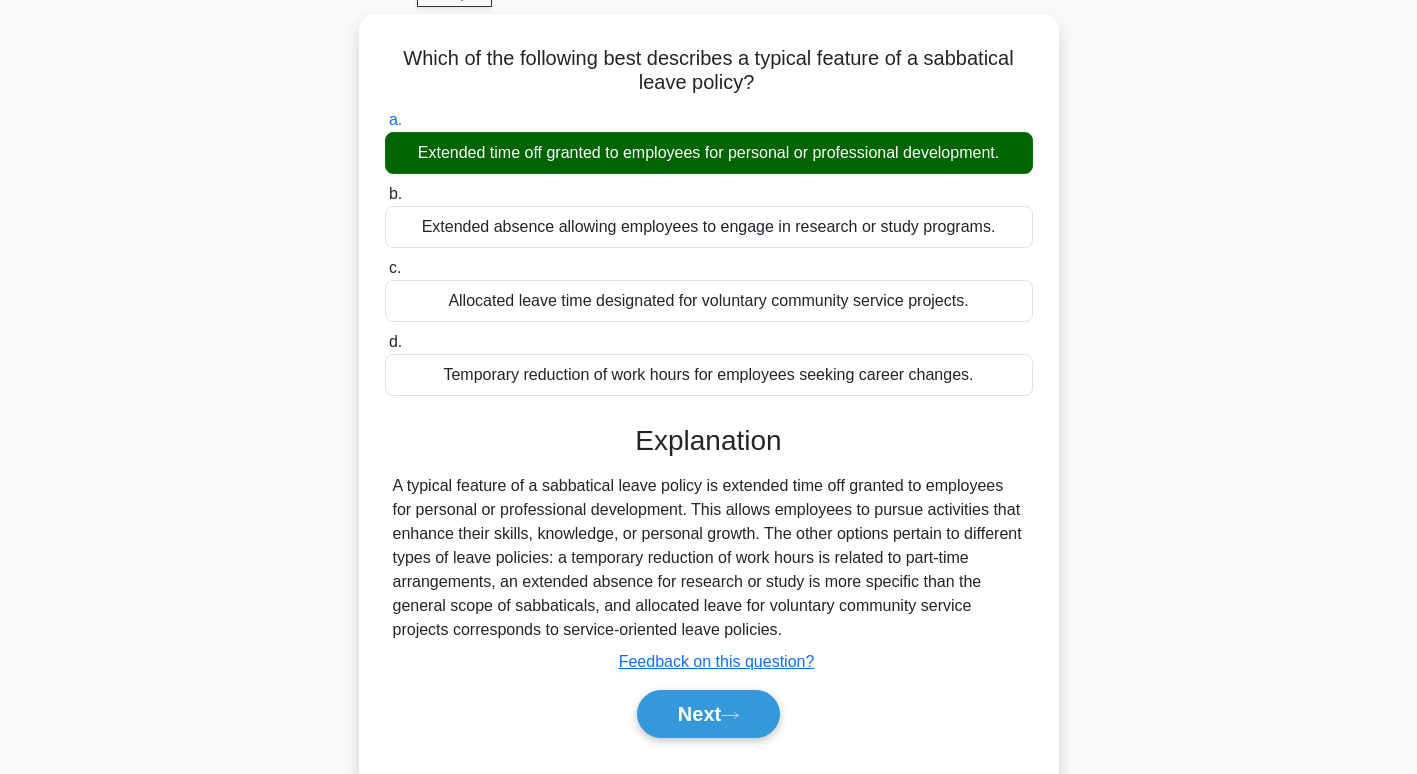 scroll, scrollTop: 103, scrollLeft: 0, axis: vertical 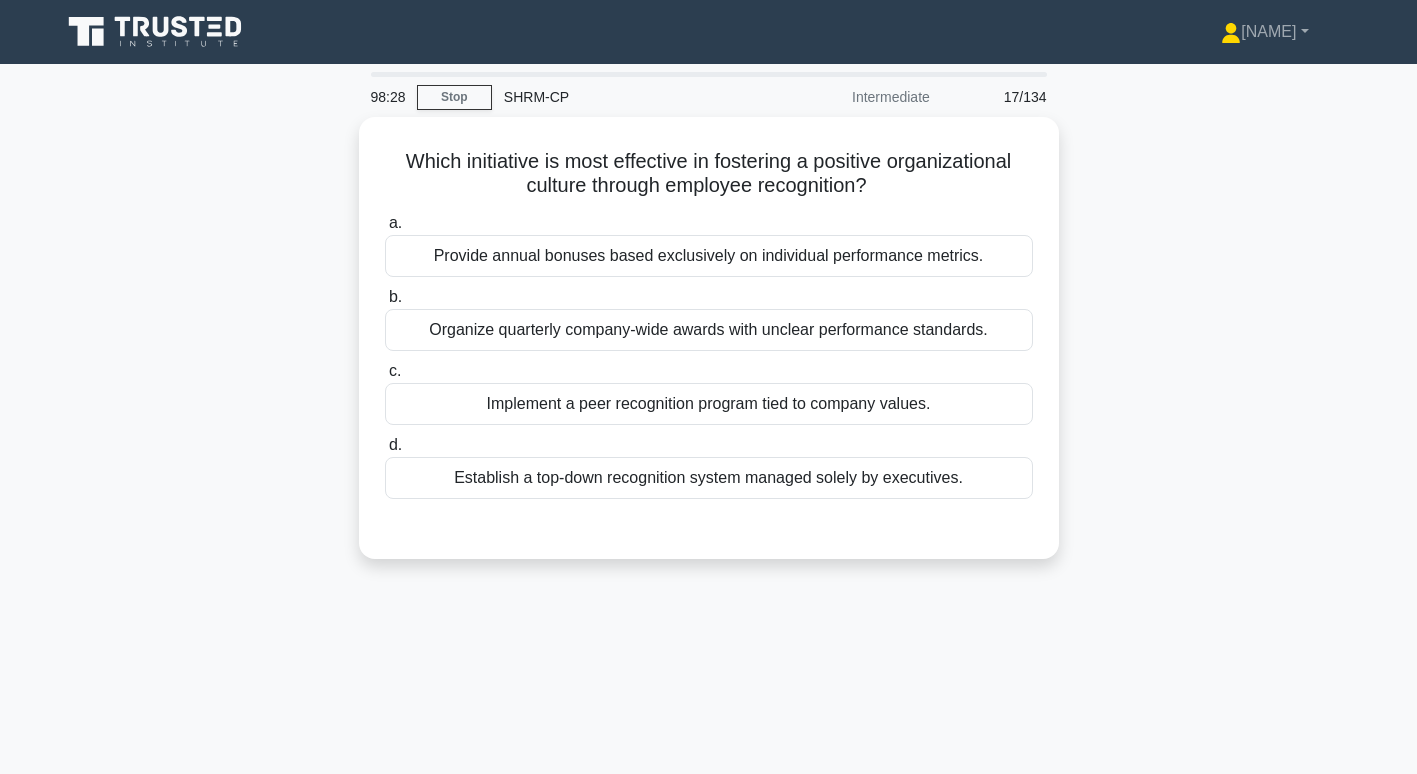 click on "Implement a peer recognition program tied to company values." at bounding box center [709, 404] 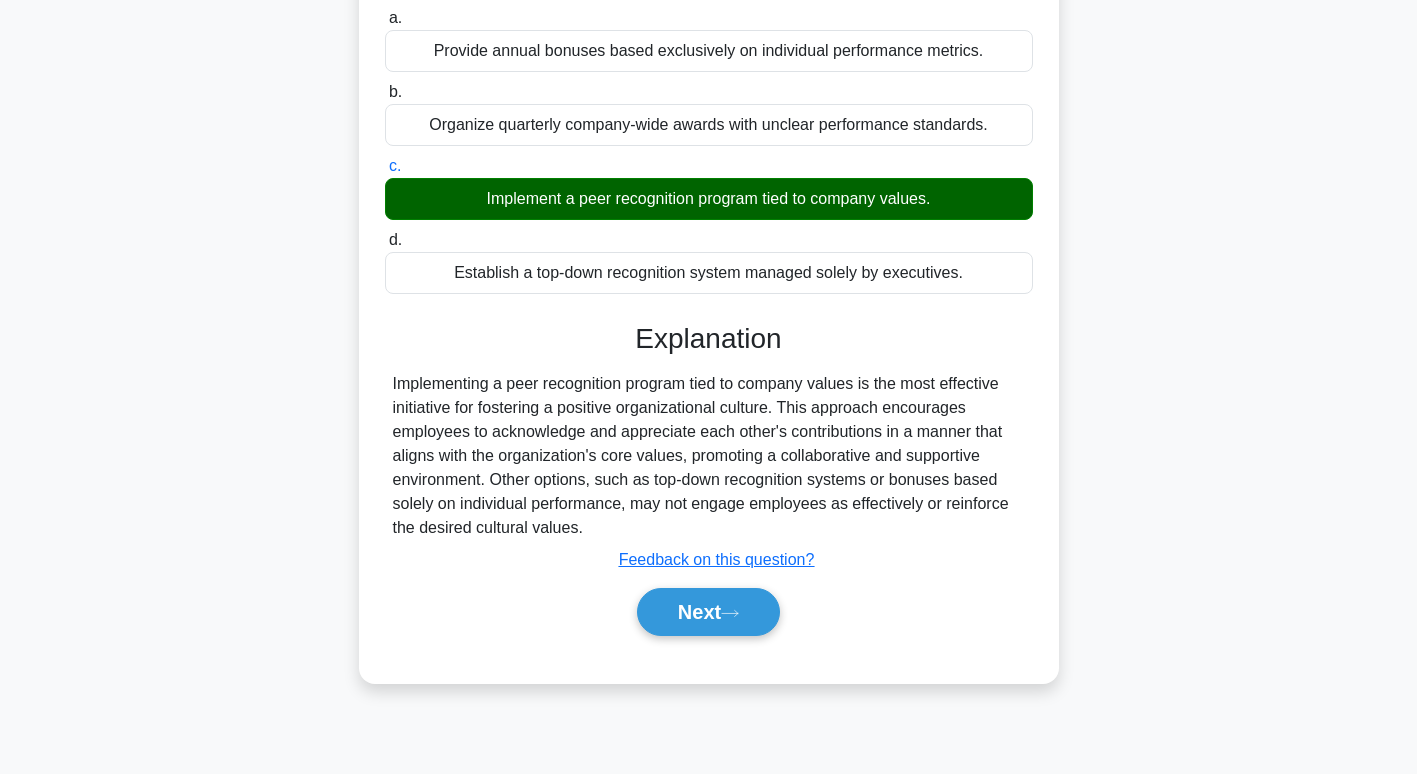 scroll, scrollTop: 213, scrollLeft: 0, axis: vertical 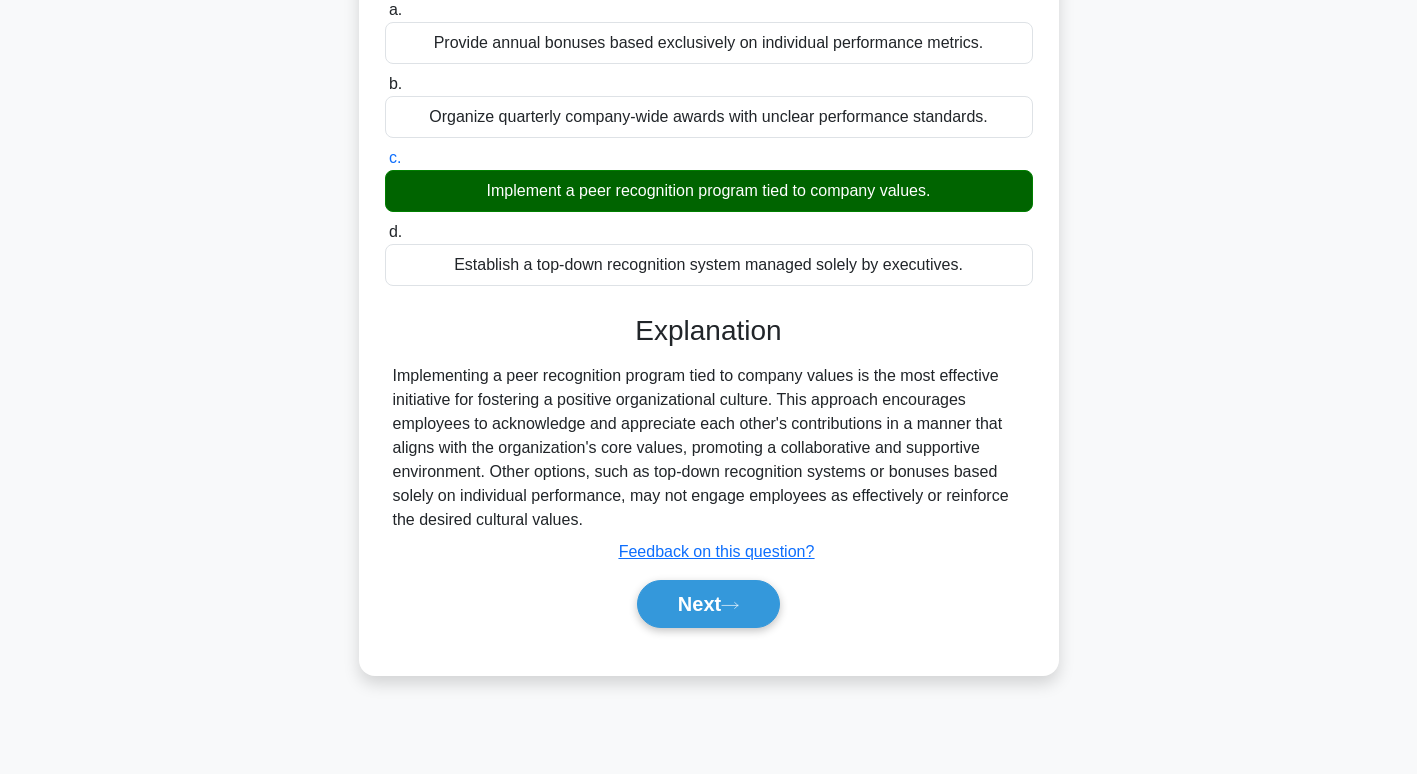 click on "Next" at bounding box center (708, 604) 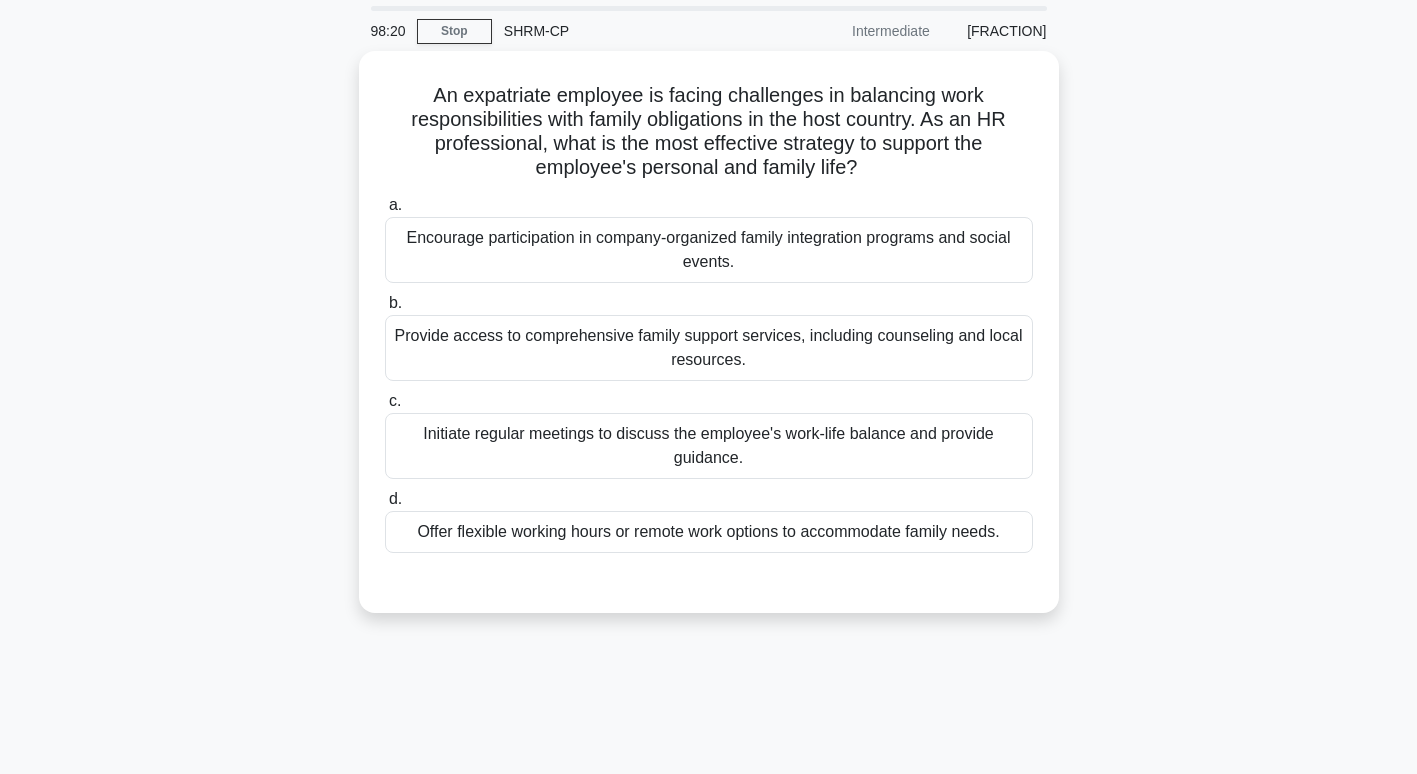 scroll, scrollTop: 54, scrollLeft: 0, axis: vertical 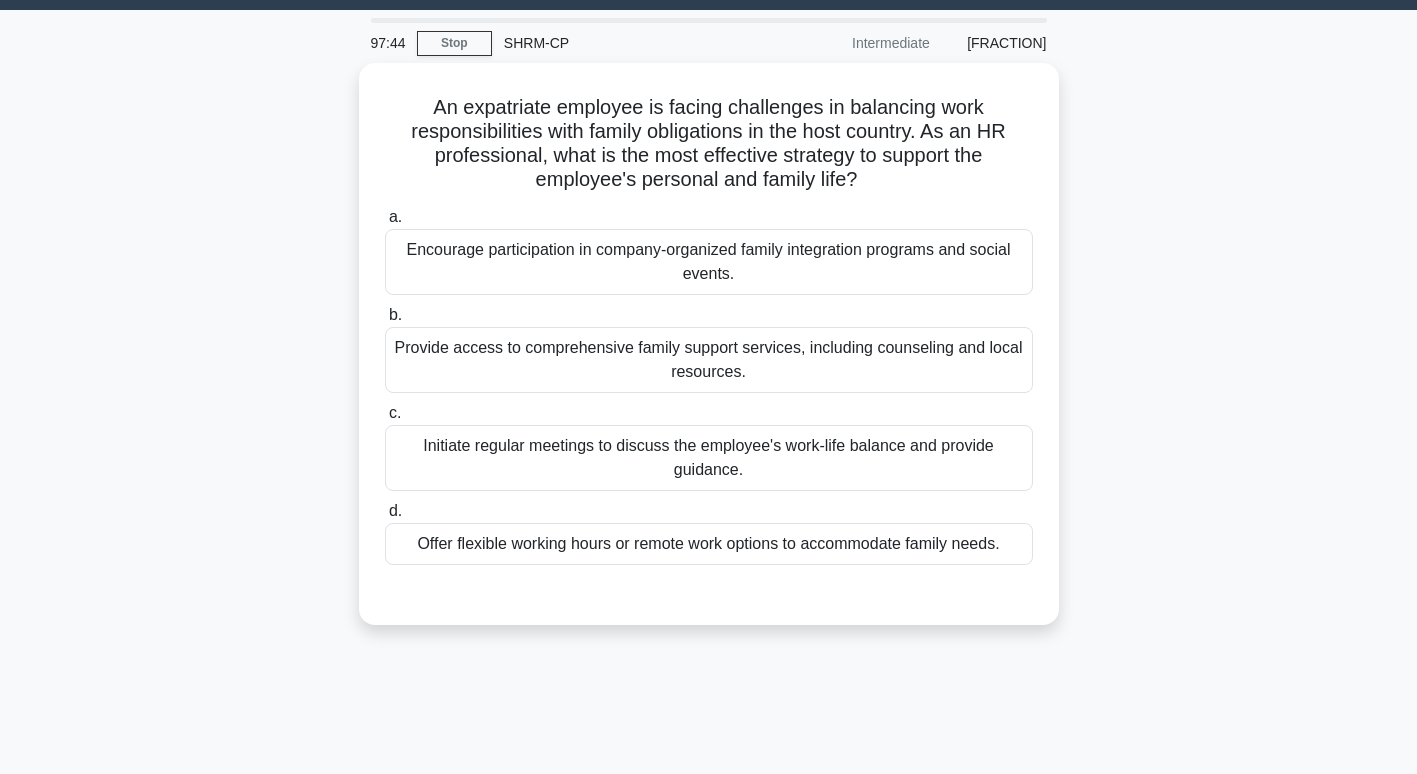 click on "Provide access to comprehensive family support services, including counseling and local resources." at bounding box center [709, 360] 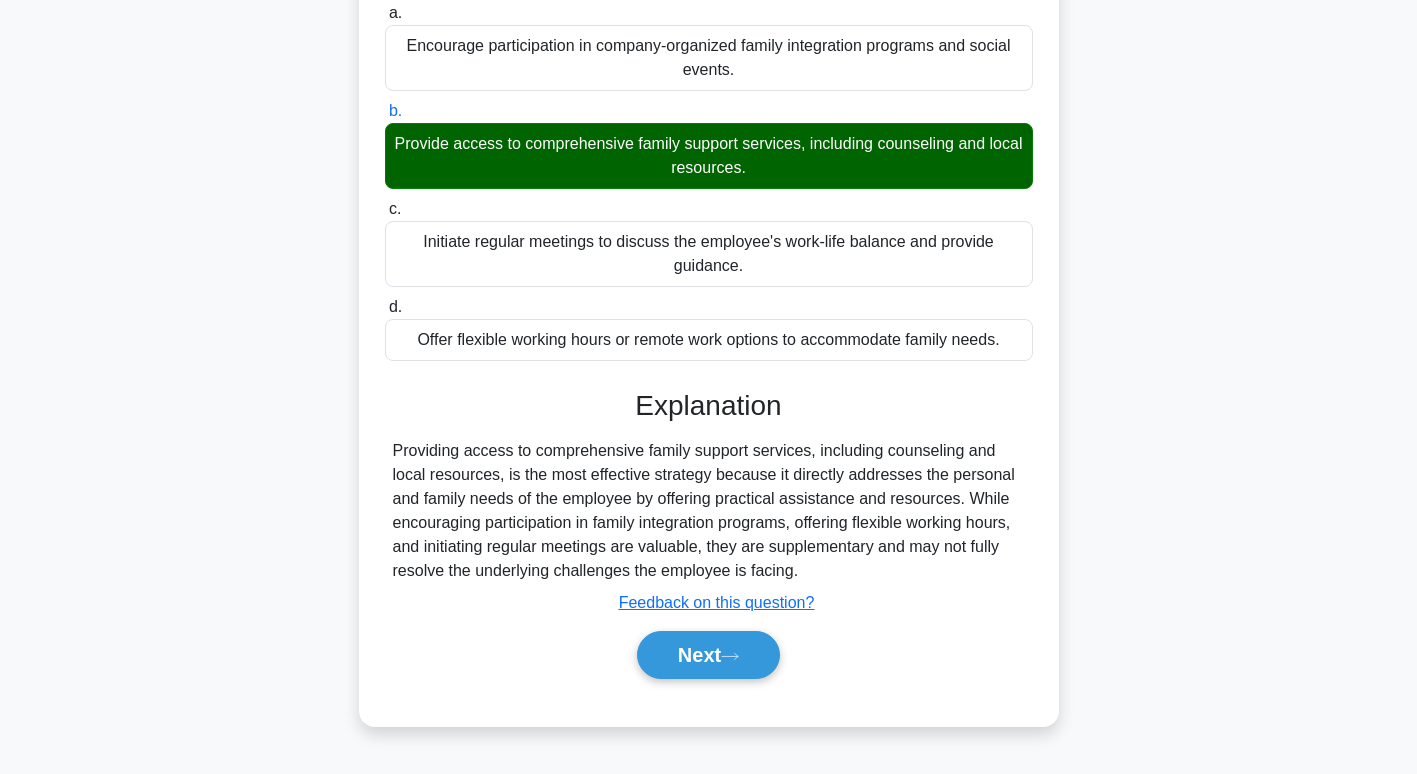 scroll, scrollTop: 306, scrollLeft: 0, axis: vertical 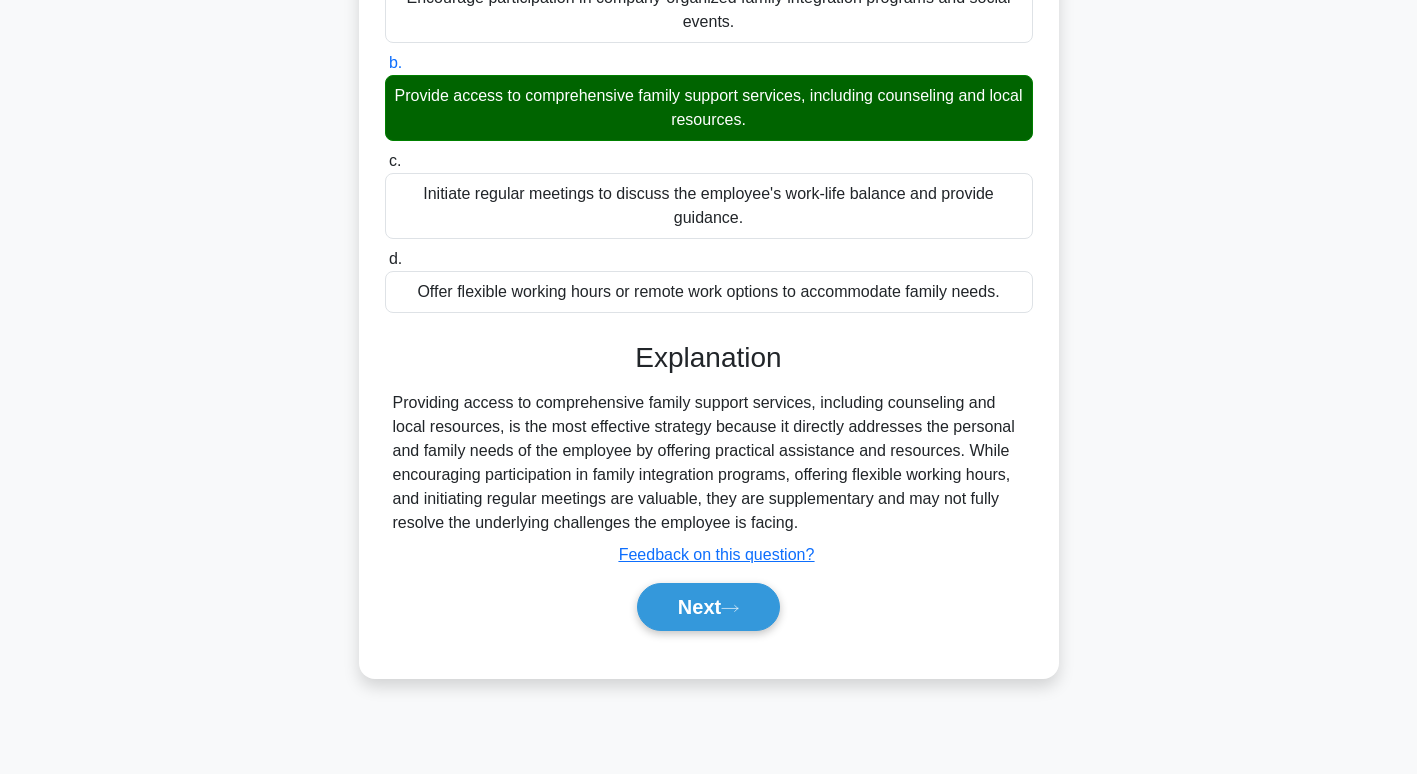 click on "Next" at bounding box center (708, 607) 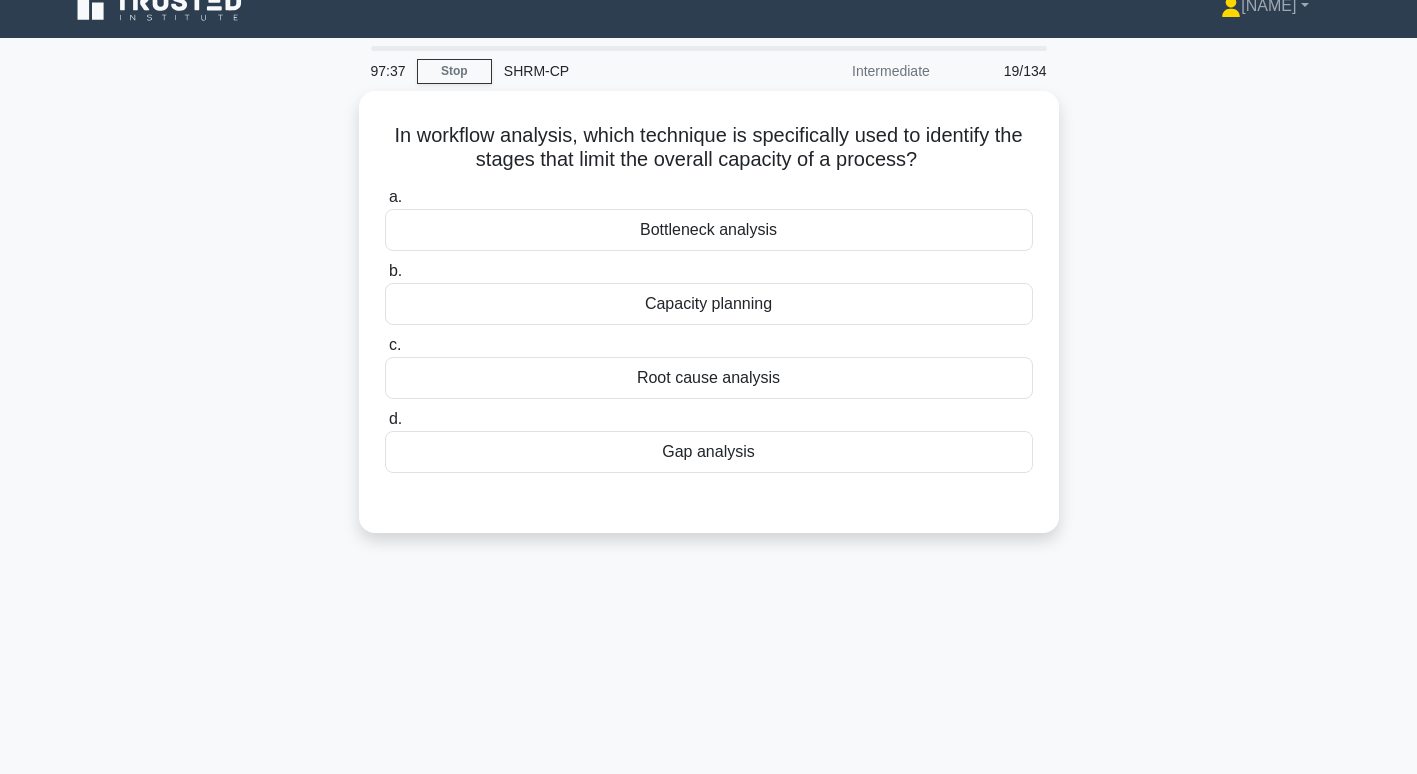 scroll, scrollTop: 23, scrollLeft: 0, axis: vertical 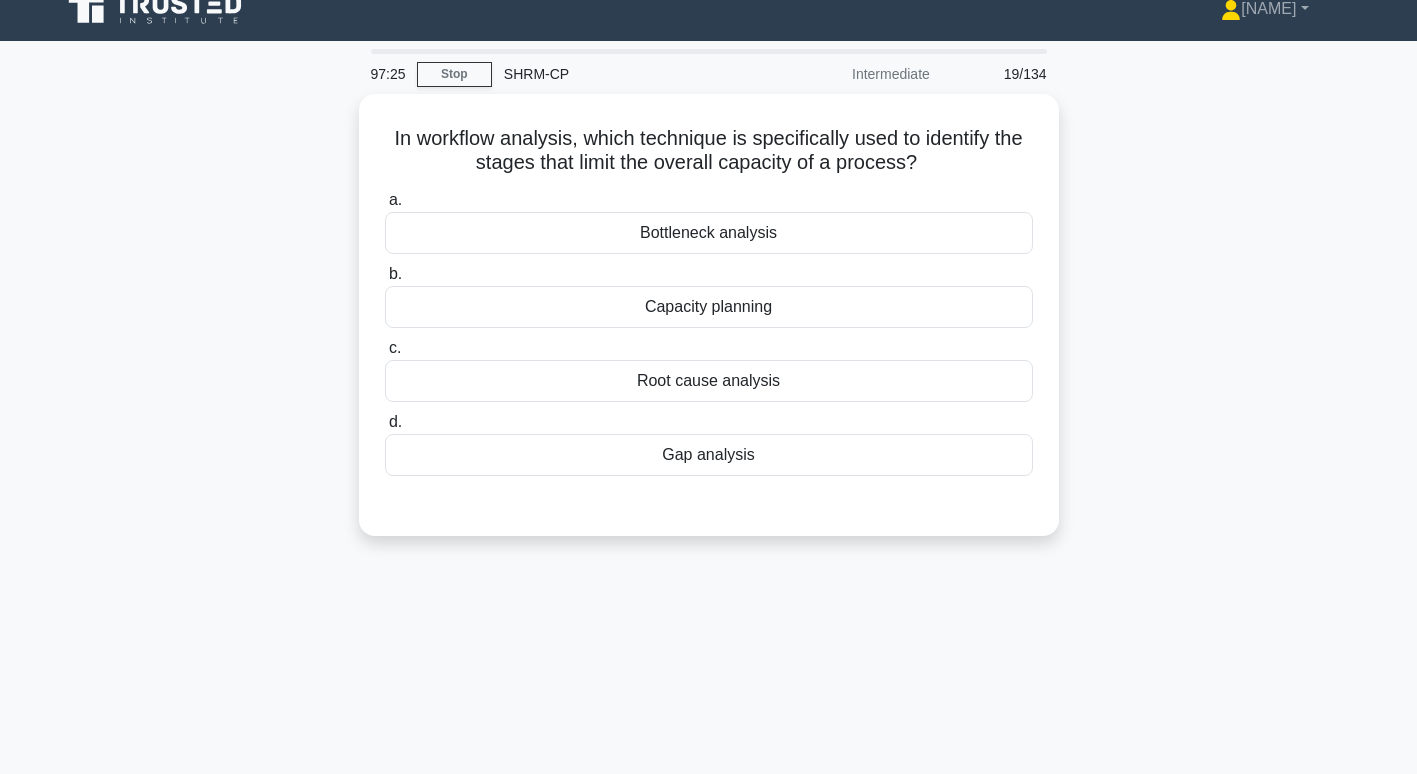 click on "Bottleneck analysis" at bounding box center (709, 233) 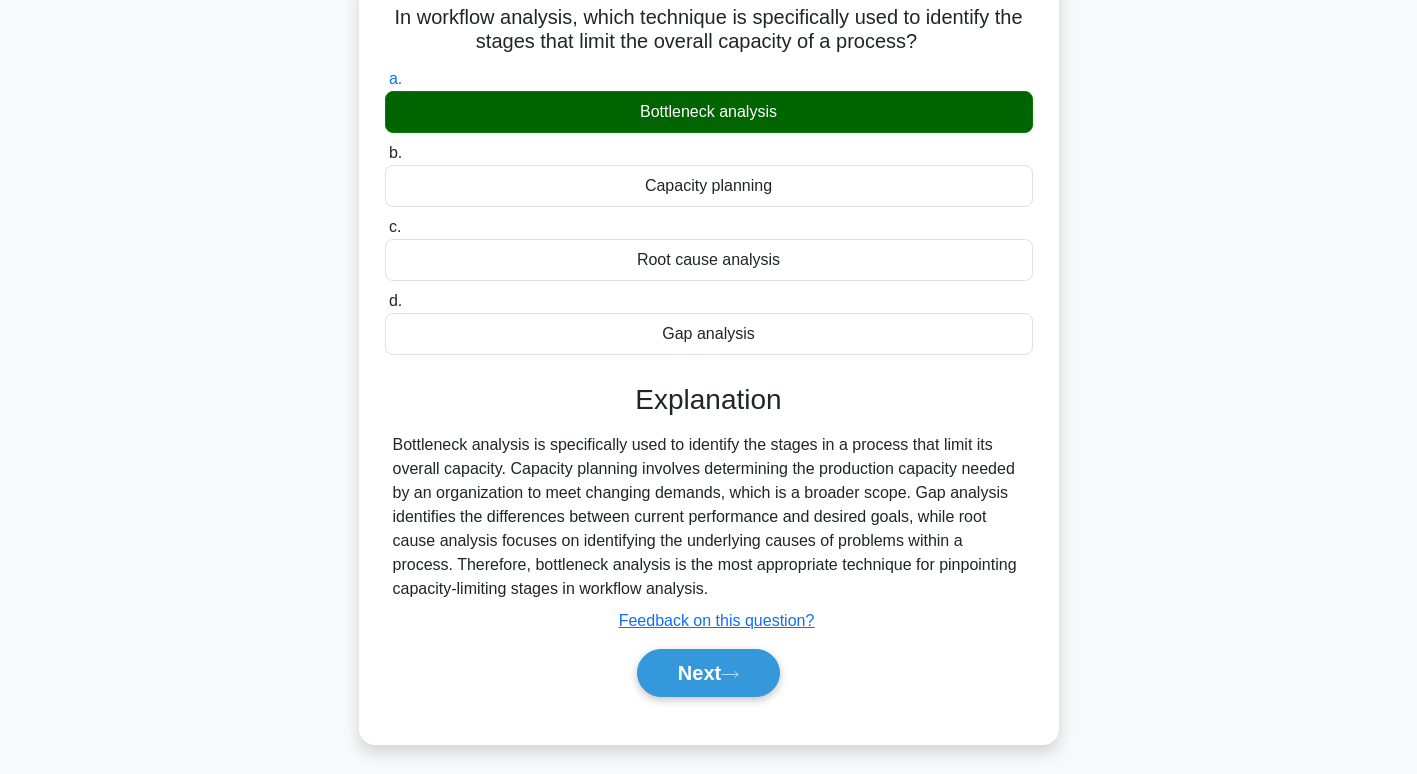 scroll, scrollTop: 146, scrollLeft: 0, axis: vertical 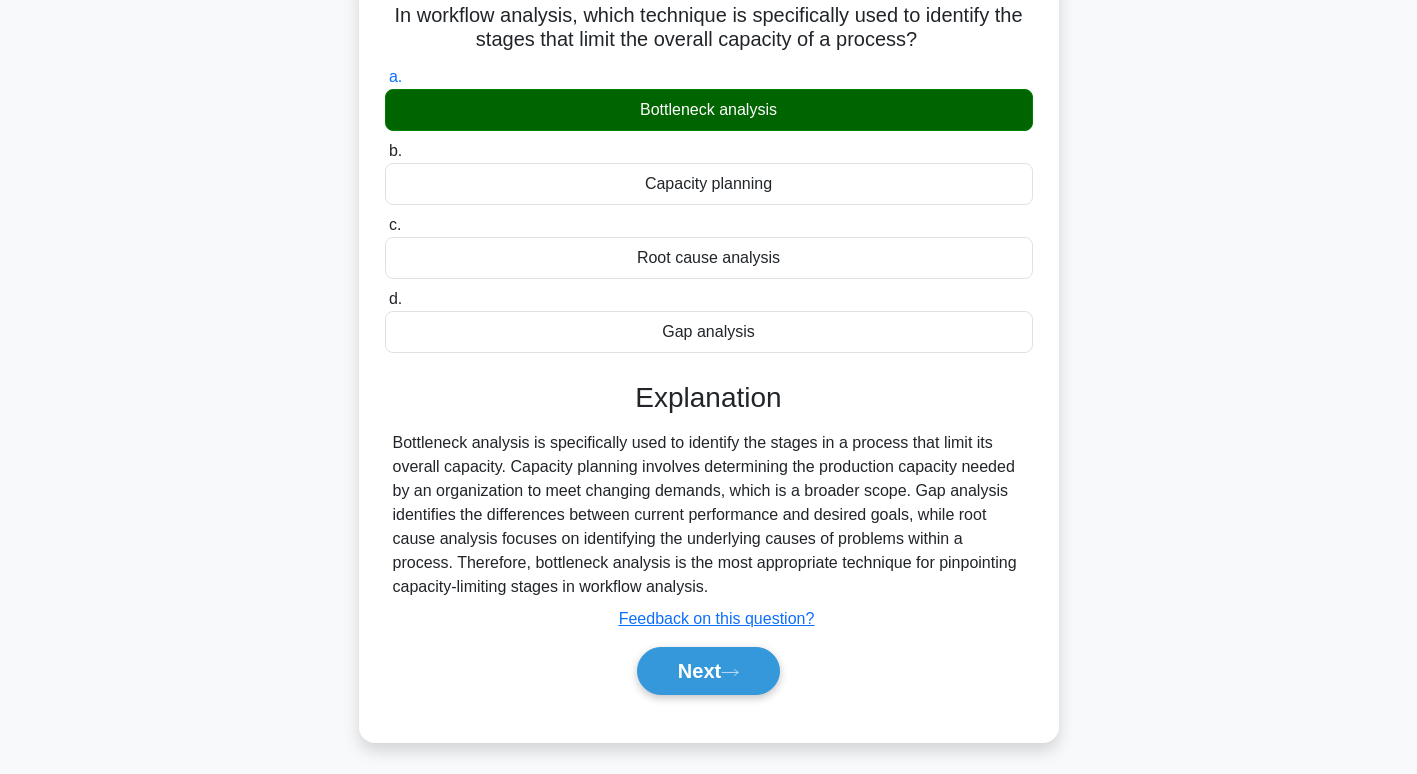 click on "Next" at bounding box center [708, 671] 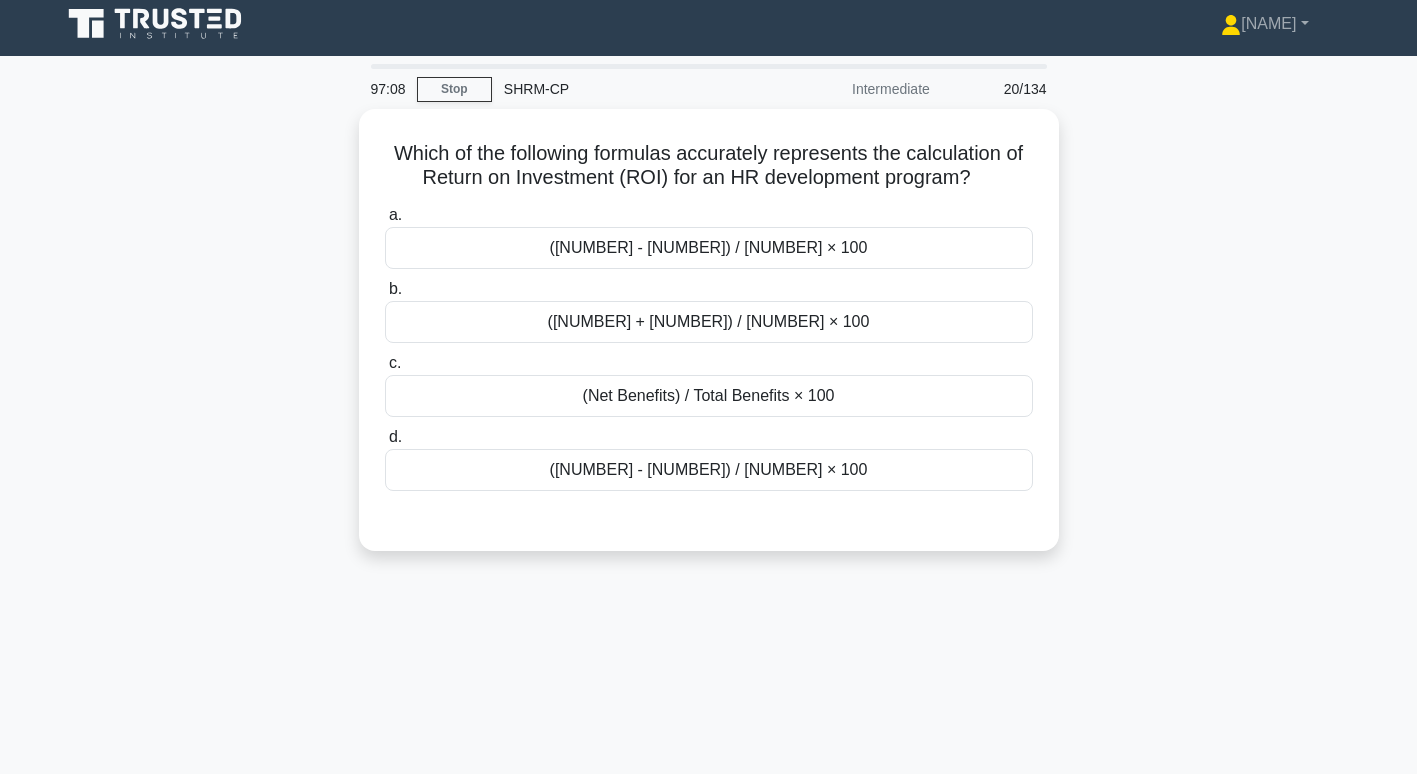 scroll, scrollTop: 0, scrollLeft: 0, axis: both 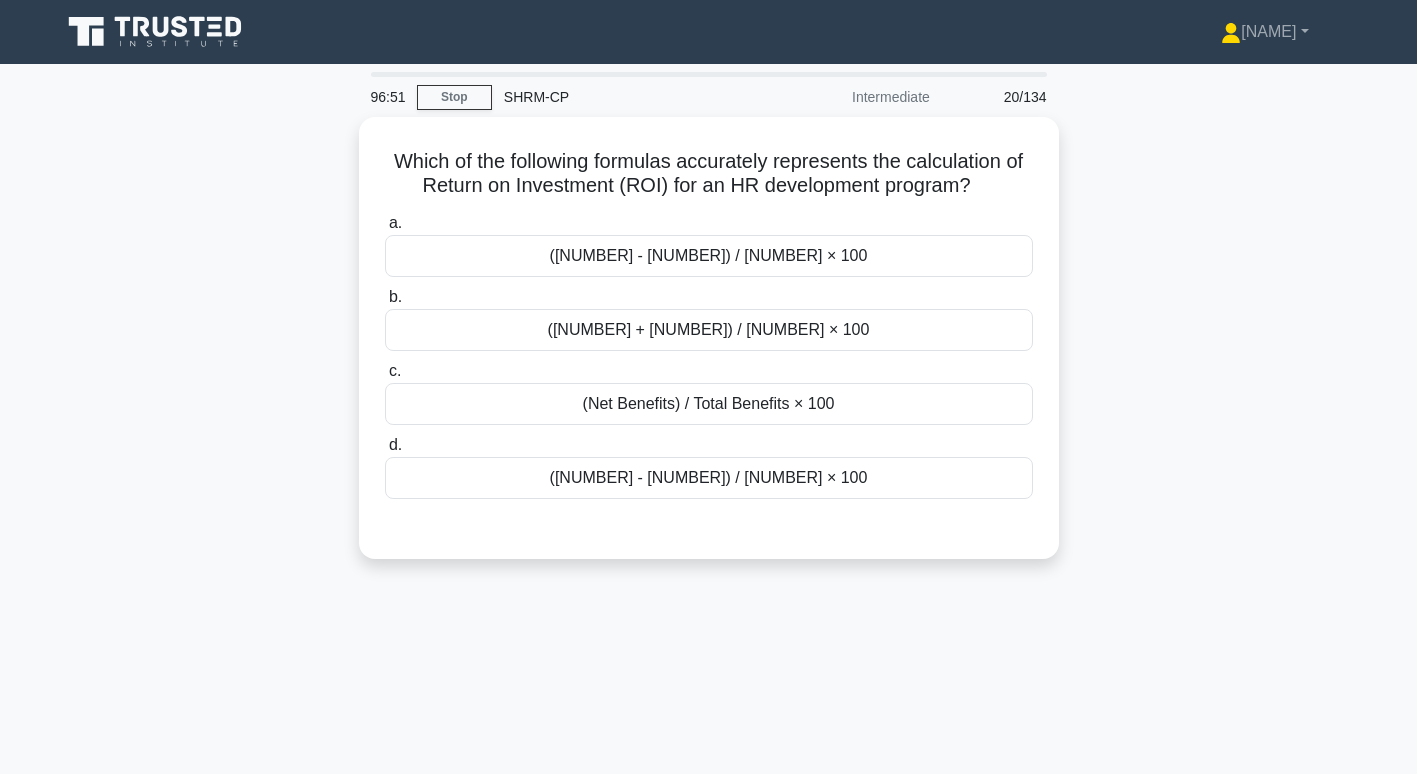 click on "(Total Benefits - Total Costs) / Total Costs × 100" at bounding box center [709, 256] 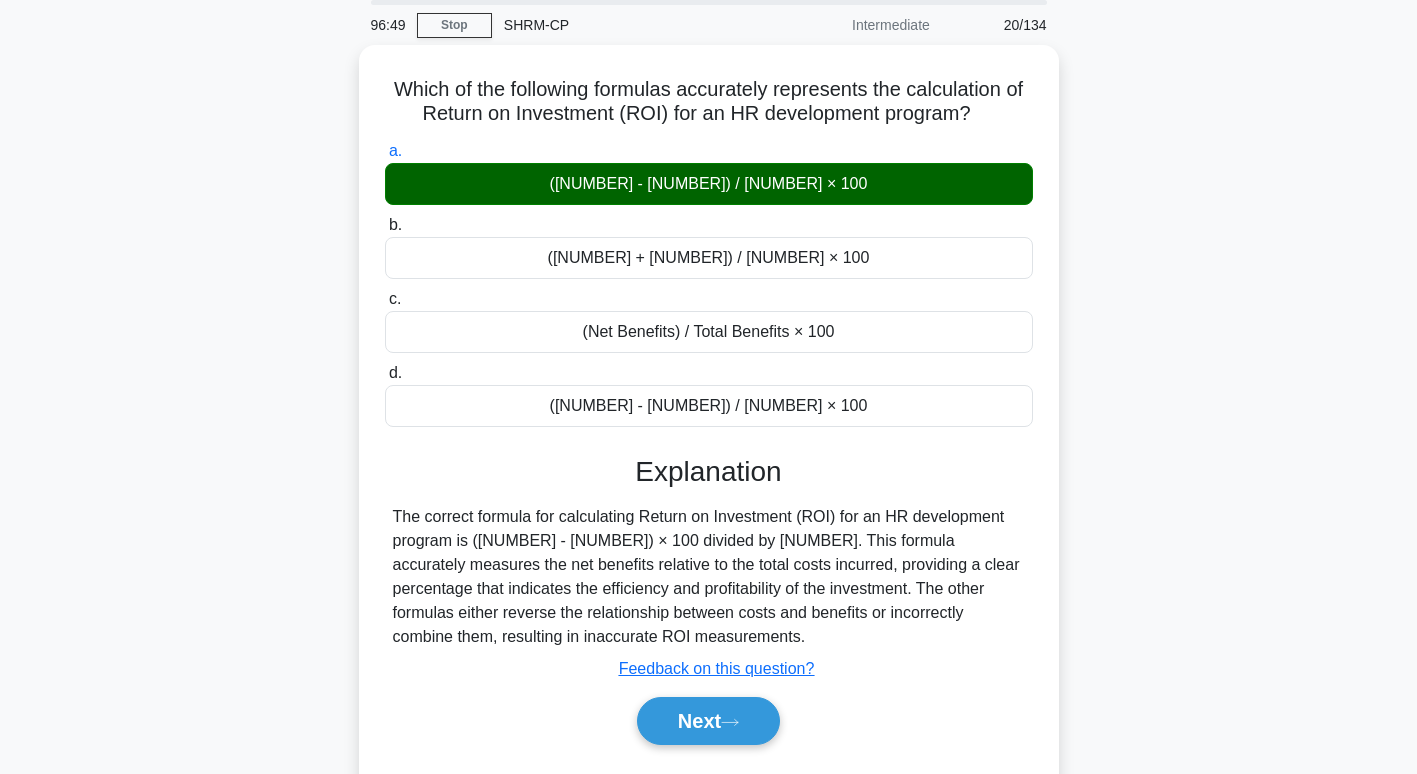 scroll, scrollTop: 104, scrollLeft: 0, axis: vertical 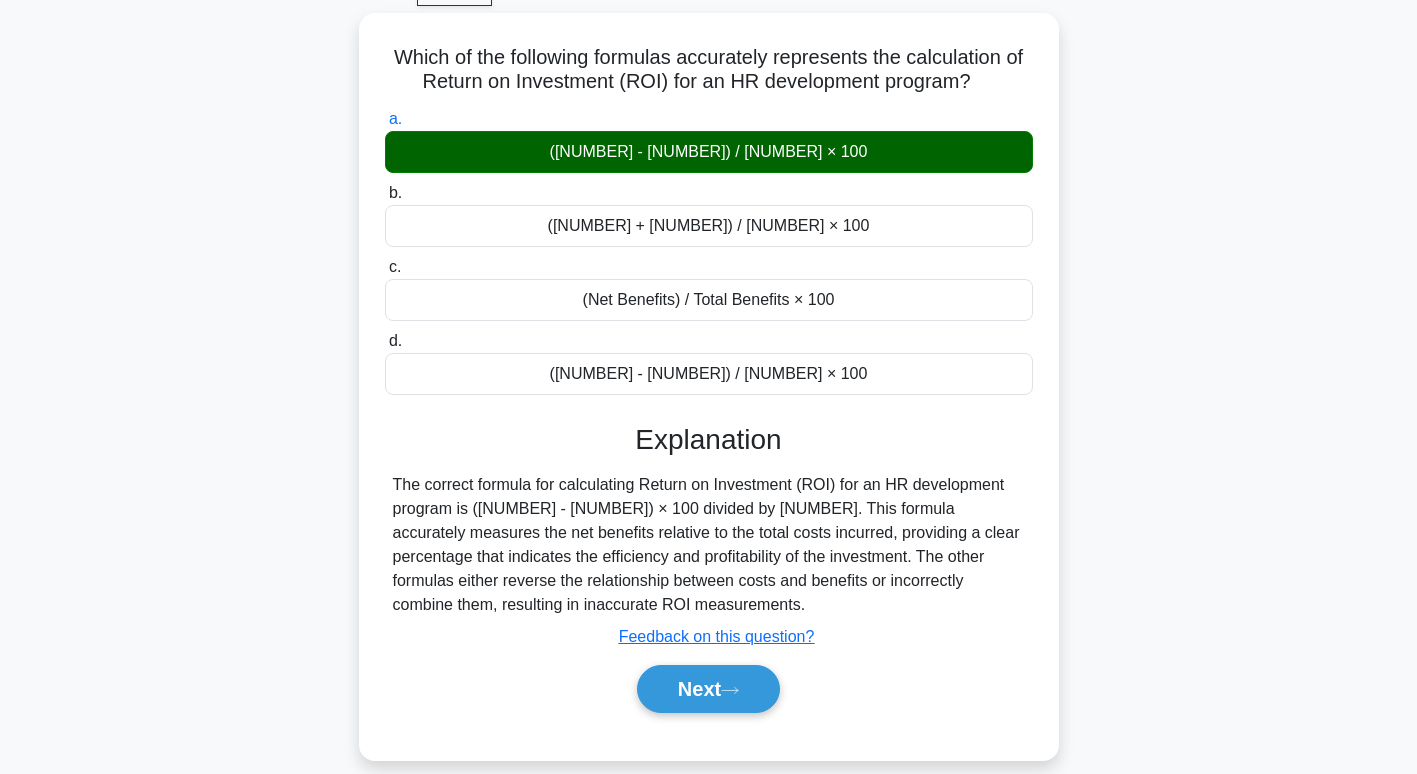 click on "Next" at bounding box center [708, 689] 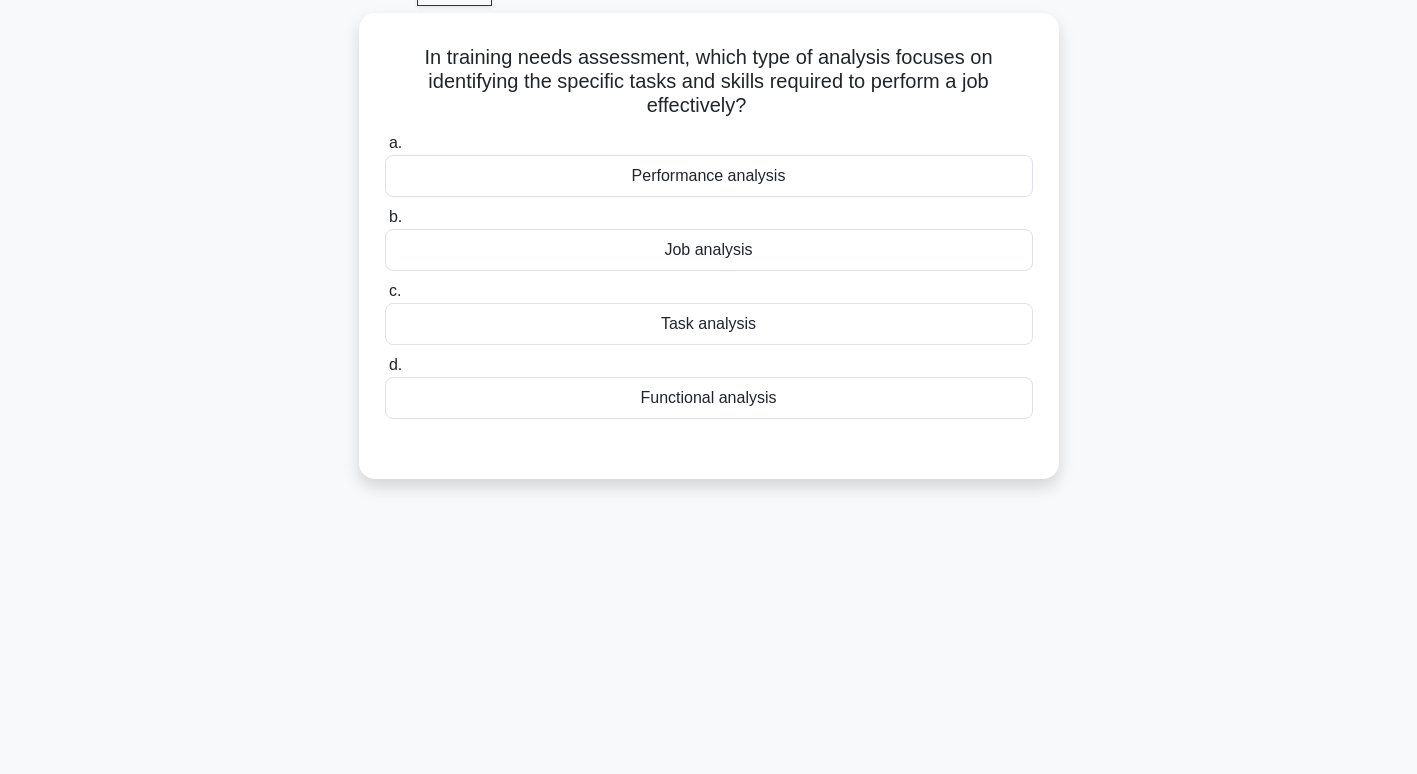 click on "Task analysis" at bounding box center (709, 324) 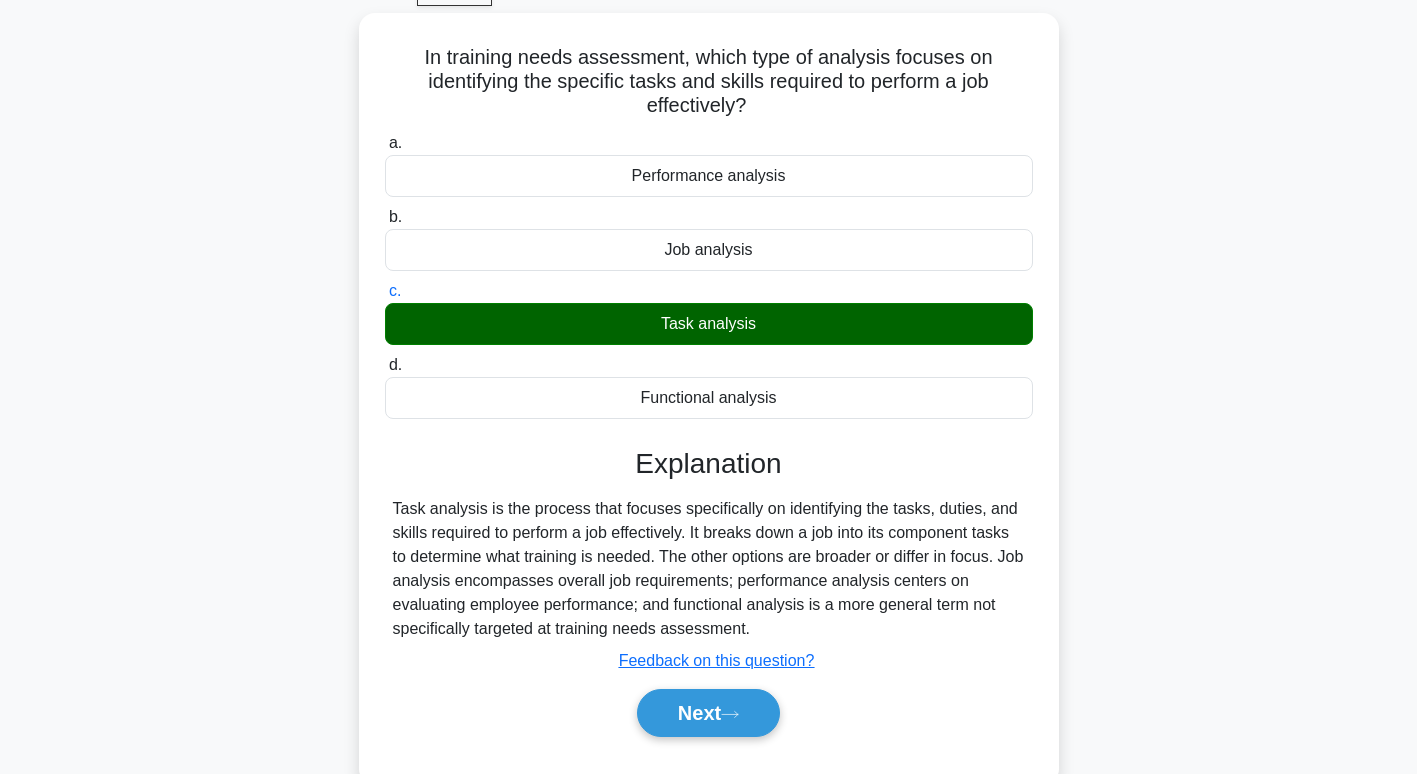 click on "Next" at bounding box center (708, 713) 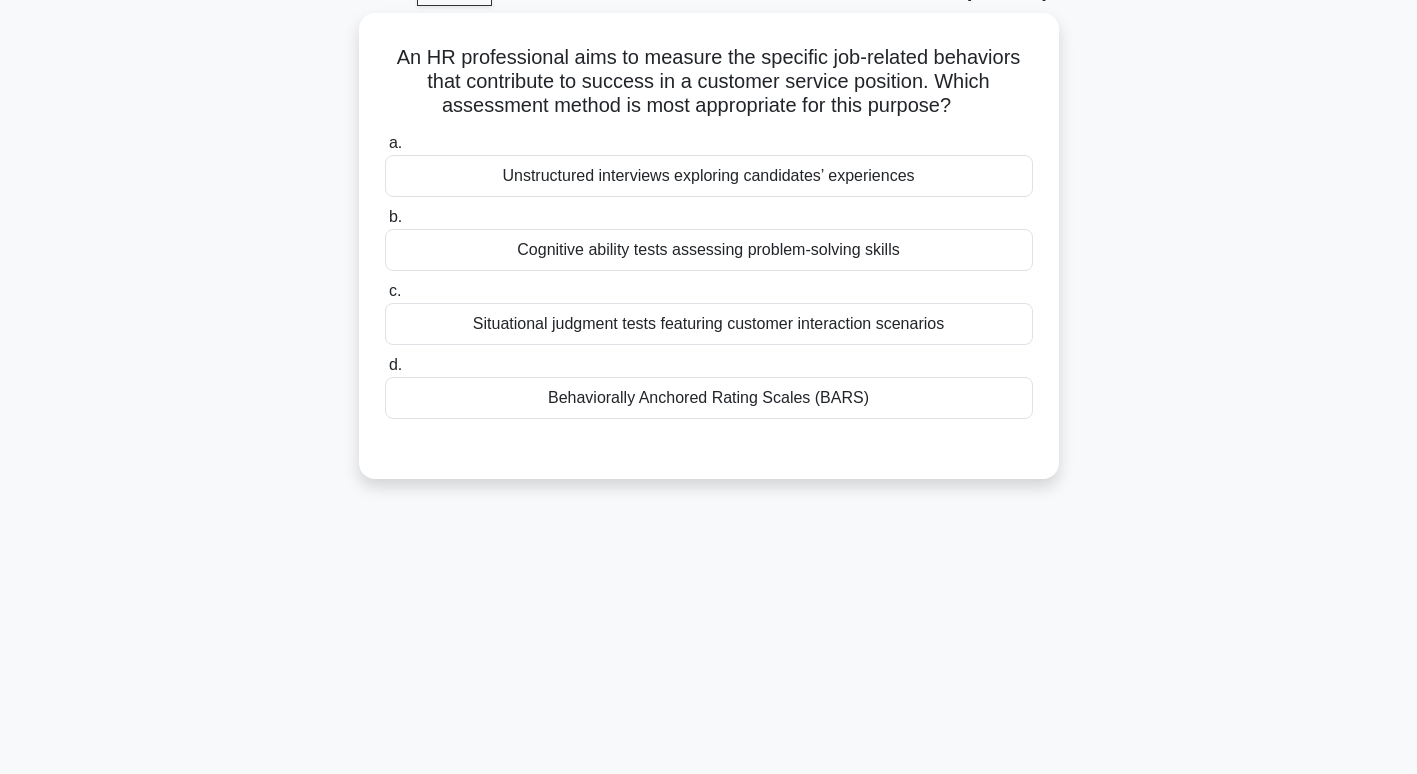 click on "Situational judgment tests featuring customer interaction scenarios" at bounding box center [709, 324] 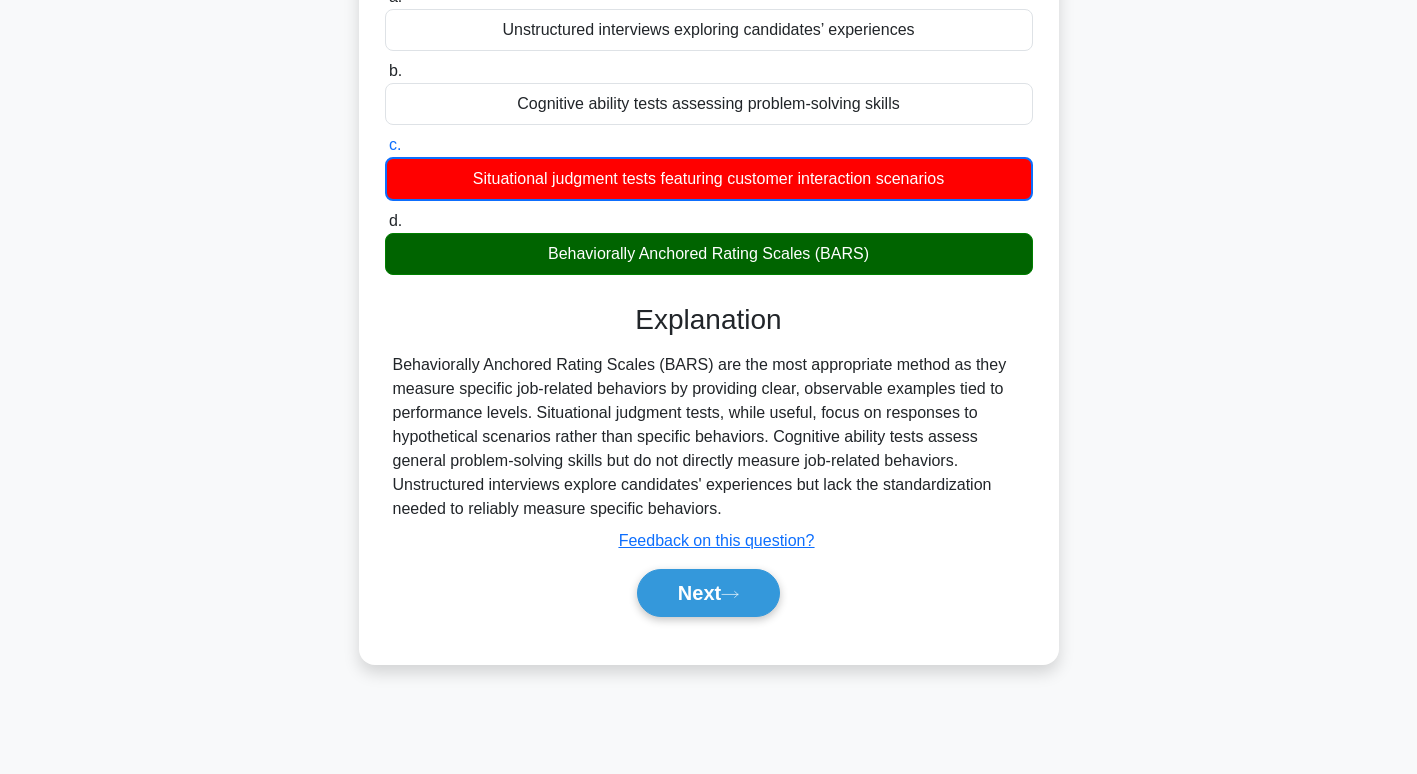 scroll, scrollTop: 250, scrollLeft: 0, axis: vertical 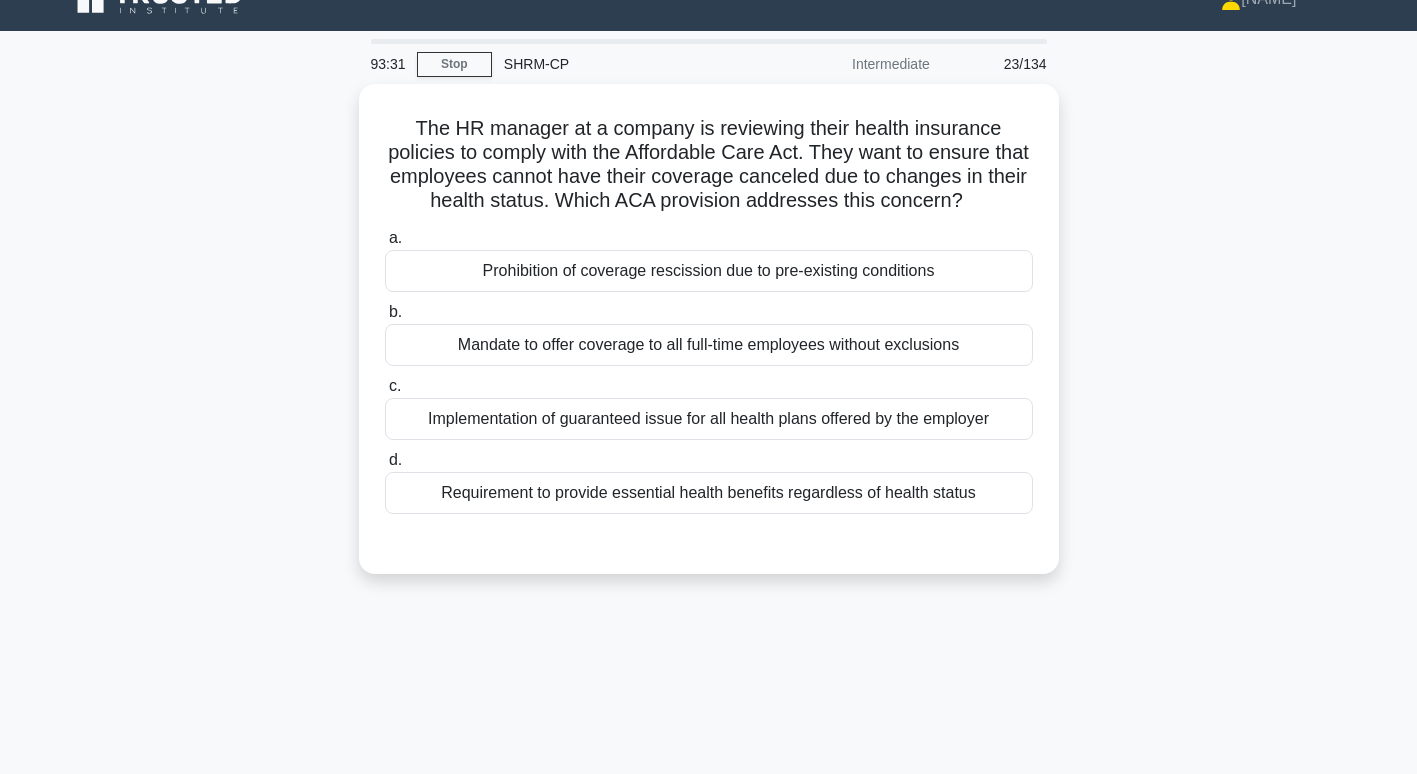 click on "Implementation of guaranteed issue for all health plans offered by the employer" at bounding box center [709, 419] 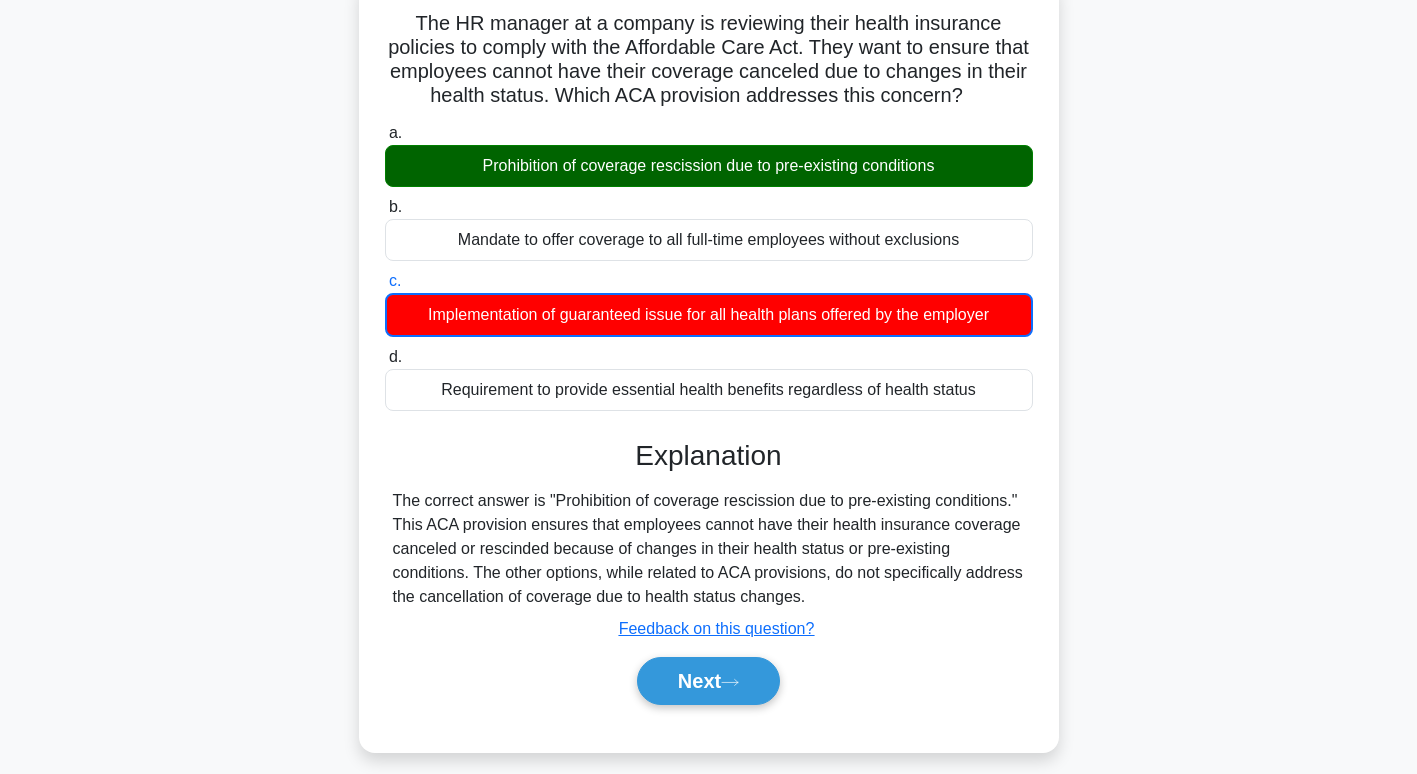 scroll, scrollTop: 149, scrollLeft: 0, axis: vertical 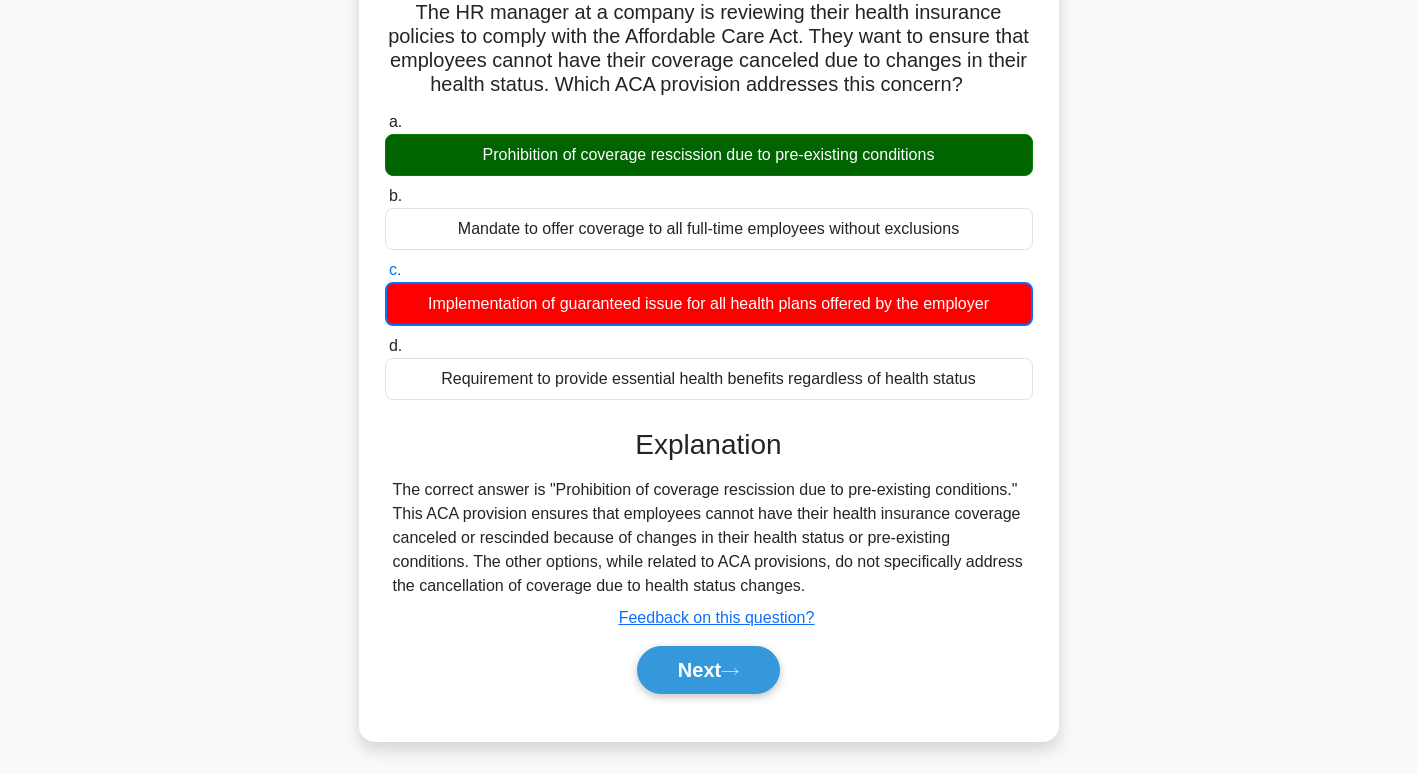 click on "Next" at bounding box center (708, 670) 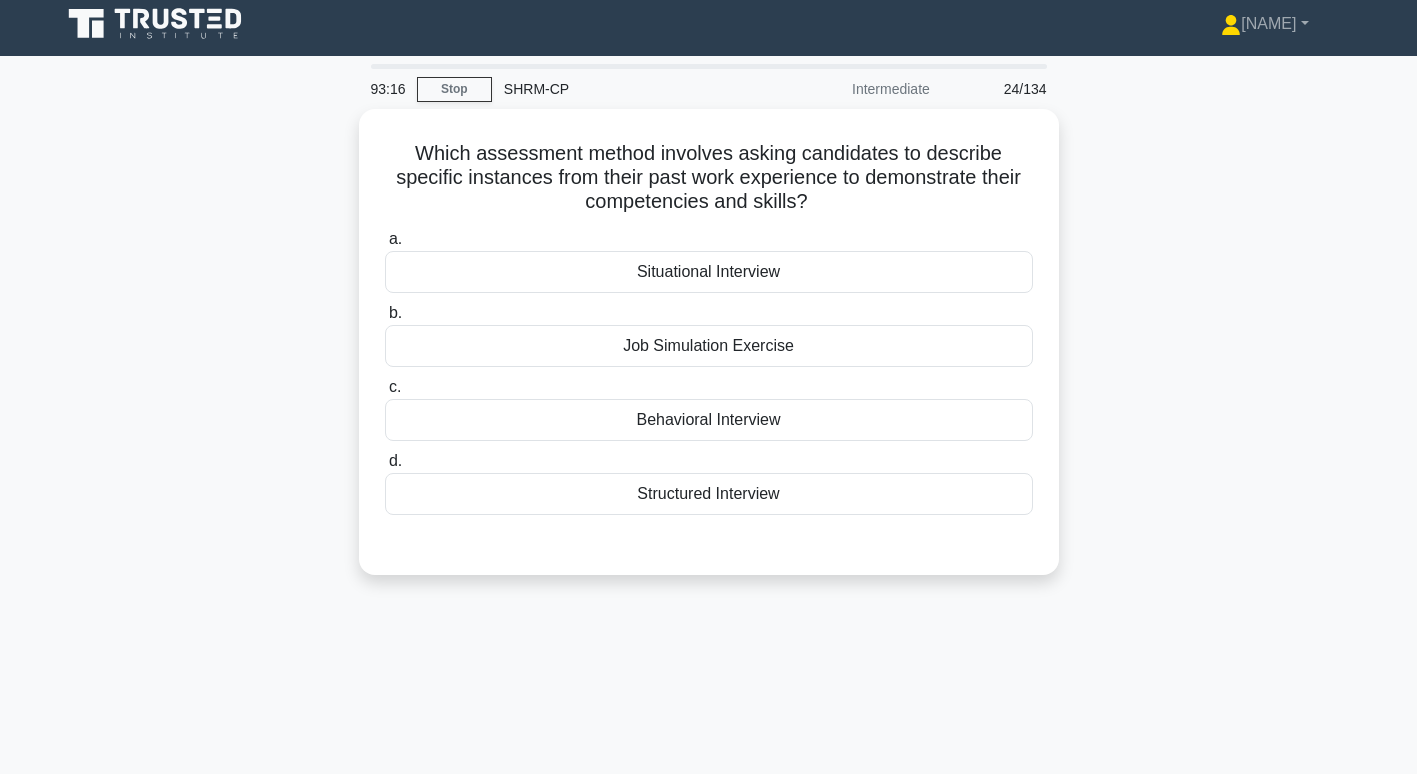 scroll, scrollTop: 8, scrollLeft: 0, axis: vertical 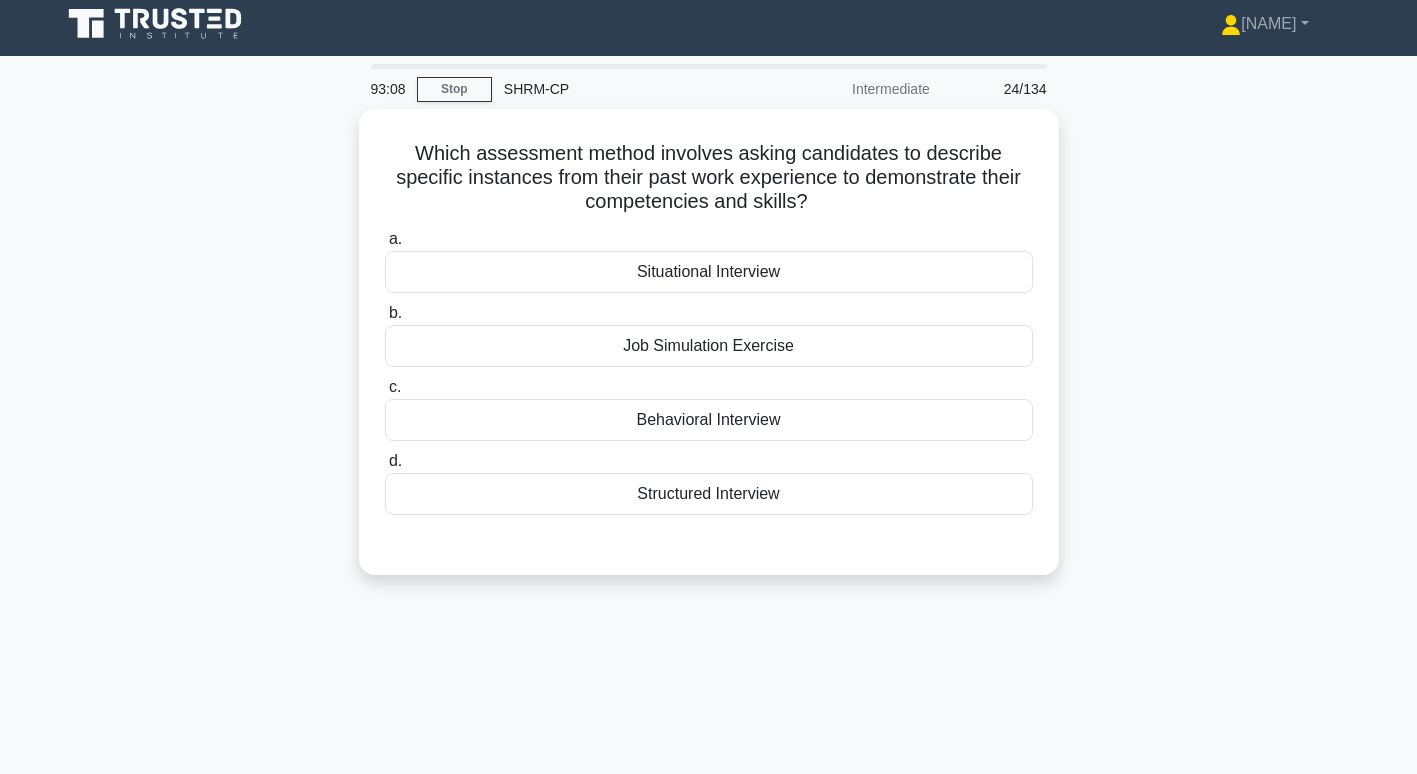 click on "Behavioral Interview" at bounding box center [709, 420] 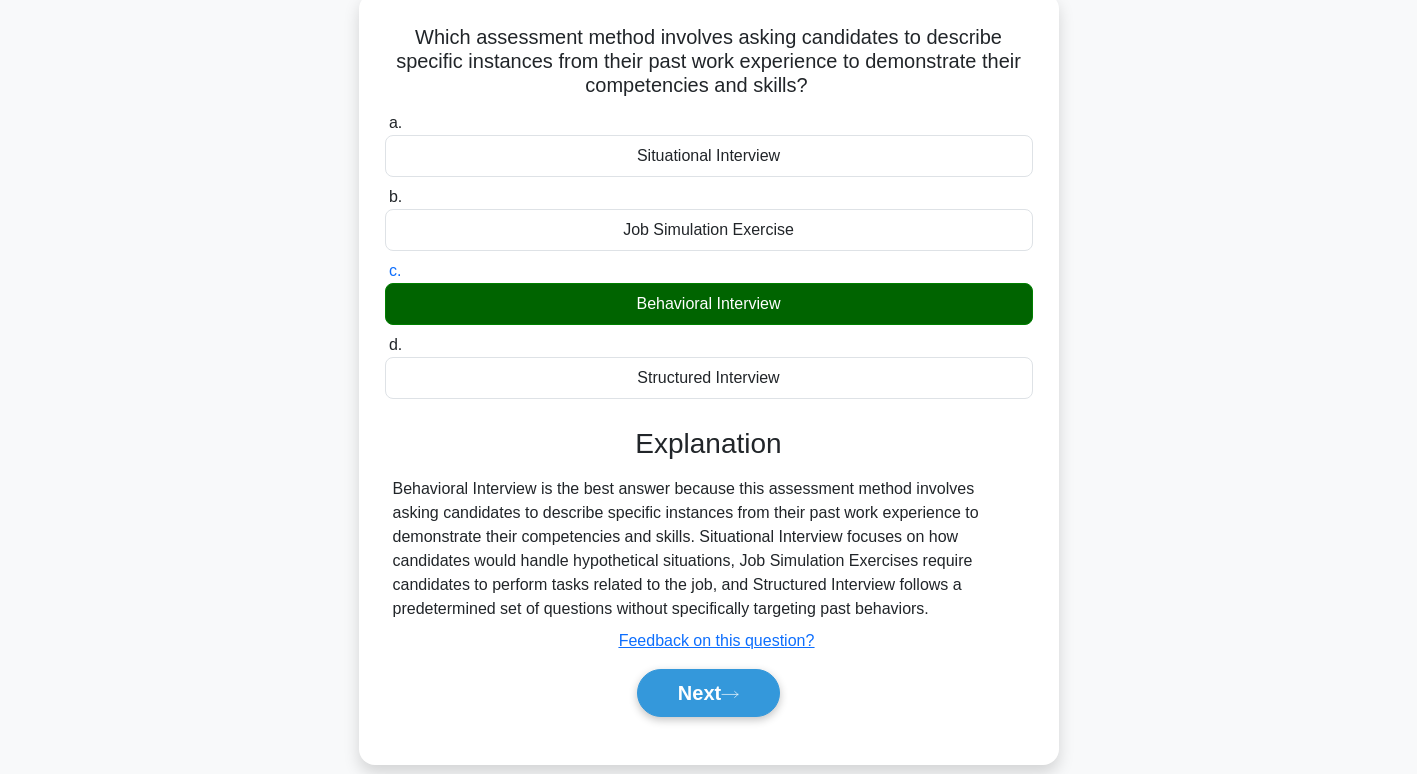 scroll, scrollTop: 154, scrollLeft: 0, axis: vertical 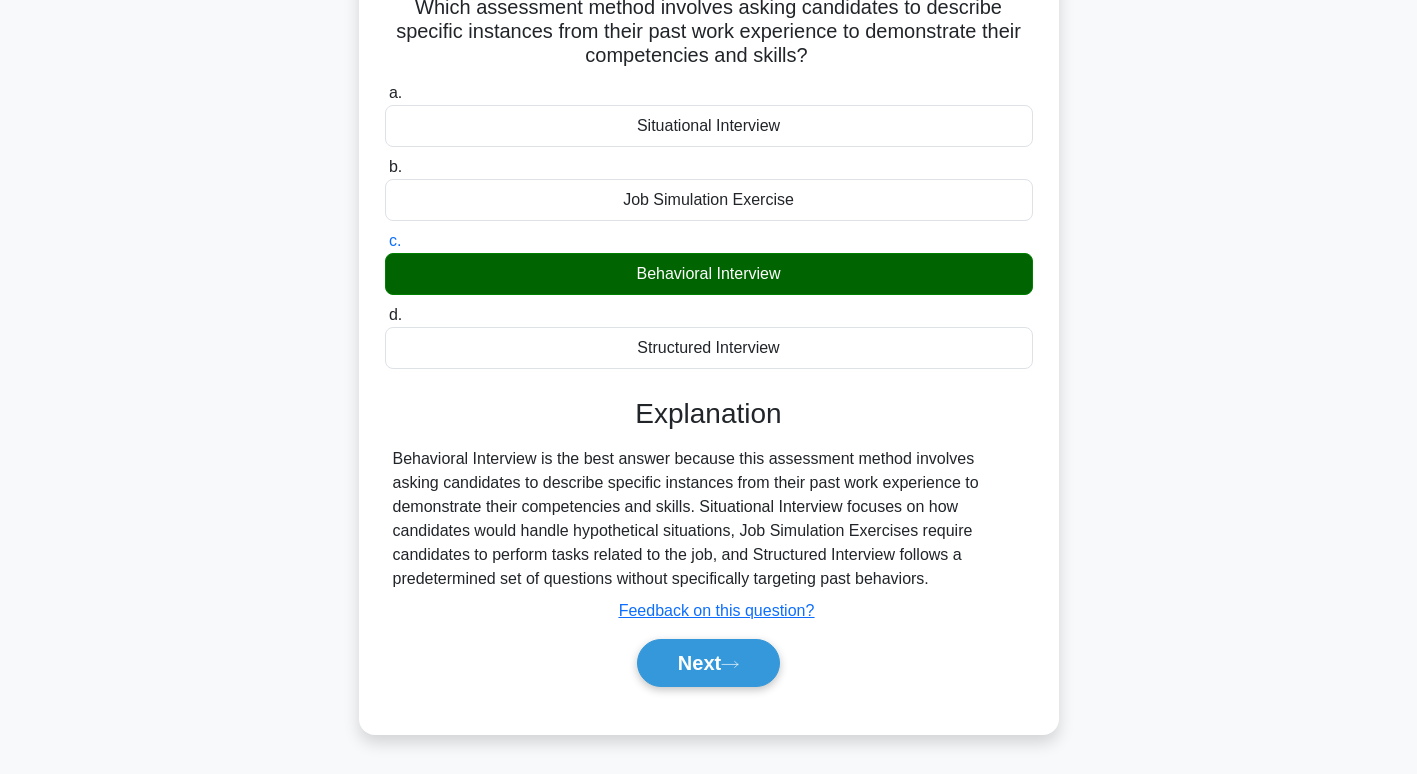 click on "Next" at bounding box center (708, 663) 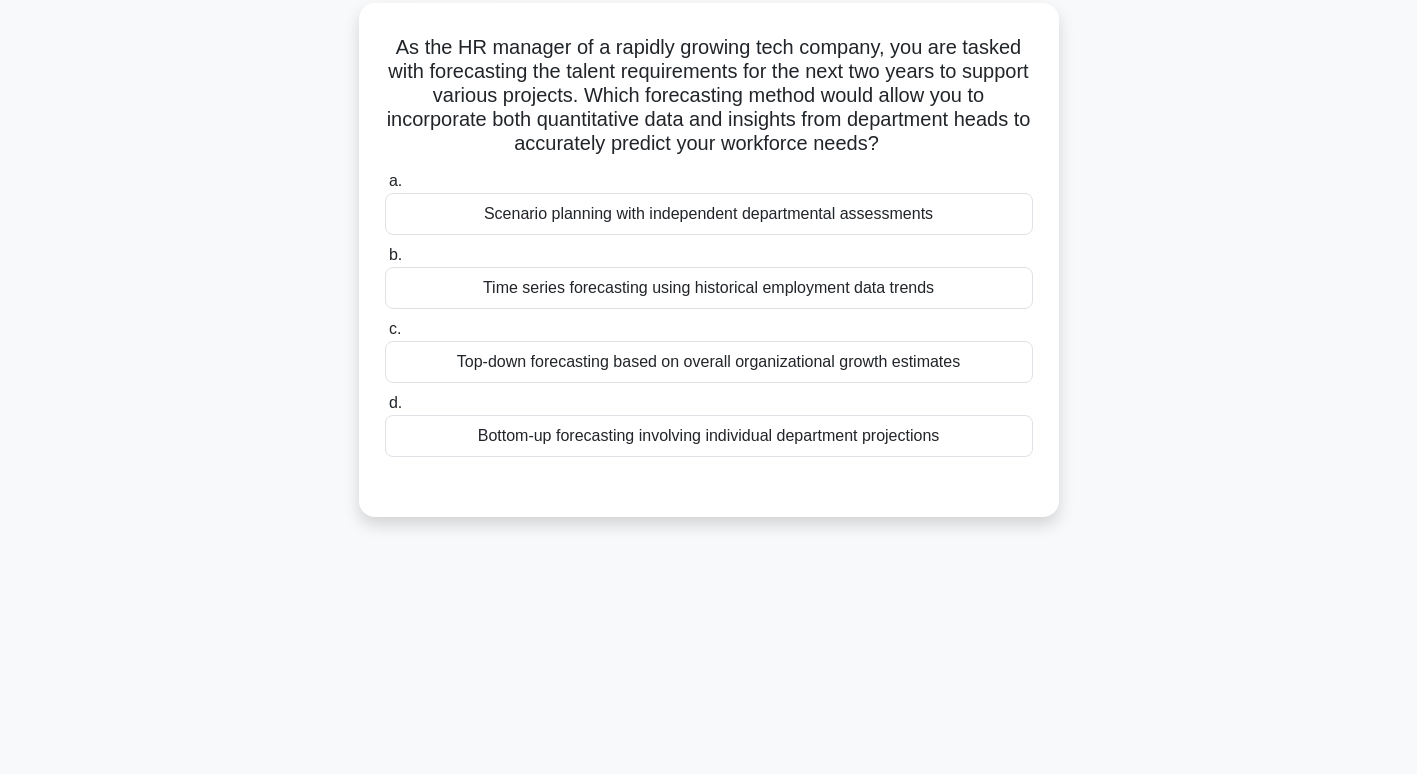 scroll, scrollTop: 114, scrollLeft: 0, axis: vertical 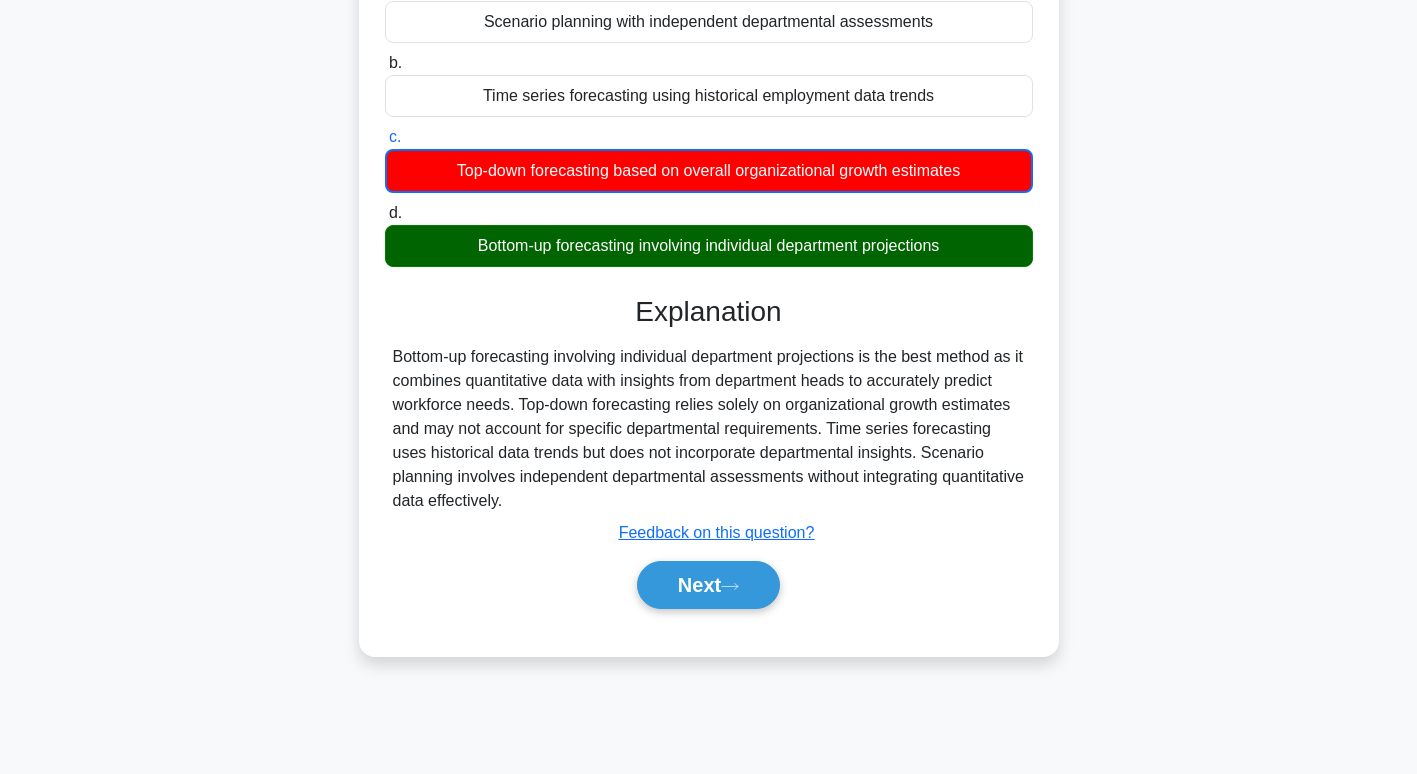 click on "Next" at bounding box center (708, 585) 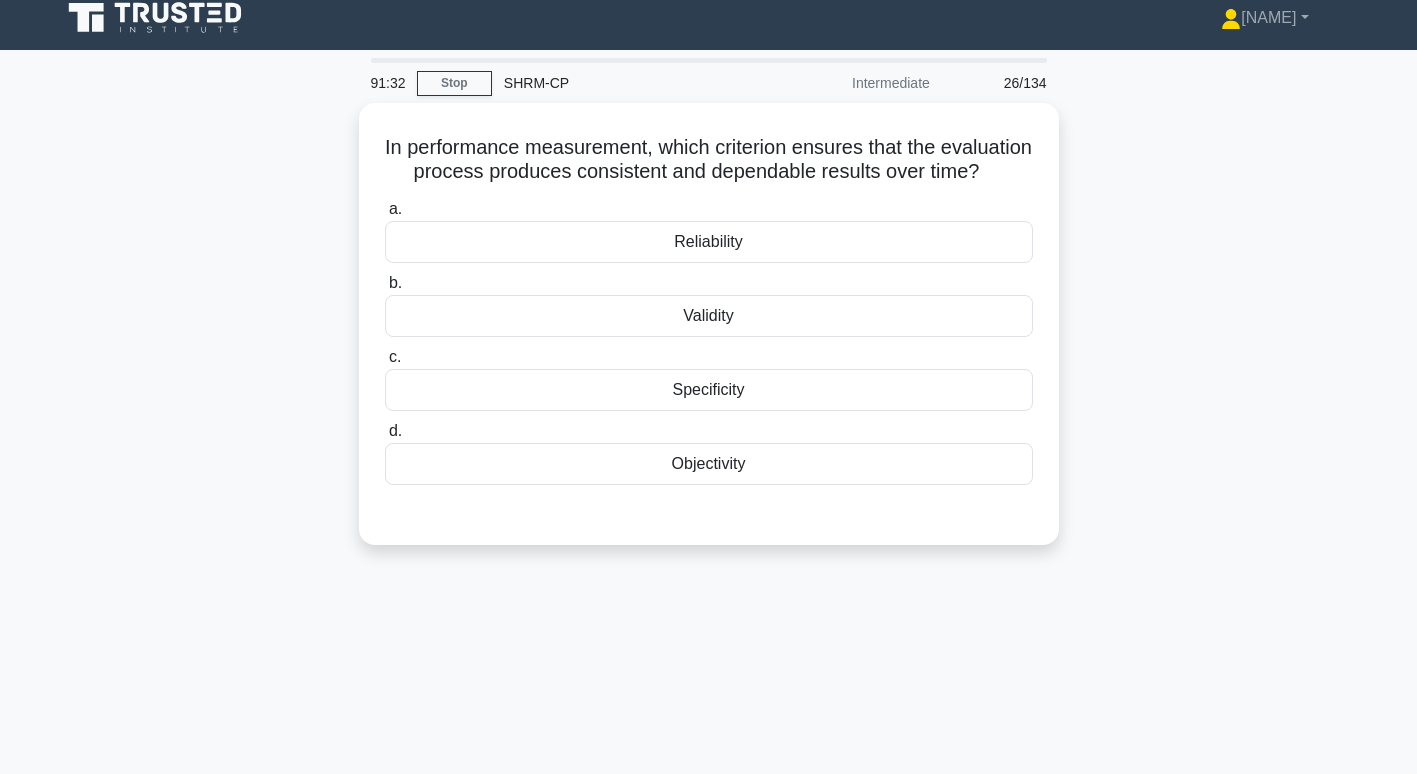 scroll, scrollTop: 0, scrollLeft: 0, axis: both 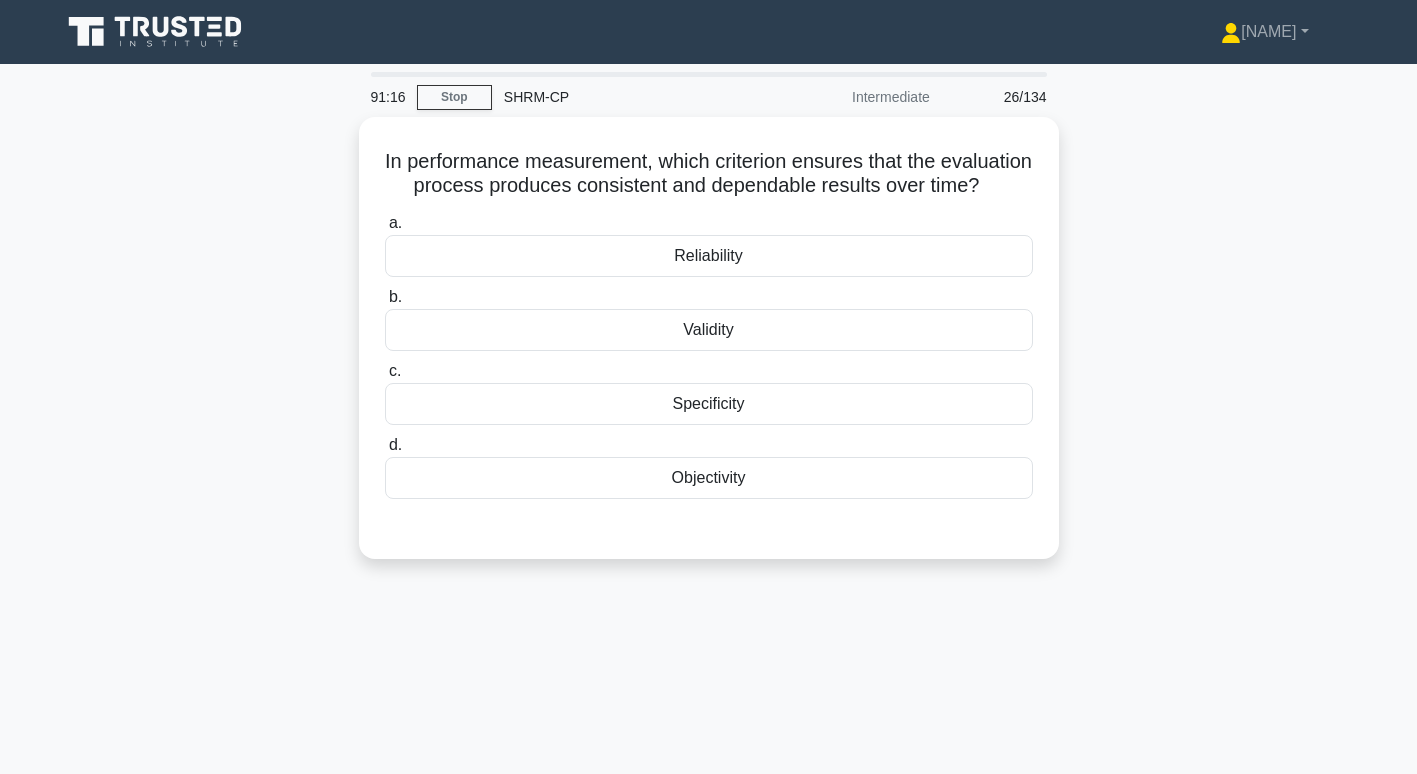 click on "Reliability" at bounding box center [709, 256] 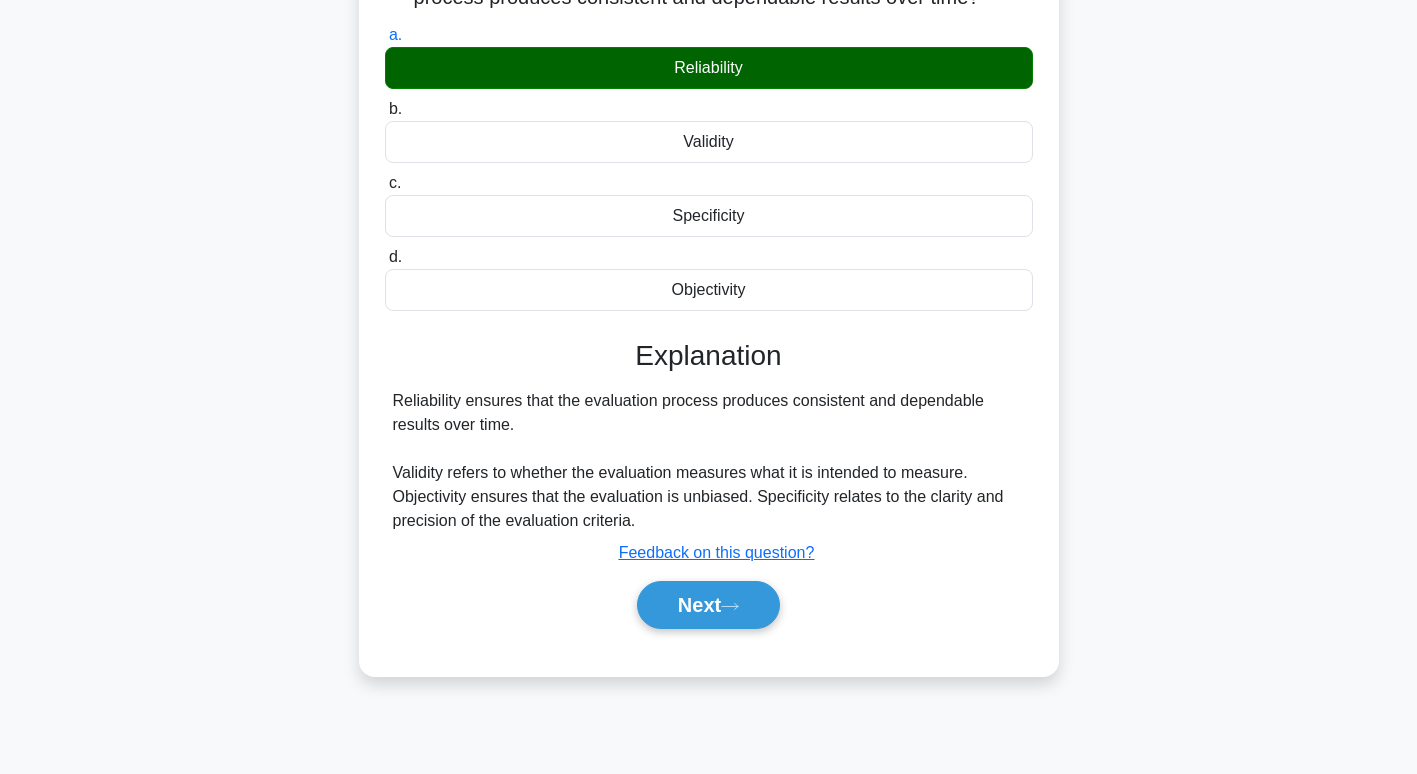 scroll, scrollTop: 189, scrollLeft: 0, axis: vertical 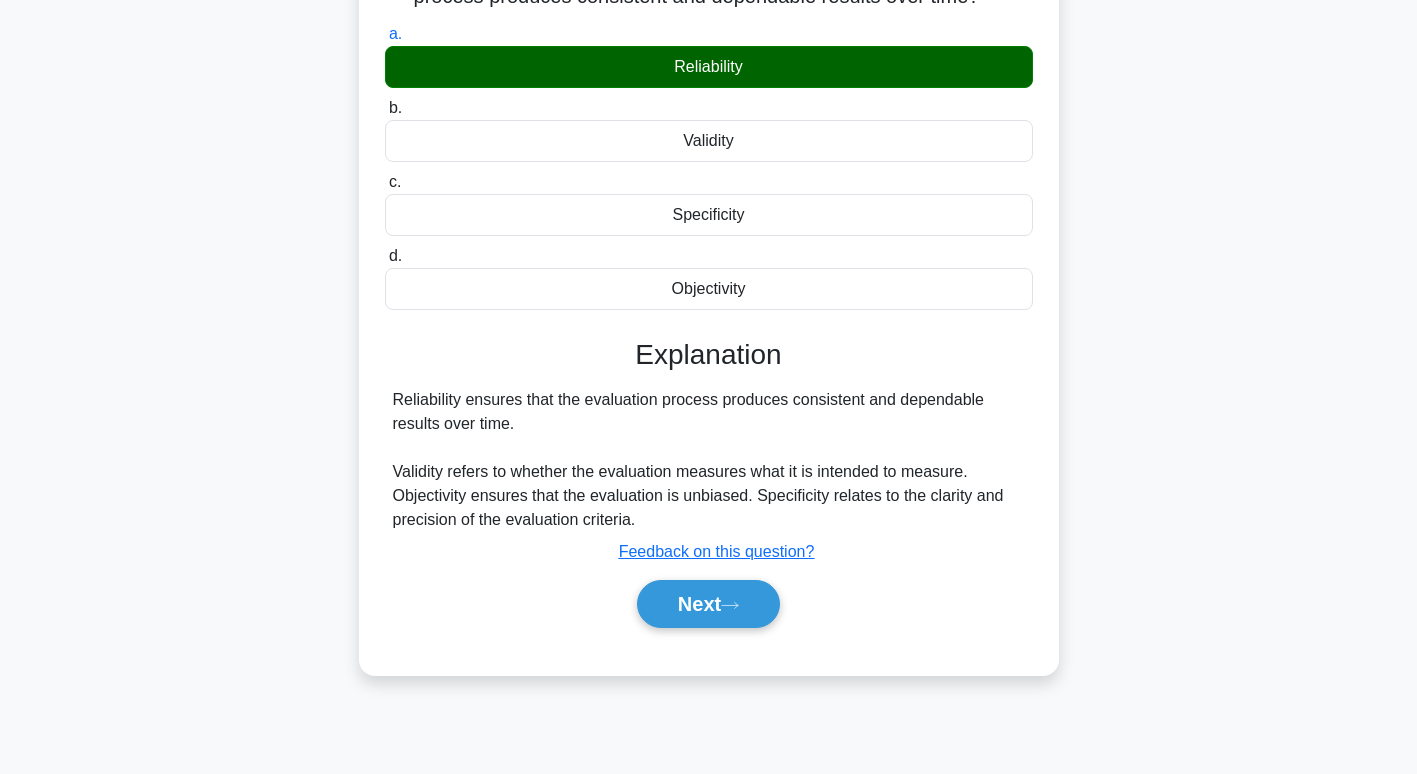 click on "Next" at bounding box center (708, 604) 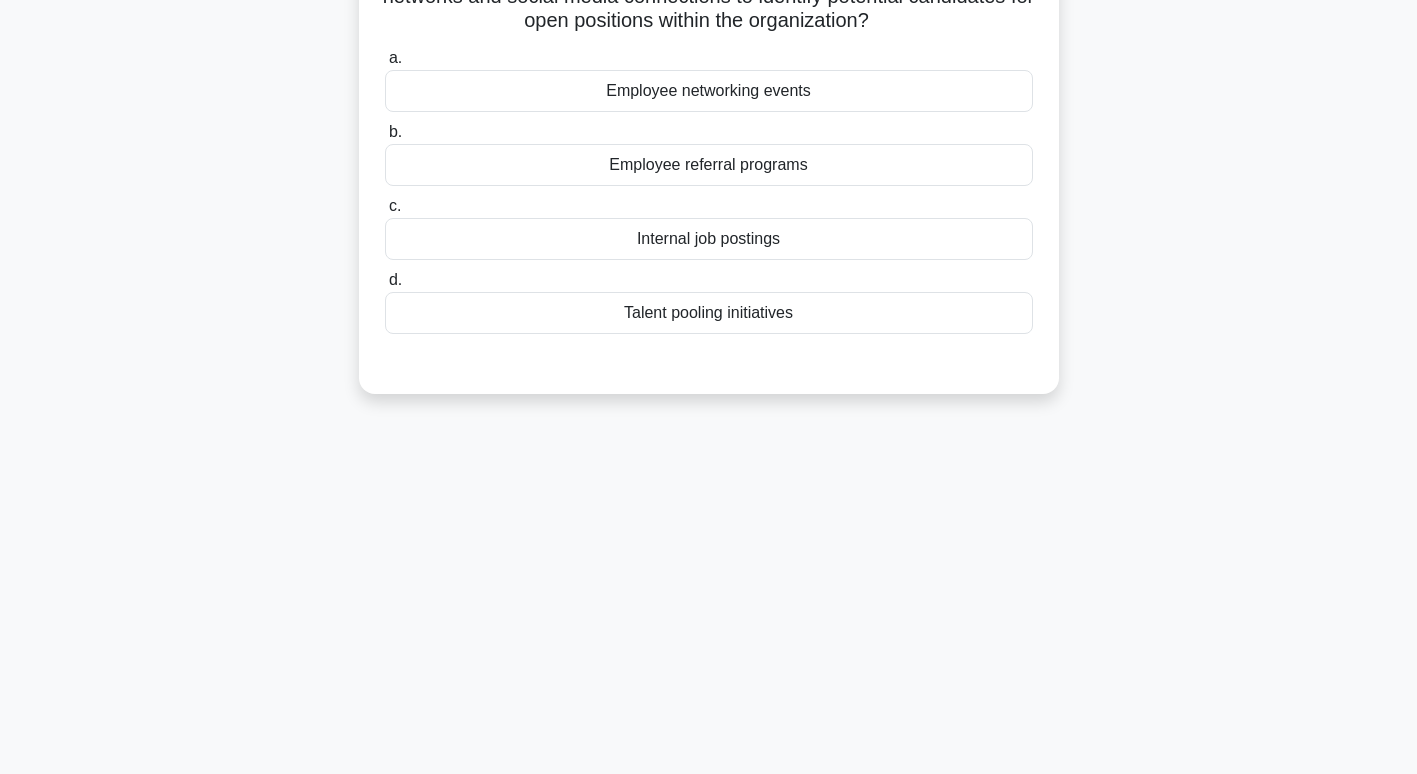 click on "91:09
Stop
SHRM-CP
Intermediate
27/134
Which internal sourcing method involves leveraging employees' personal networks and social media connections to identify potential candidates for open positions within the organization?
.spinner_0XTQ{transform-origin:center;animation:spinner_y6GP .75s linear infinite}@keyframes spinner_y6GP{100%{transform:rotate(360deg)}}
a." at bounding box center [709, 383] 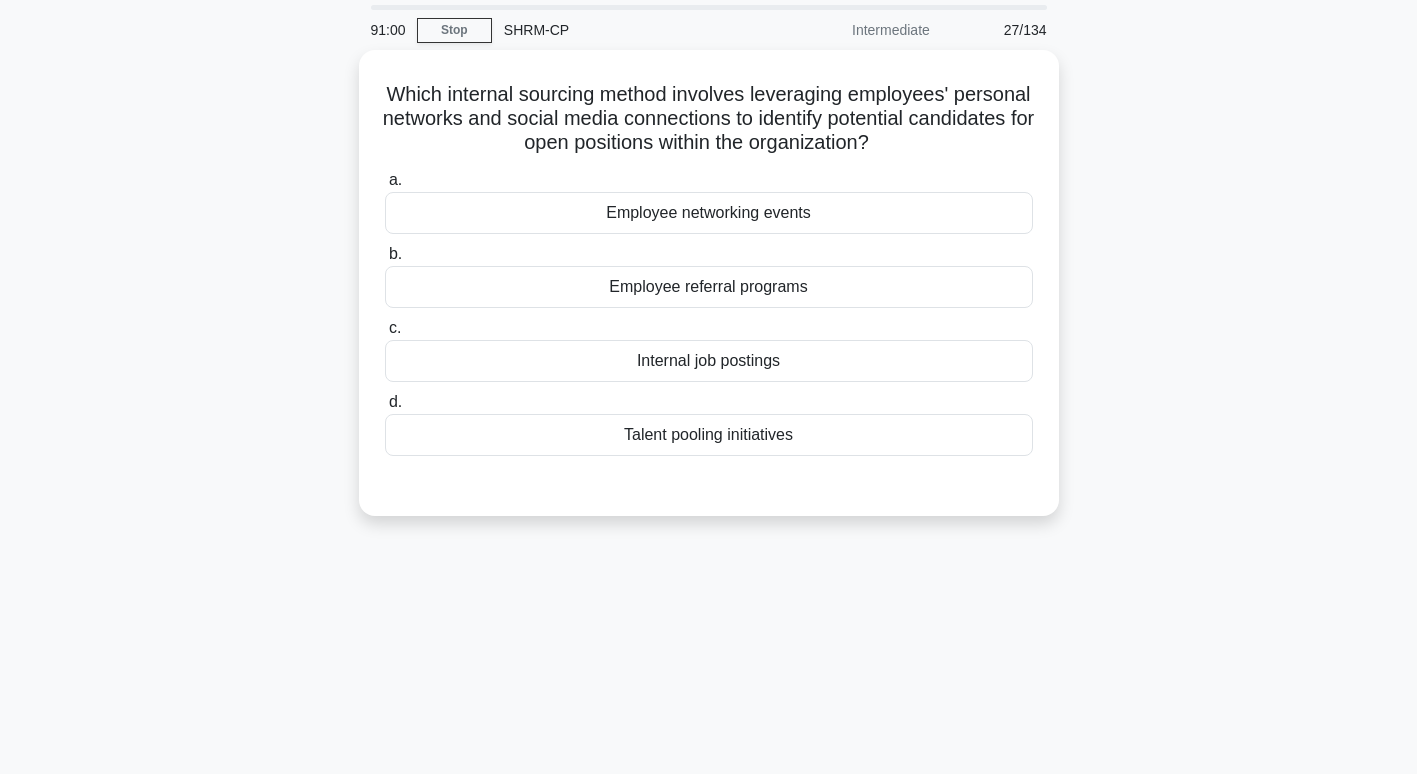 scroll, scrollTop: 67, scrollLeft: 0, axis: vertical 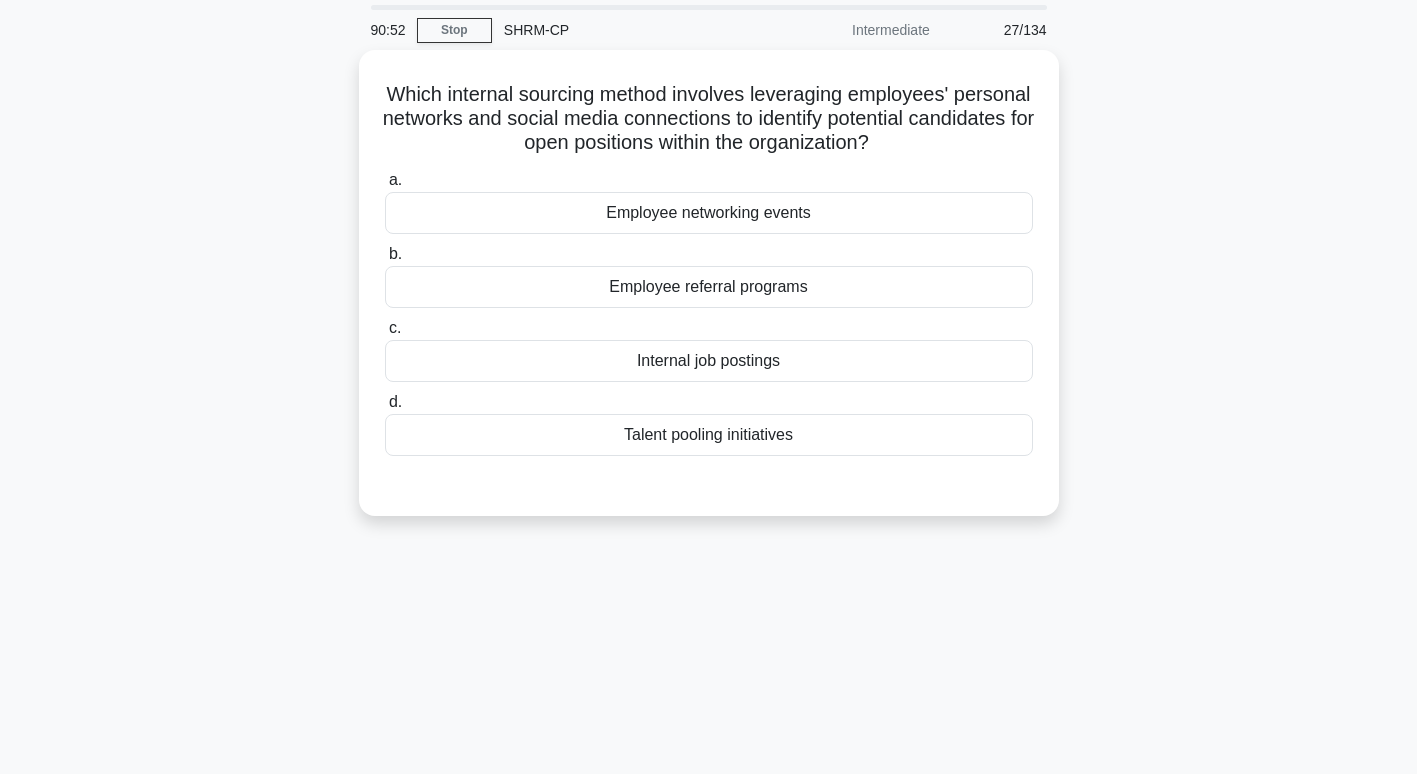click on "Employee referral programs" at bounding box center (709, 287) 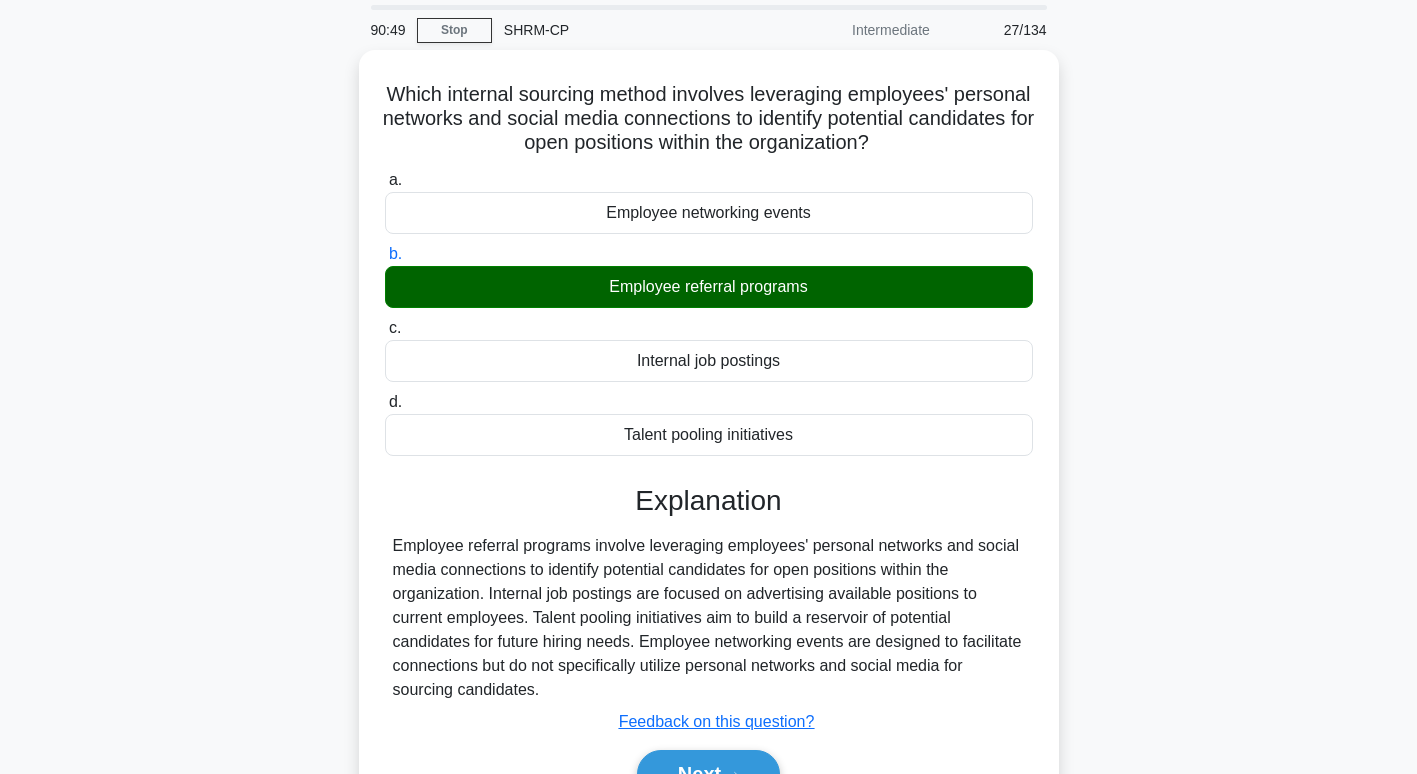 click on "Next" at bounding box center (708, 774) 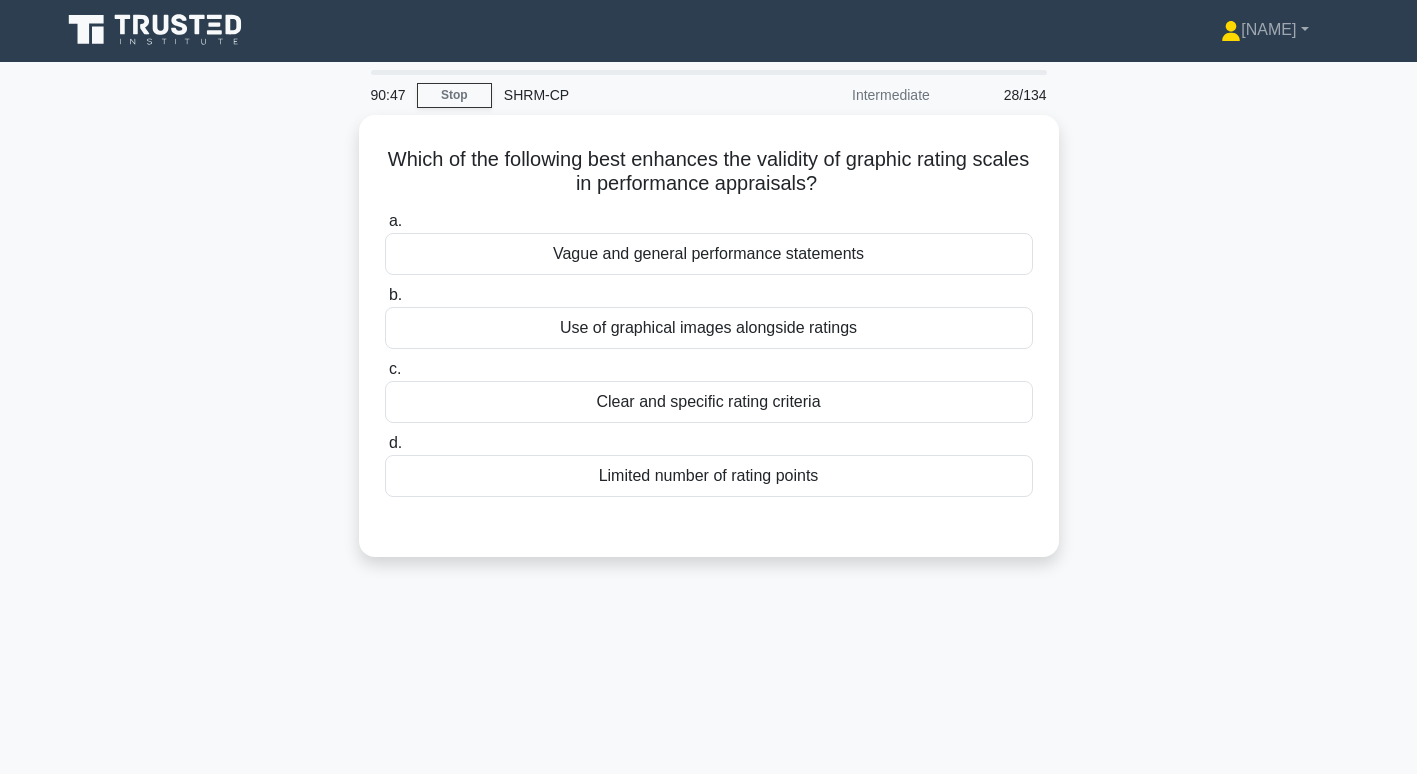 scroll, scrollTop: 0, scrollLeft: 0, axis: both 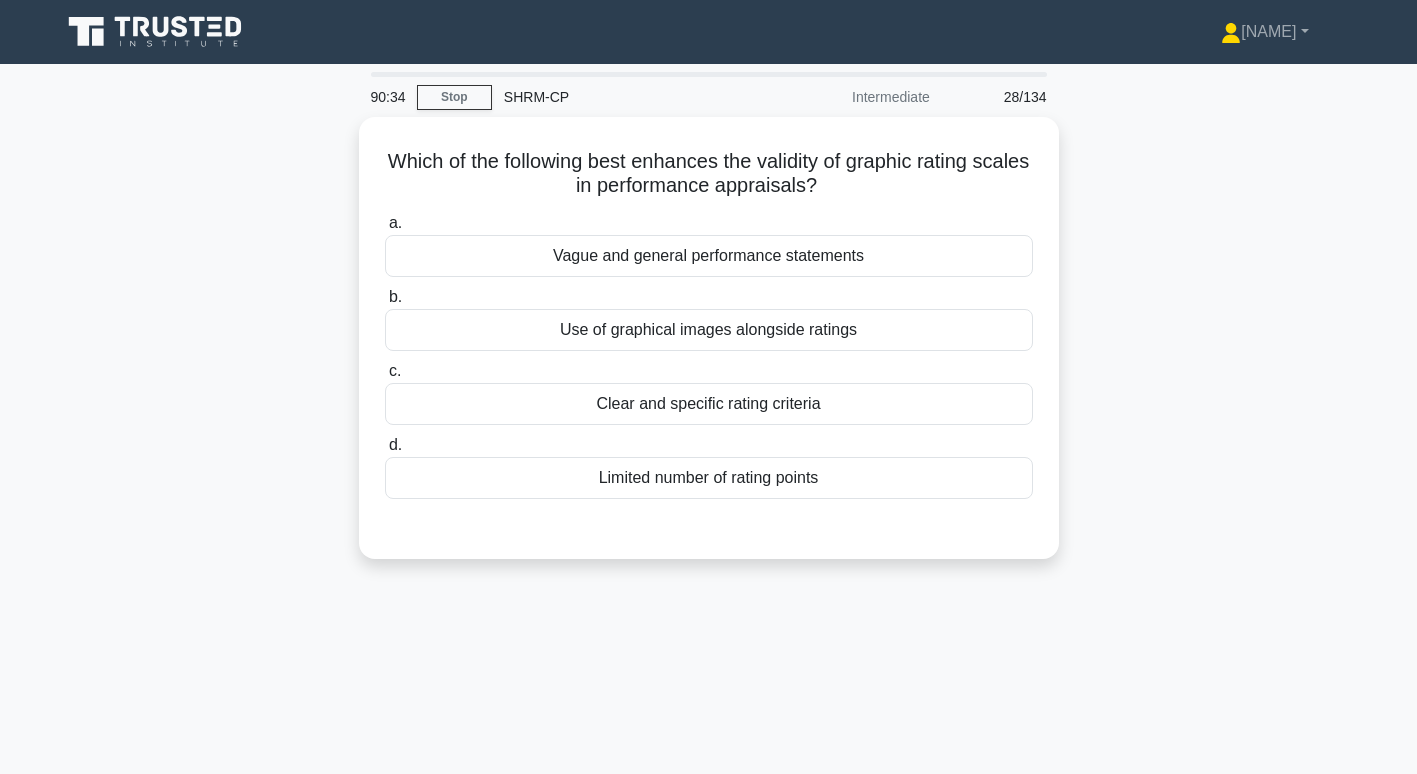 click on "Use of graphical images alongside ratings" at bounding box center [709, 330] 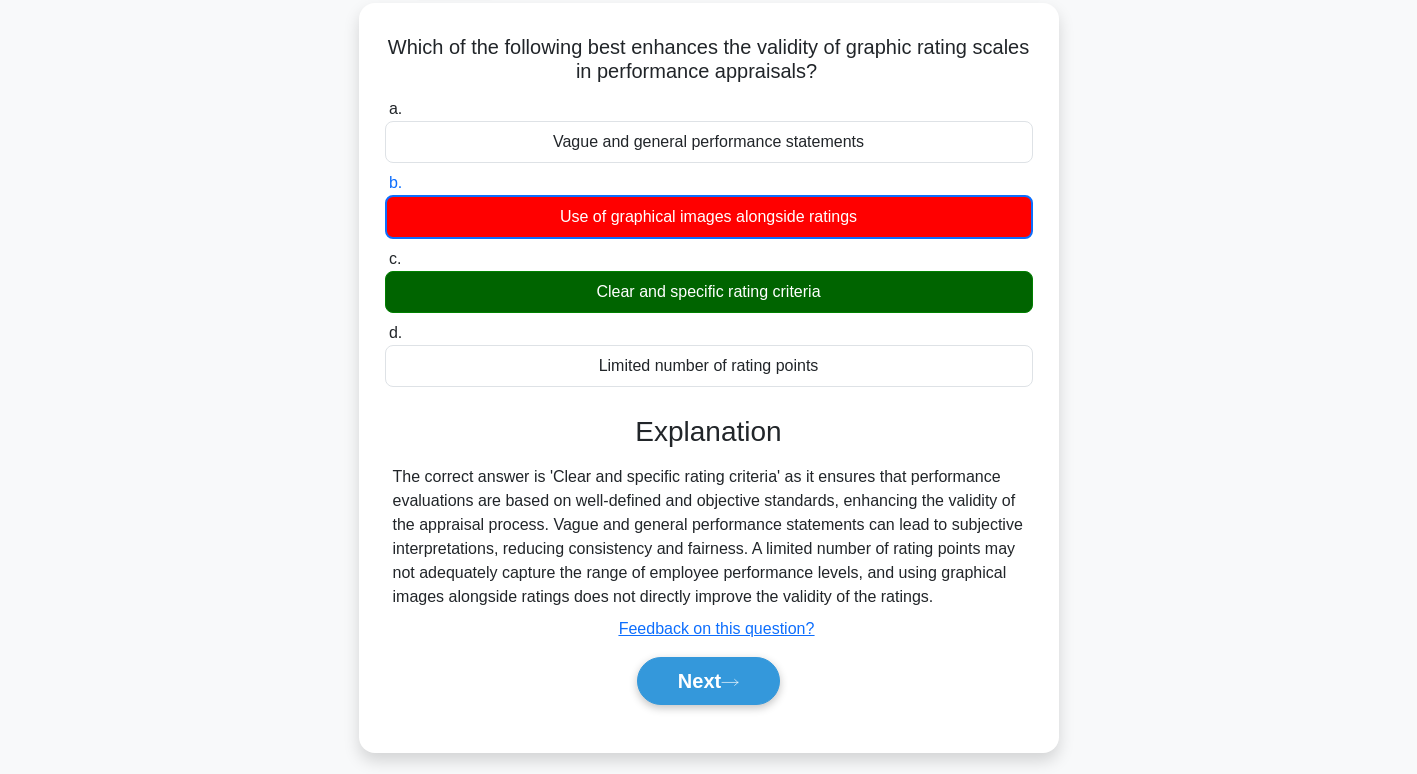 scroll, scrollTop: 112, scrollLeft: 0, axis: vertical 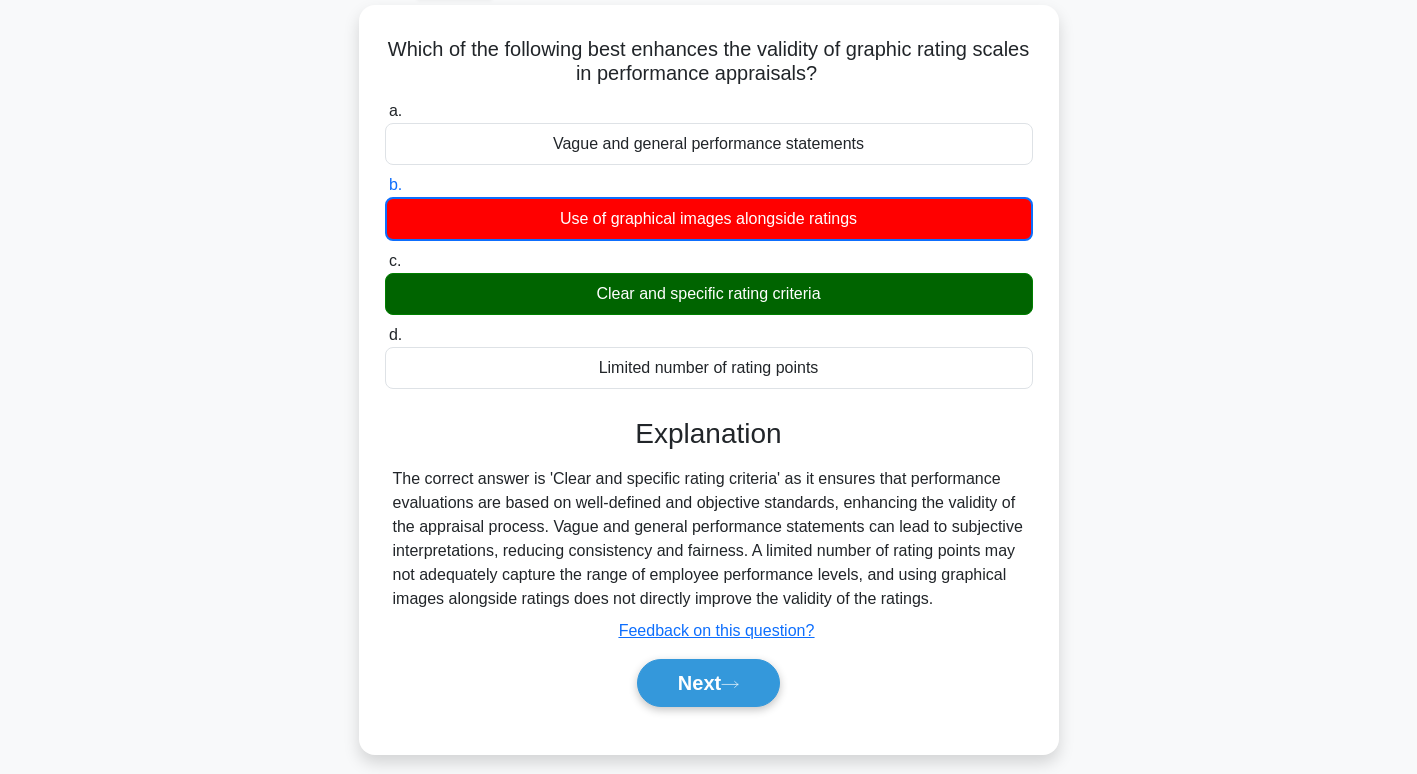 click on "Next" at bounding box center (708, 683) 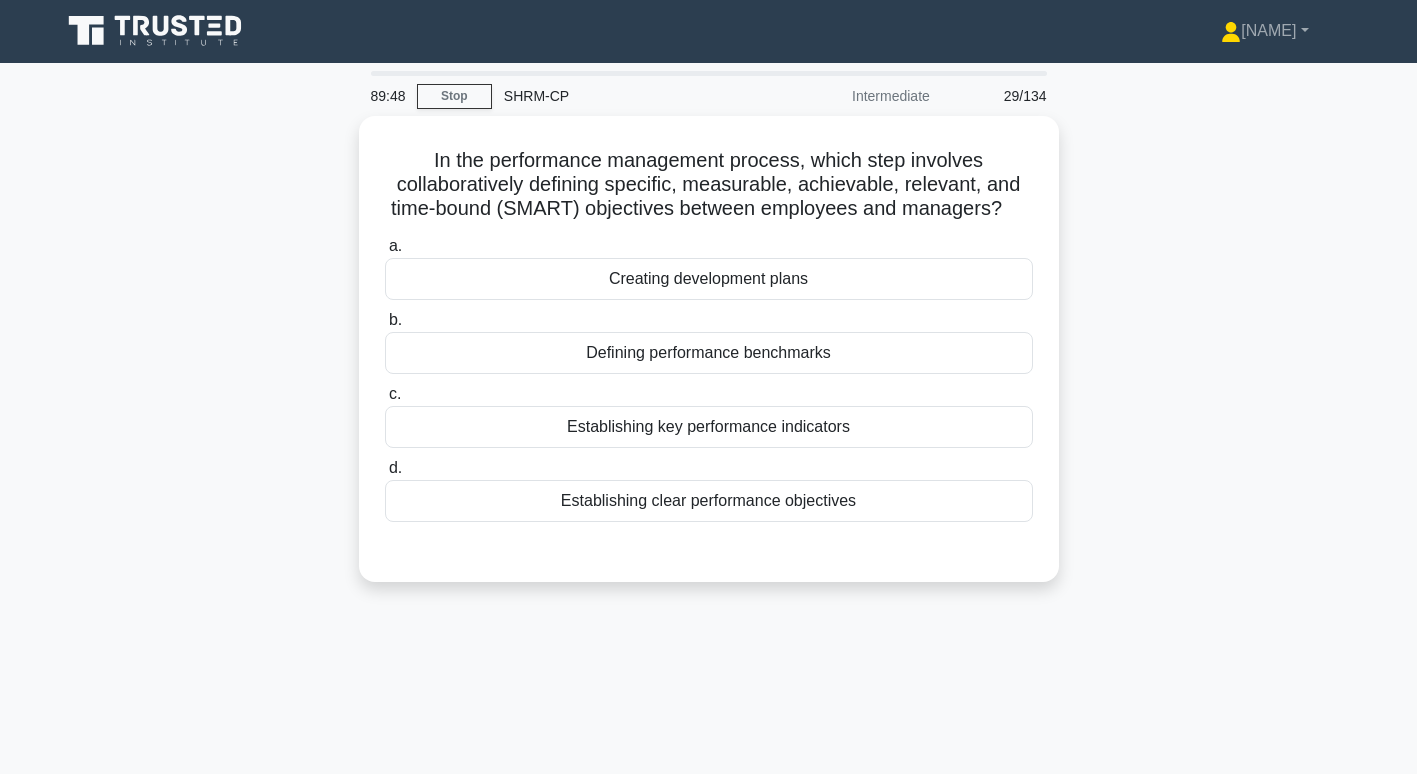 scroll, scrollTop: 0, scrollLeft: 0, axis: both 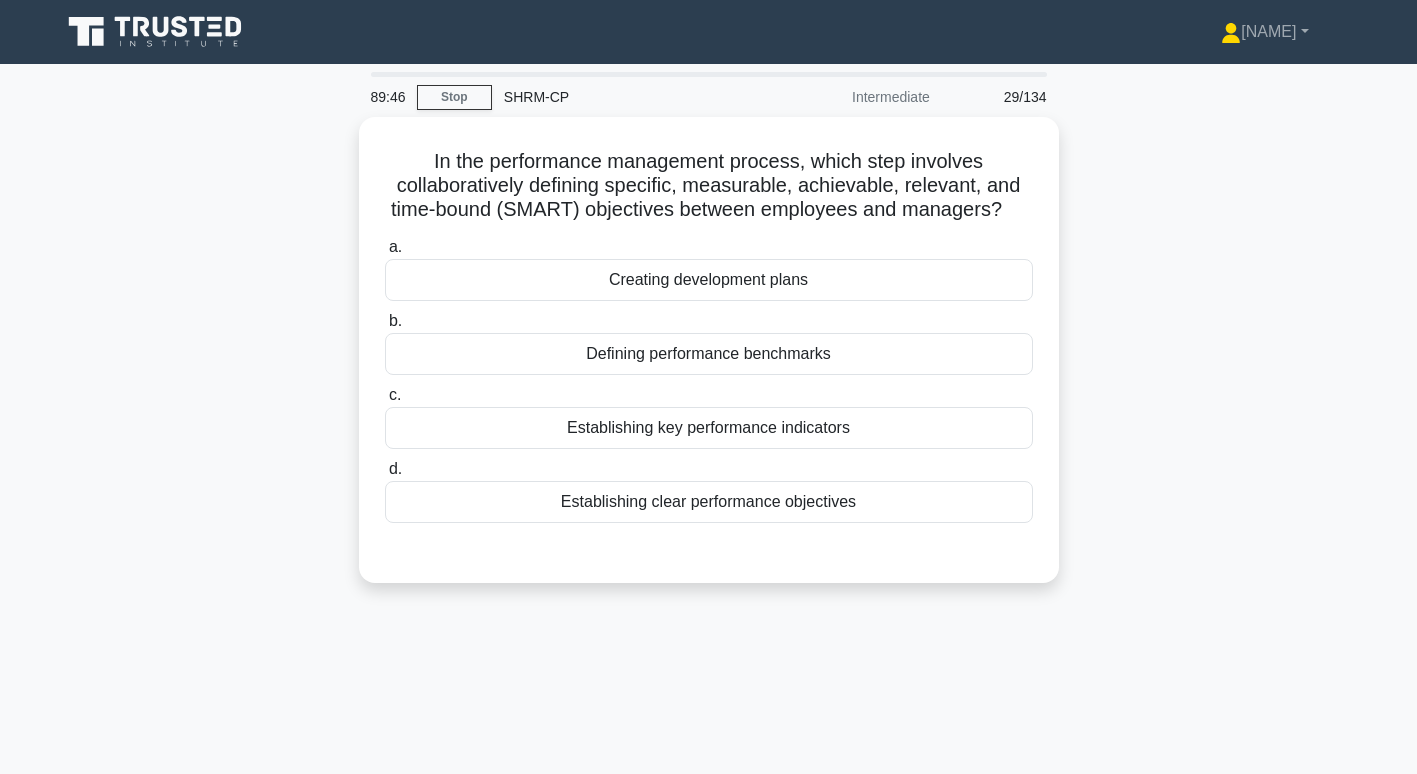 click on "Establishing key performance indicators" at bounding box center [709, 428] 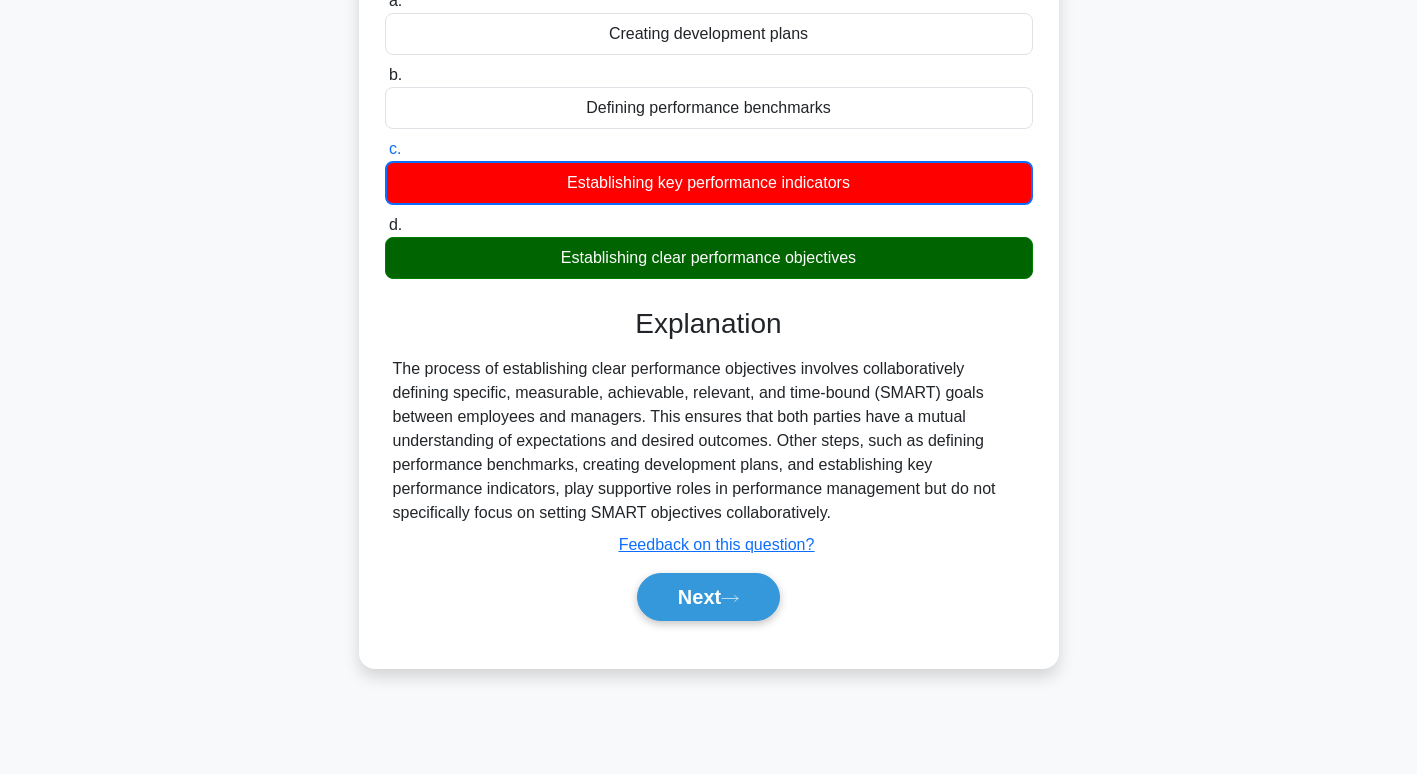 scroll, scrollTop: 250, scrollLeft: 0, axis: vertical 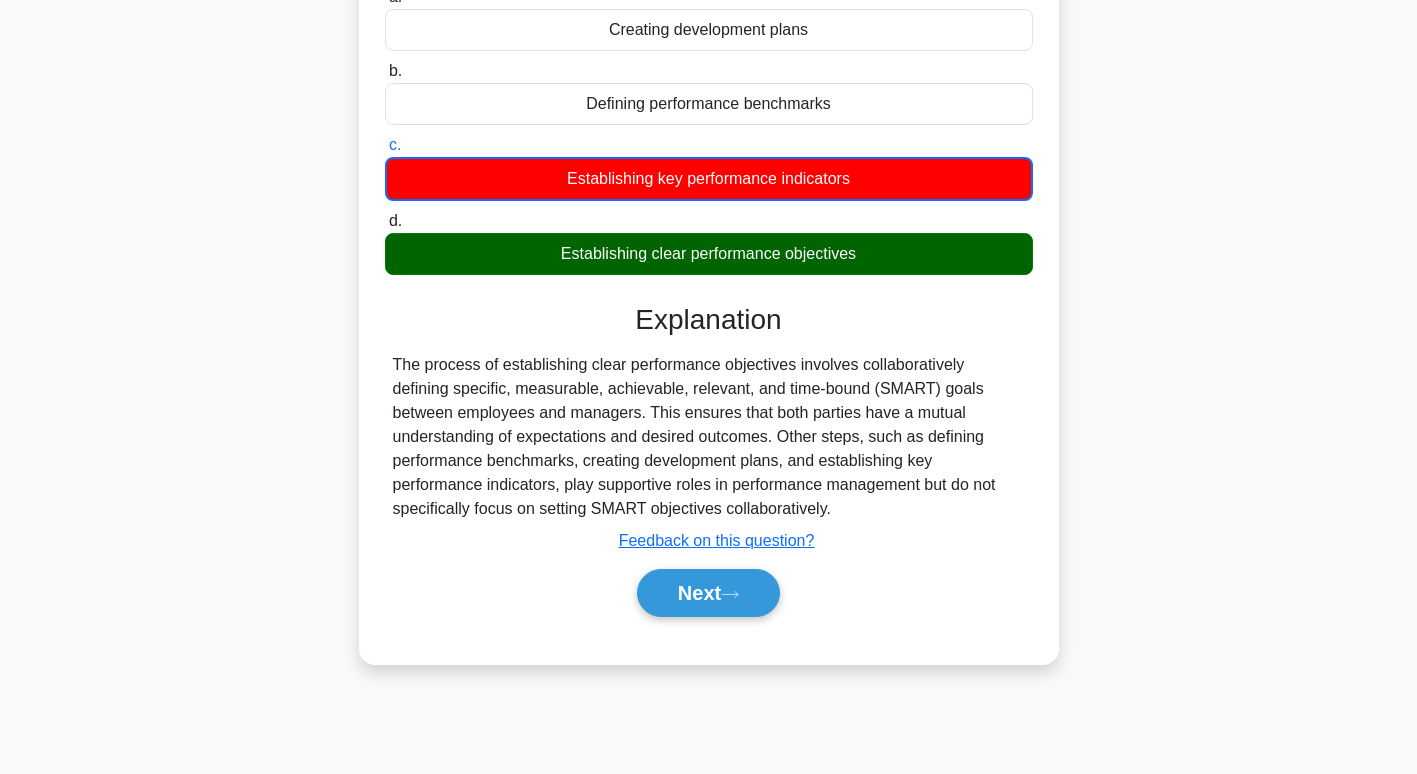click on "Next" at bounding box center (708, 593) 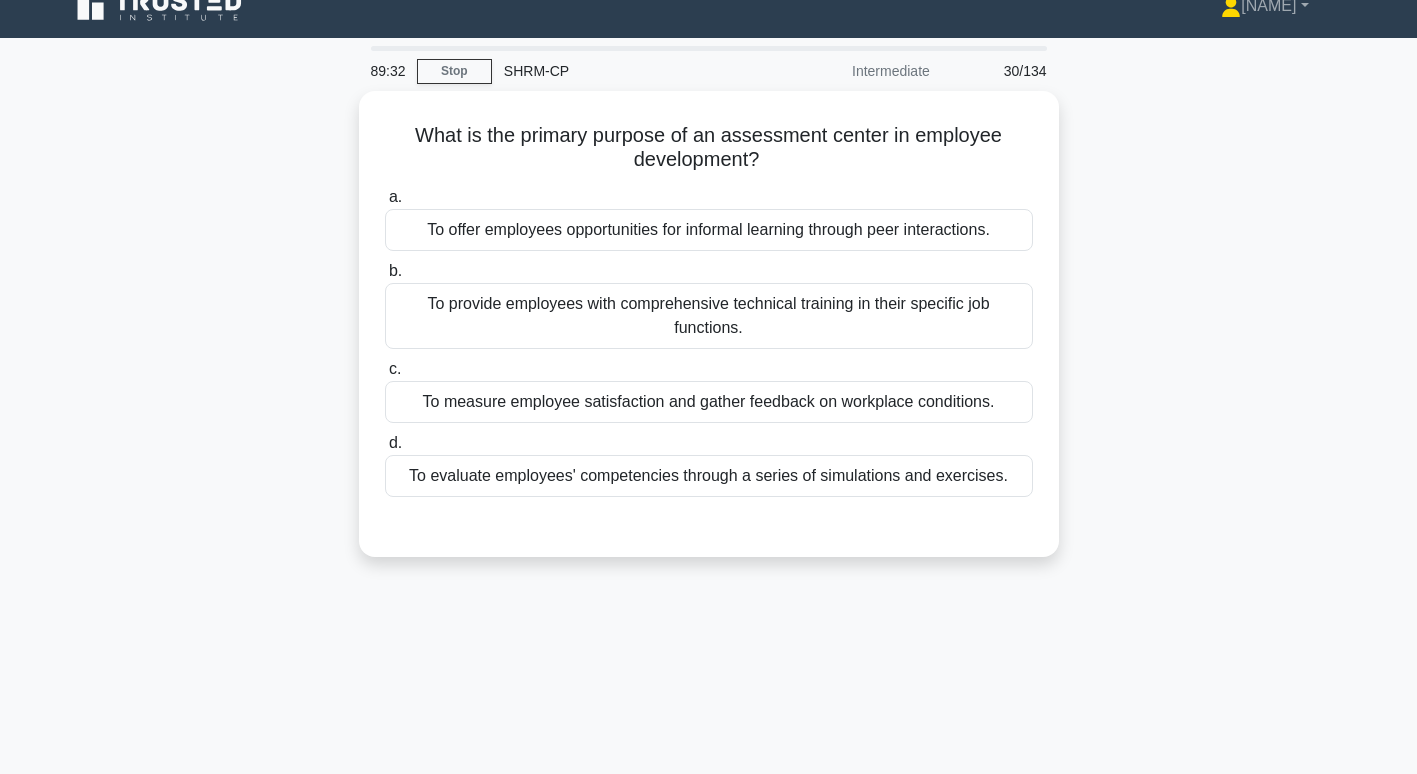 scroll, scrollTop: 0, scrollLeft: 0, axis: both 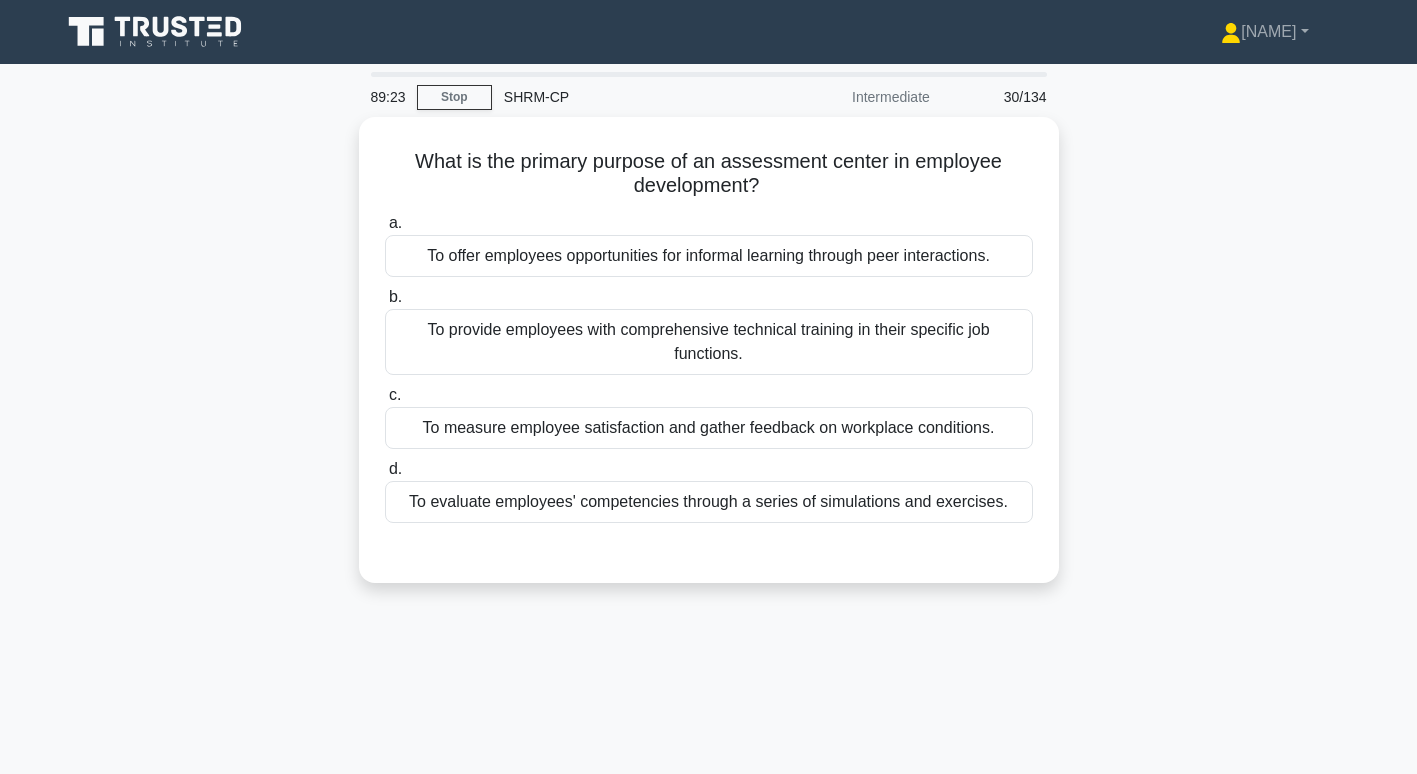 click on "To evaluate employees' competencies through a series of simulations and exercises." at bounding box center [709, 502] 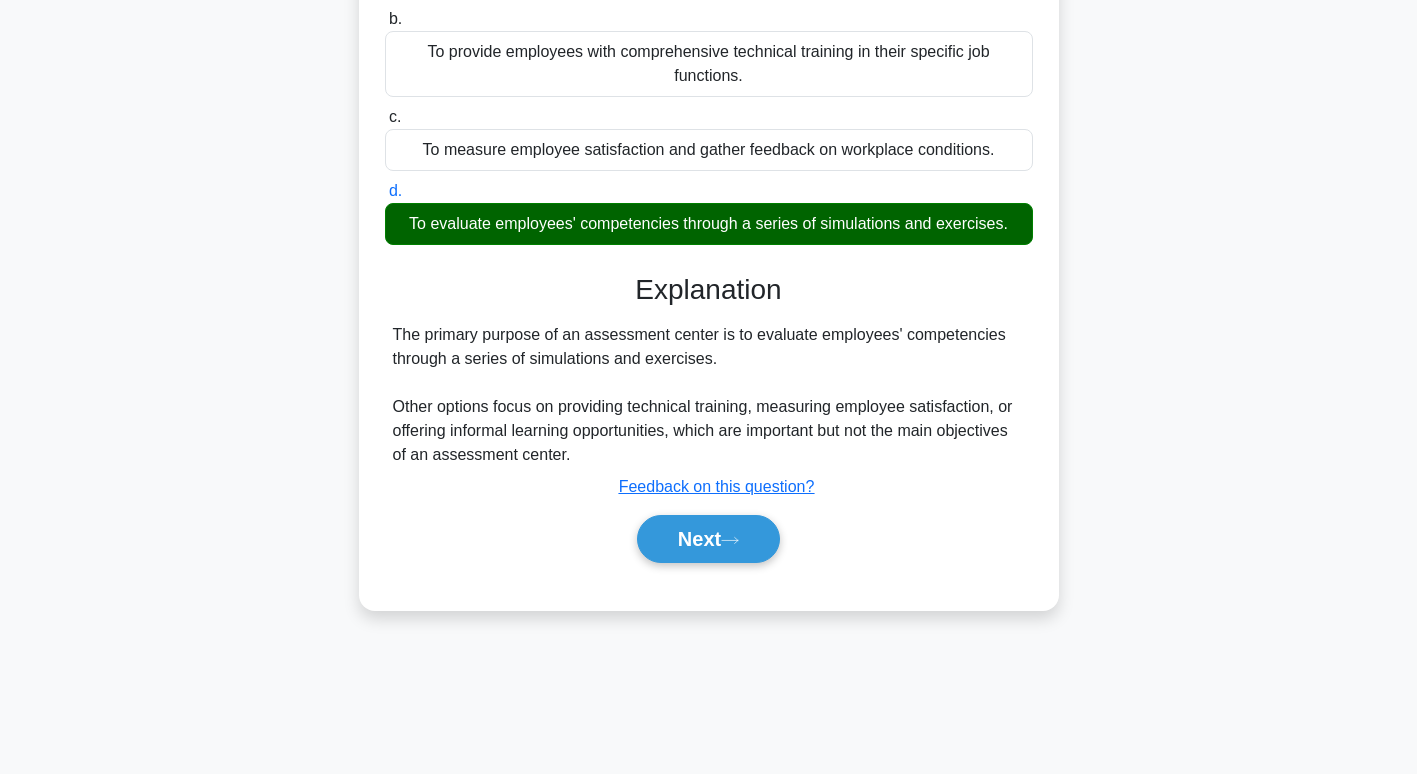 scroll, scrollTop: 288, scrollLeft: 0, axis: vertical 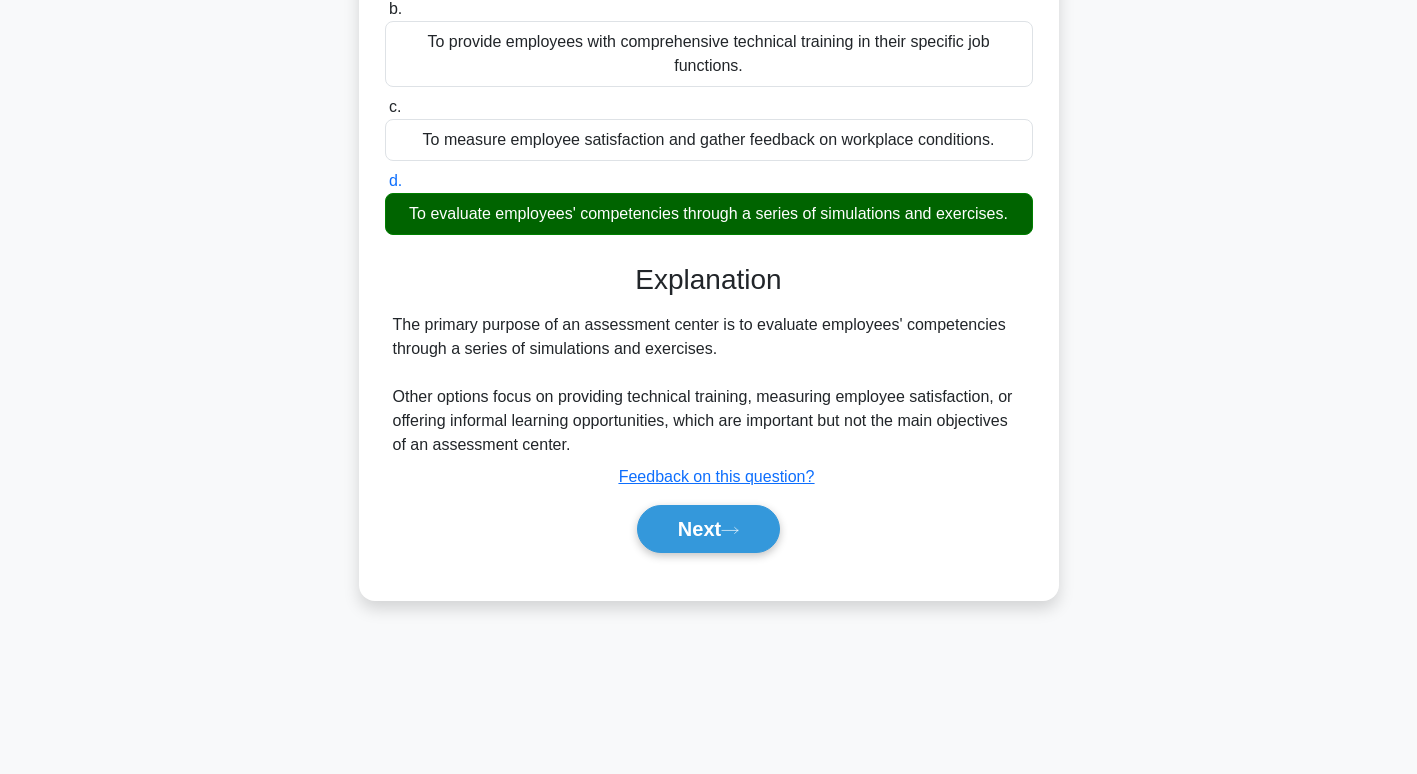click on "Next" at bounding box center (708, 529) 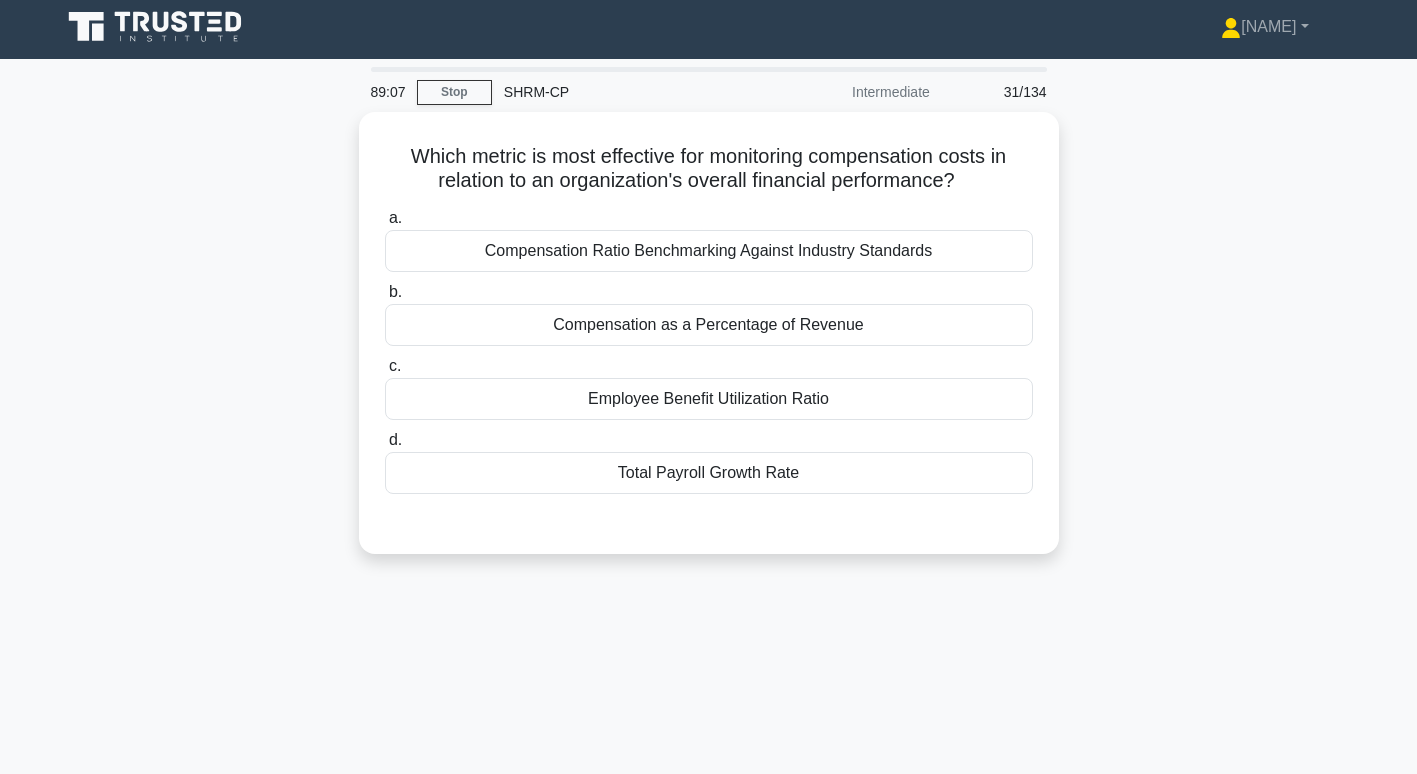 scroll, scrollTop: 0, scrollLeft: 0, axis: both 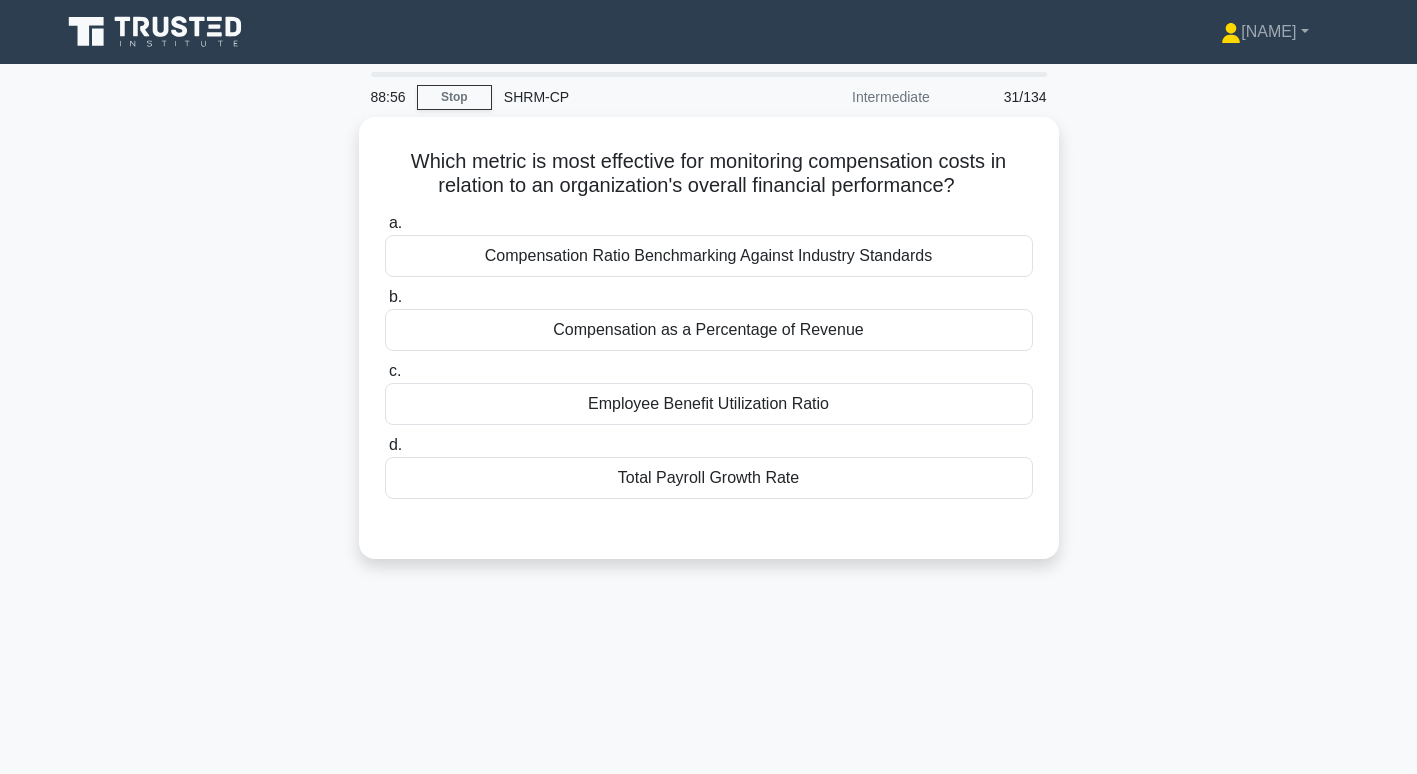 click on "Compensation as a Percentage of Revenue" at bounding box center [709, 330] 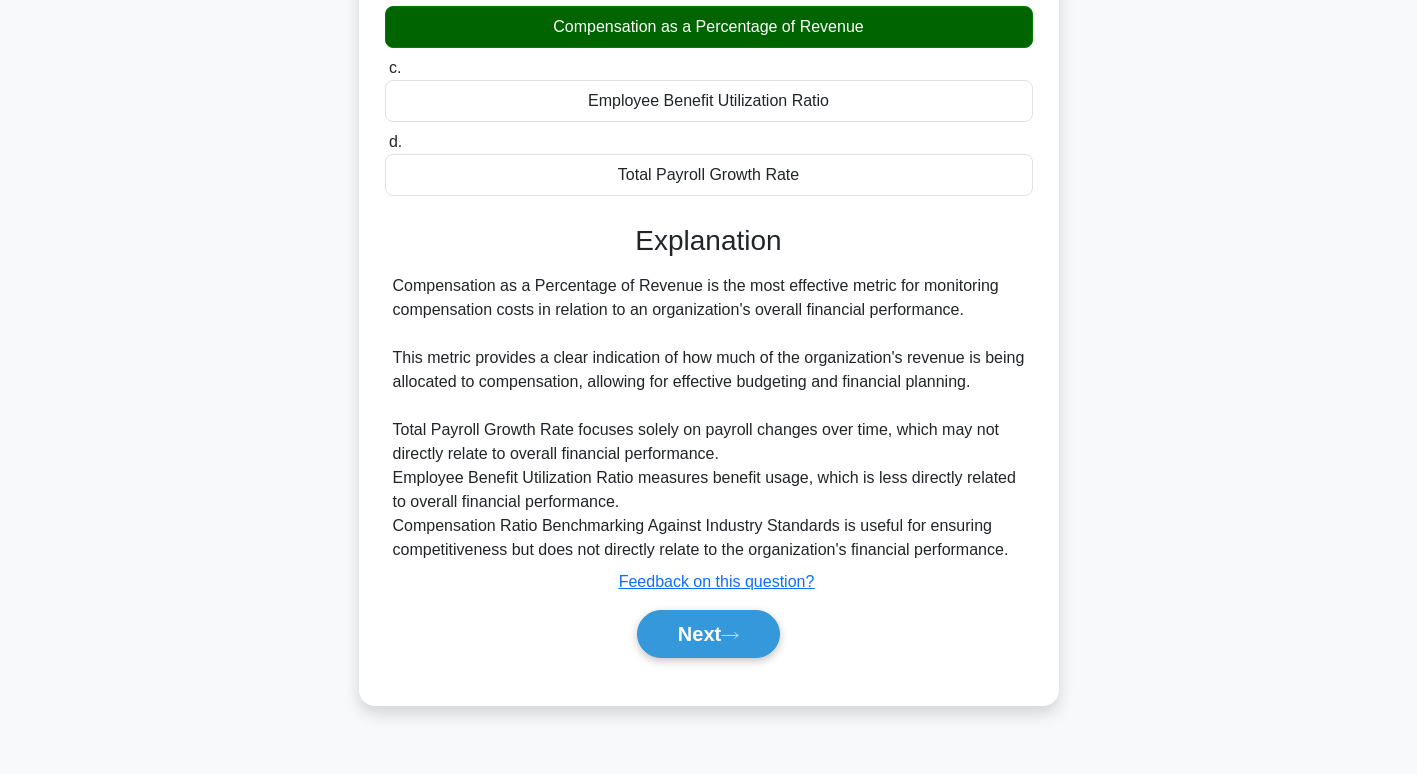 scroll, scrollTop: 306, scrollLeft: 0, axis: vertical 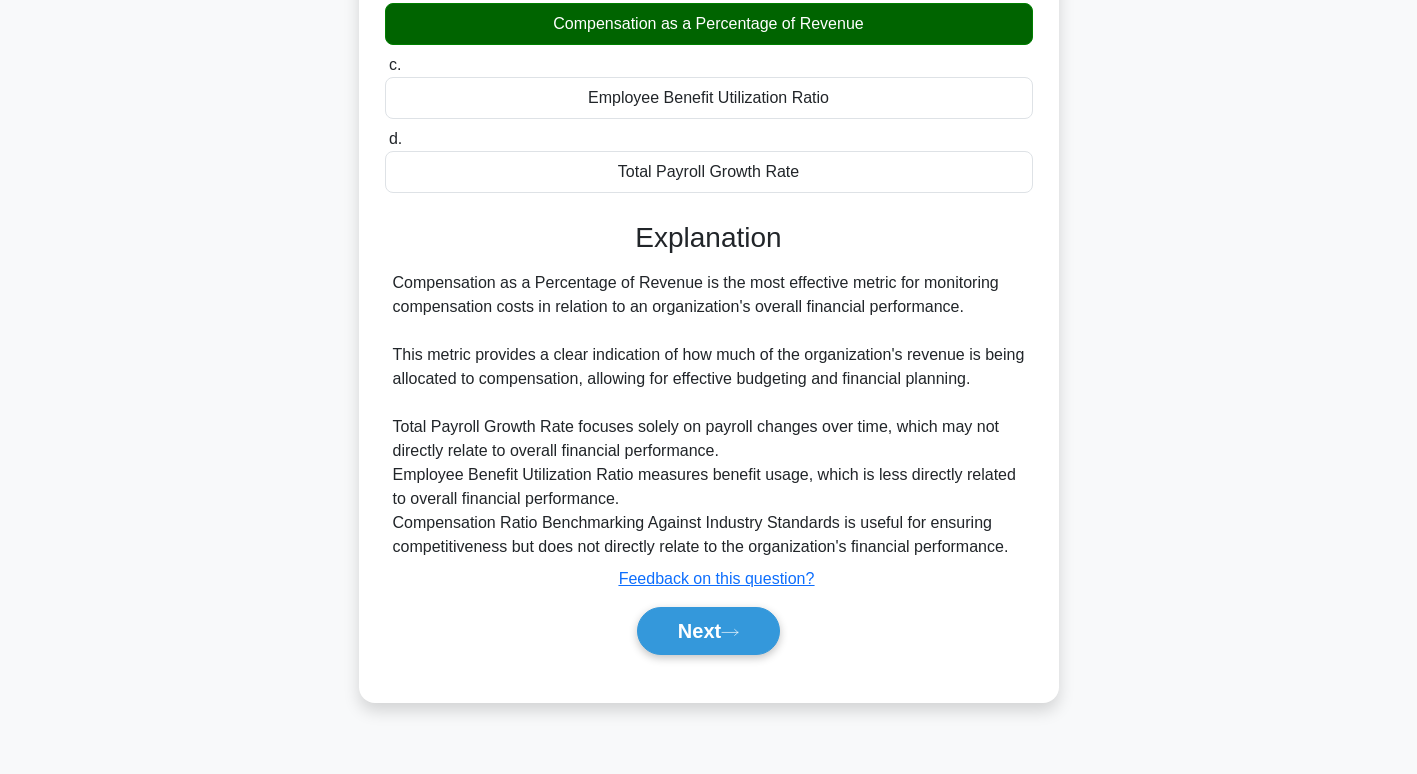 click on "Next" at bounding box center (708, 631) 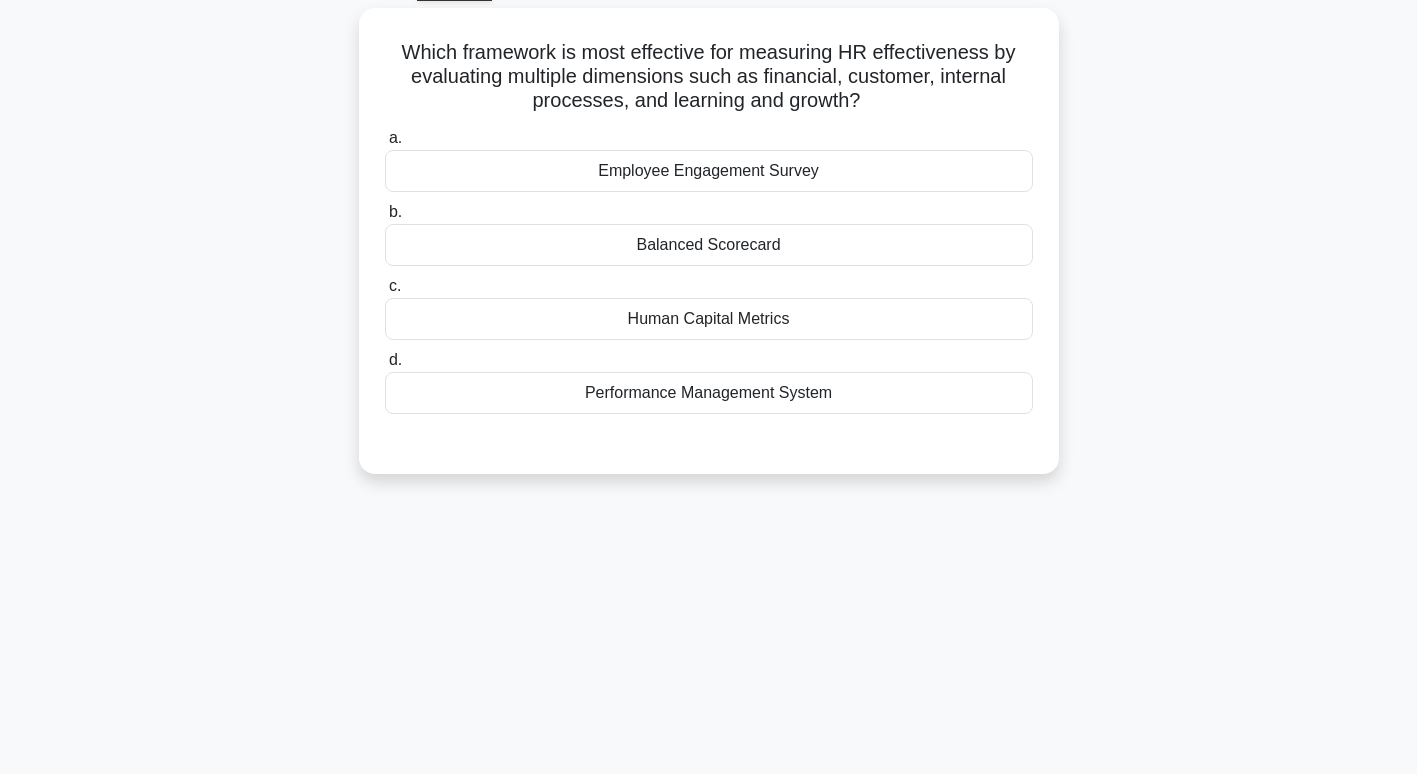 scroll, scrollTop: 0, scrollLeft: 0, axis: both 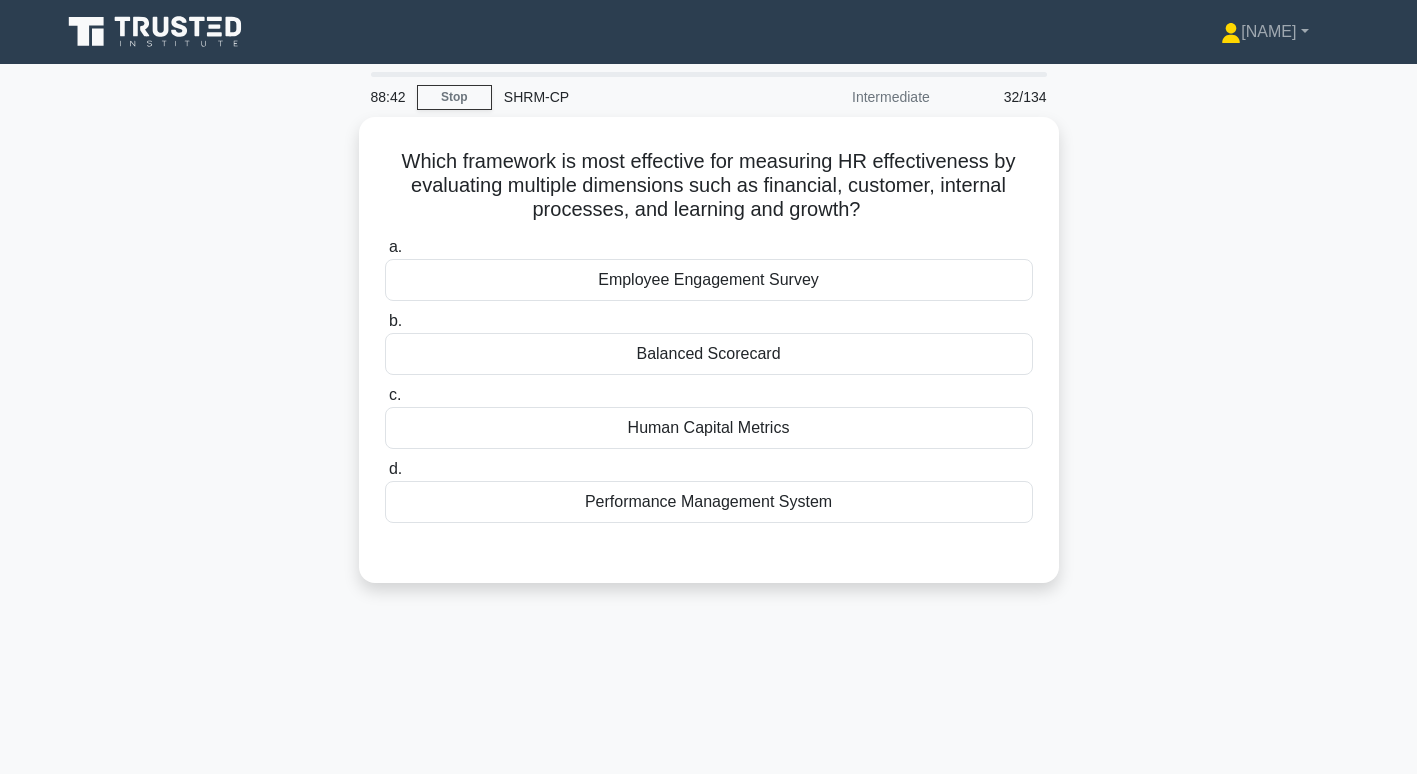 click on "Balanced Scorecard" at bounding box center (709, 354) 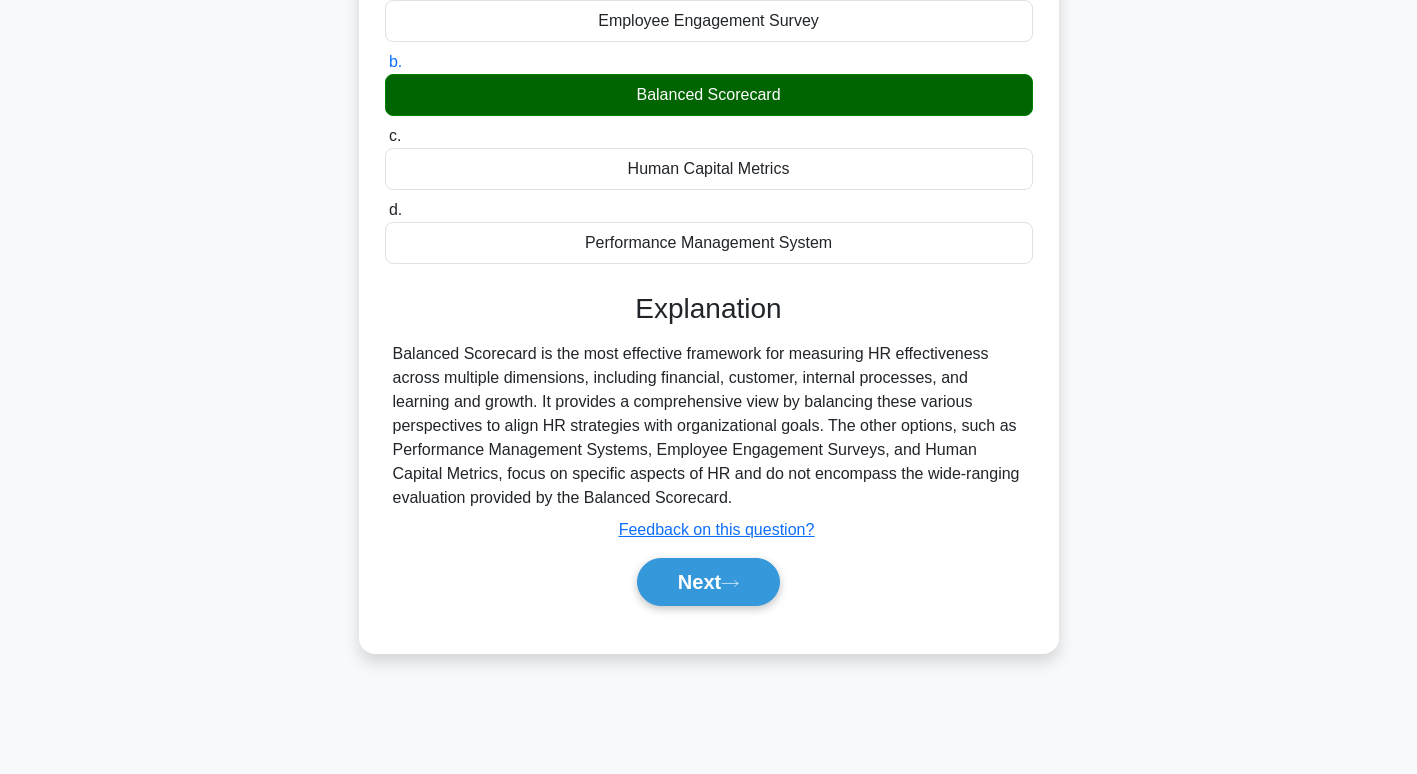 scroll, scrollTop: 262, scrollLeft: 0, axis: vertical 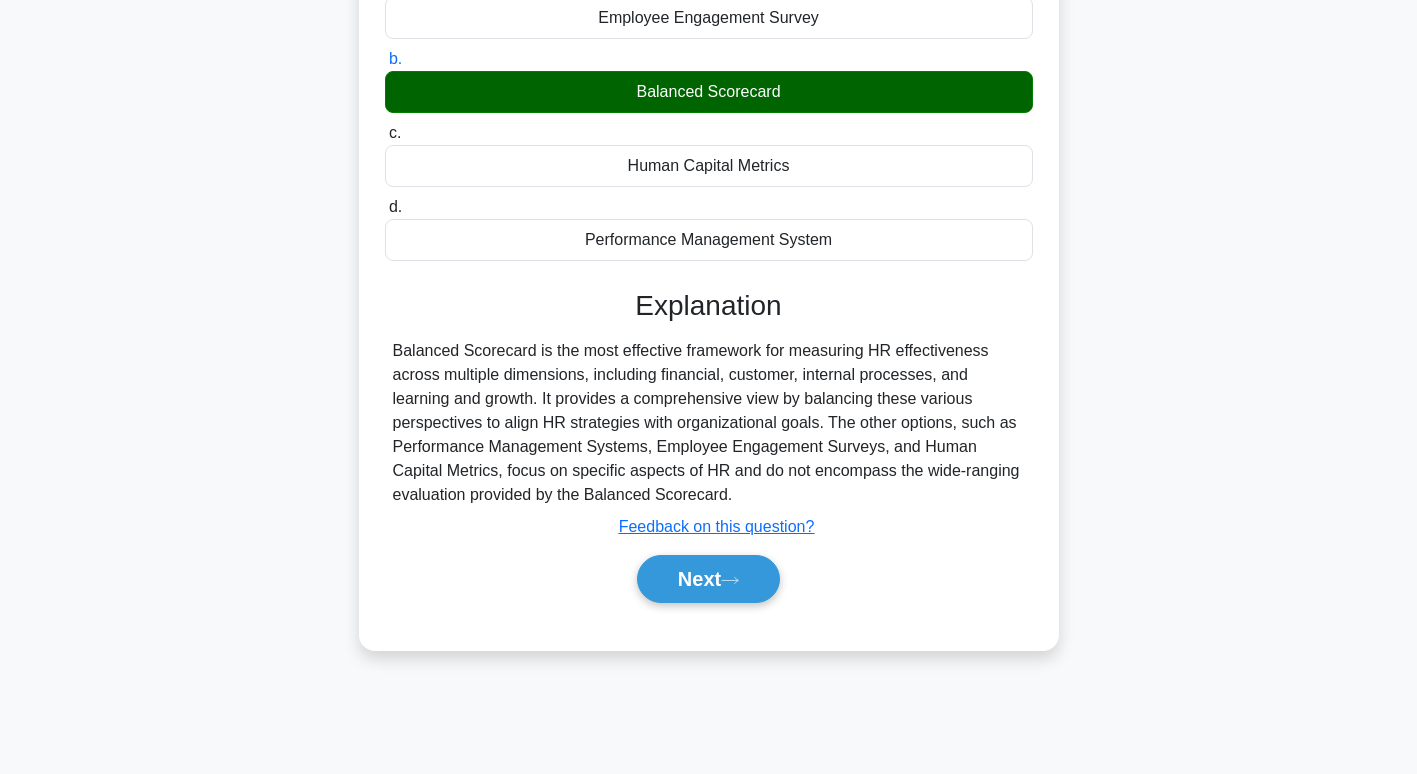 click on "Next" at bounding box center [708, 579] 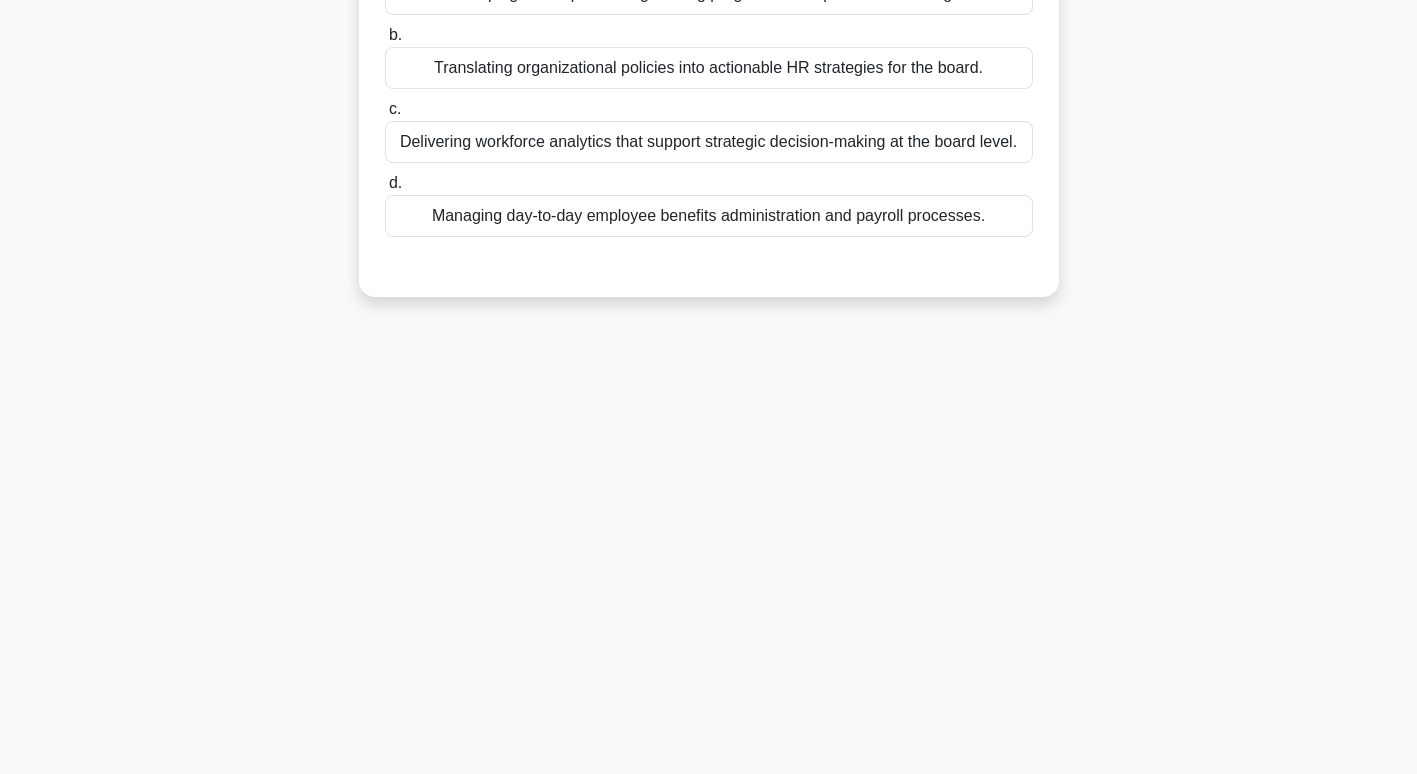 drag, startPoint x: 1435, startPoint y: 165, endPoint x: 1435, endPoint y: 75, distance: 90 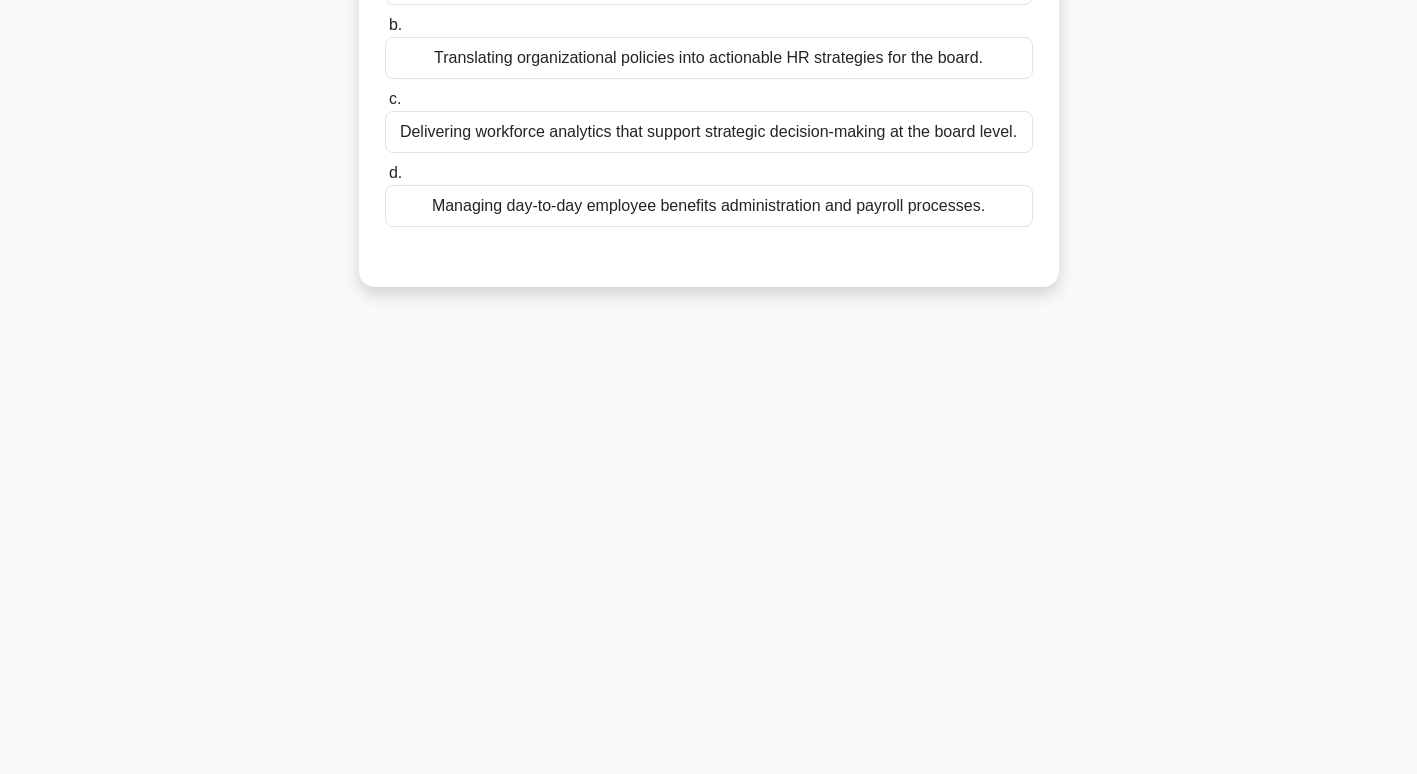 scroll, scrollTop: 273, scrollLeft: 0, axis: vertical 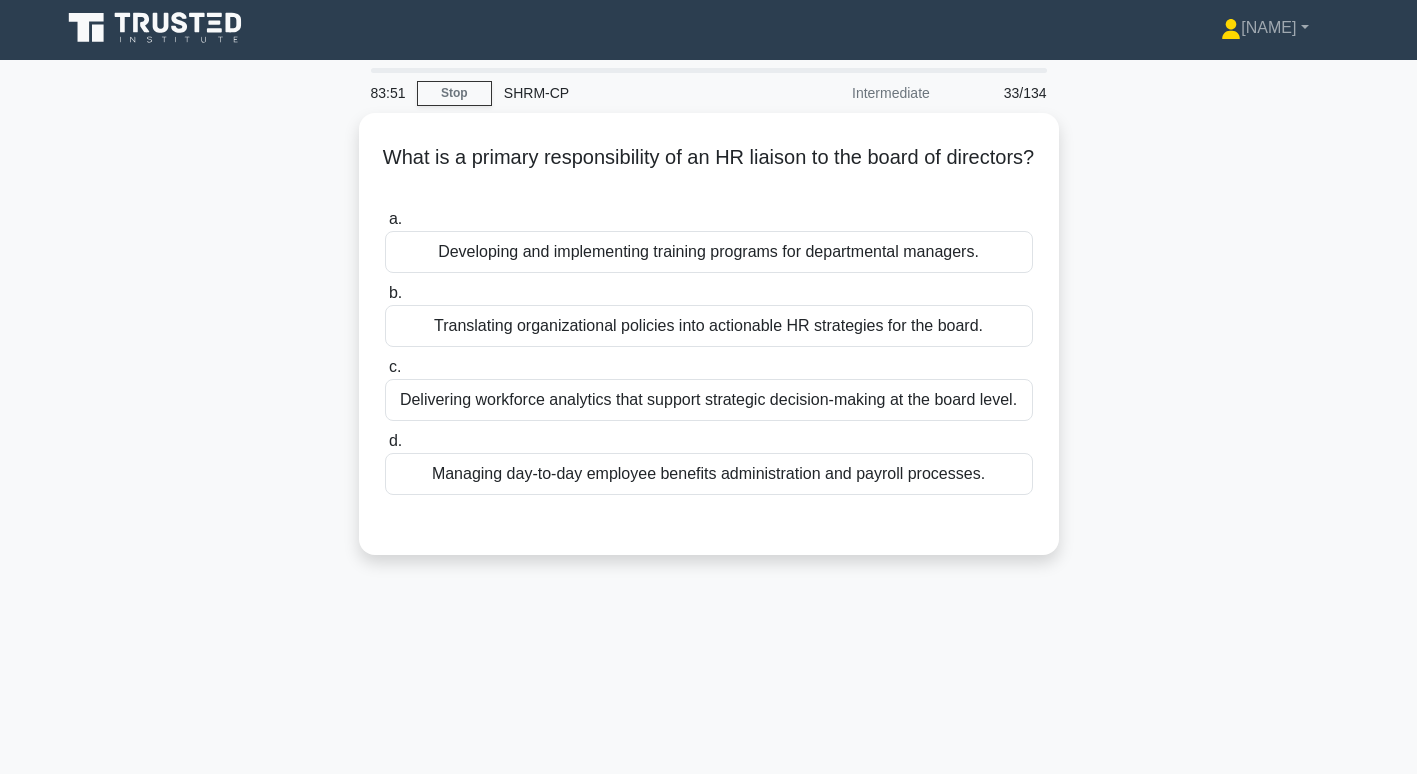 click on "Delivering workforce analytics that support strategic decision-making at the board level." at bounding box center [709, 400] 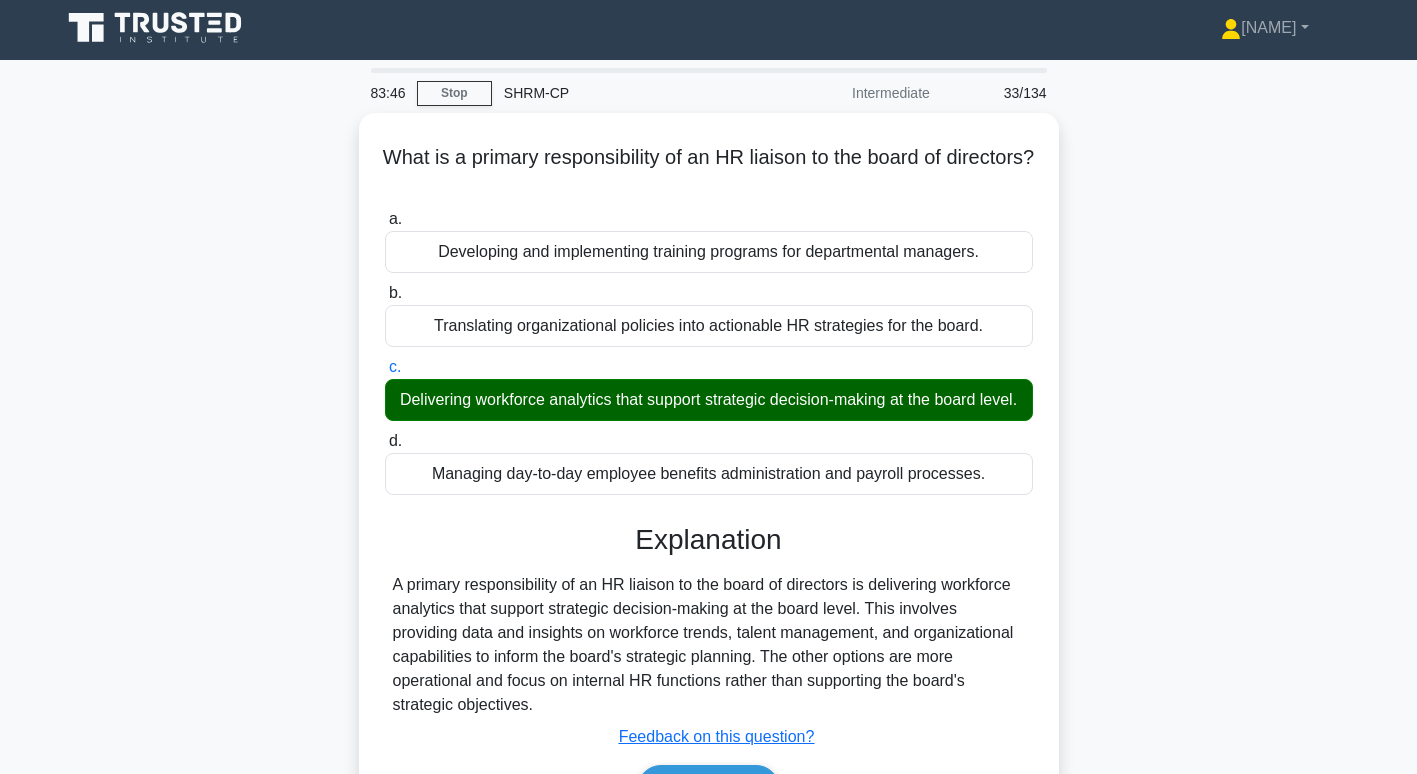 click on "Stop" at bounding box center [454, 93] 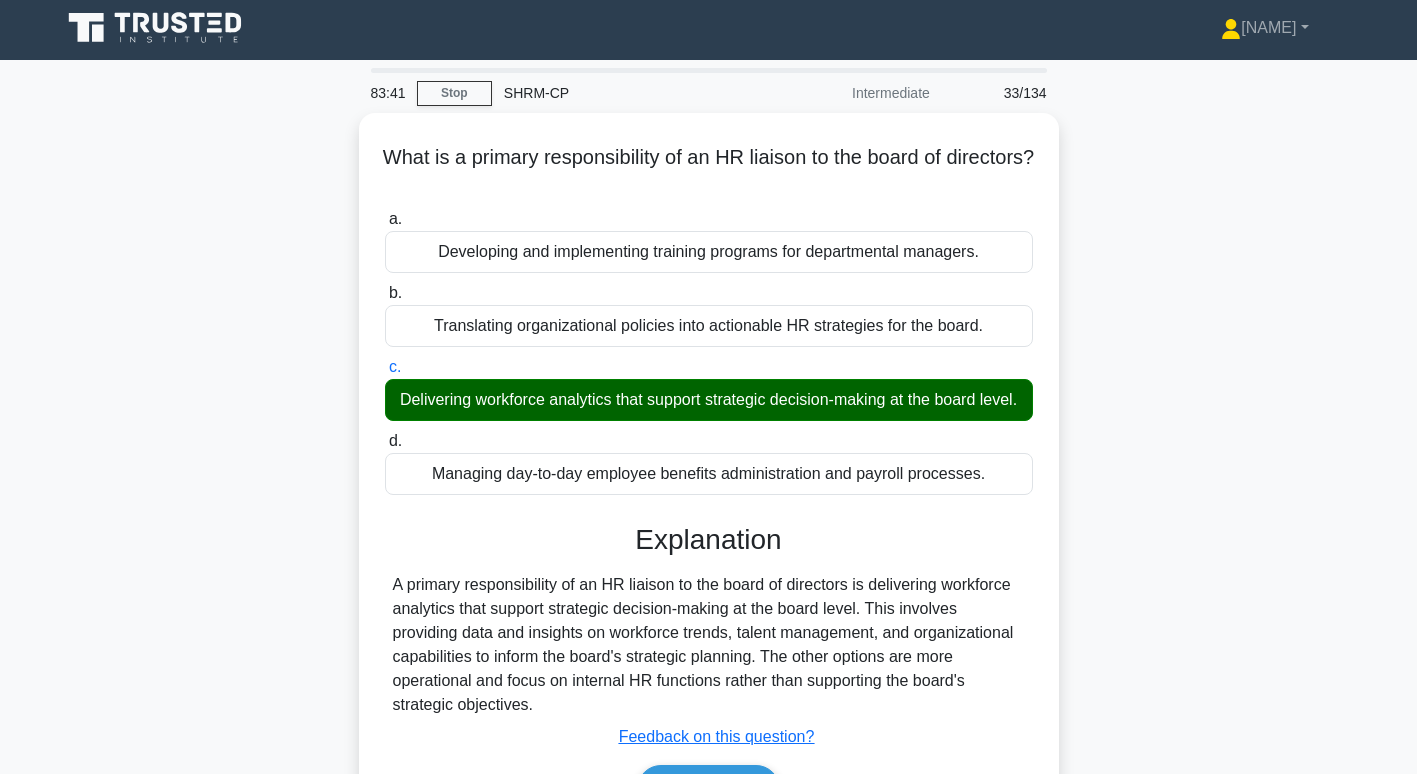 click on "Stop" at bounding box center (454, 93) 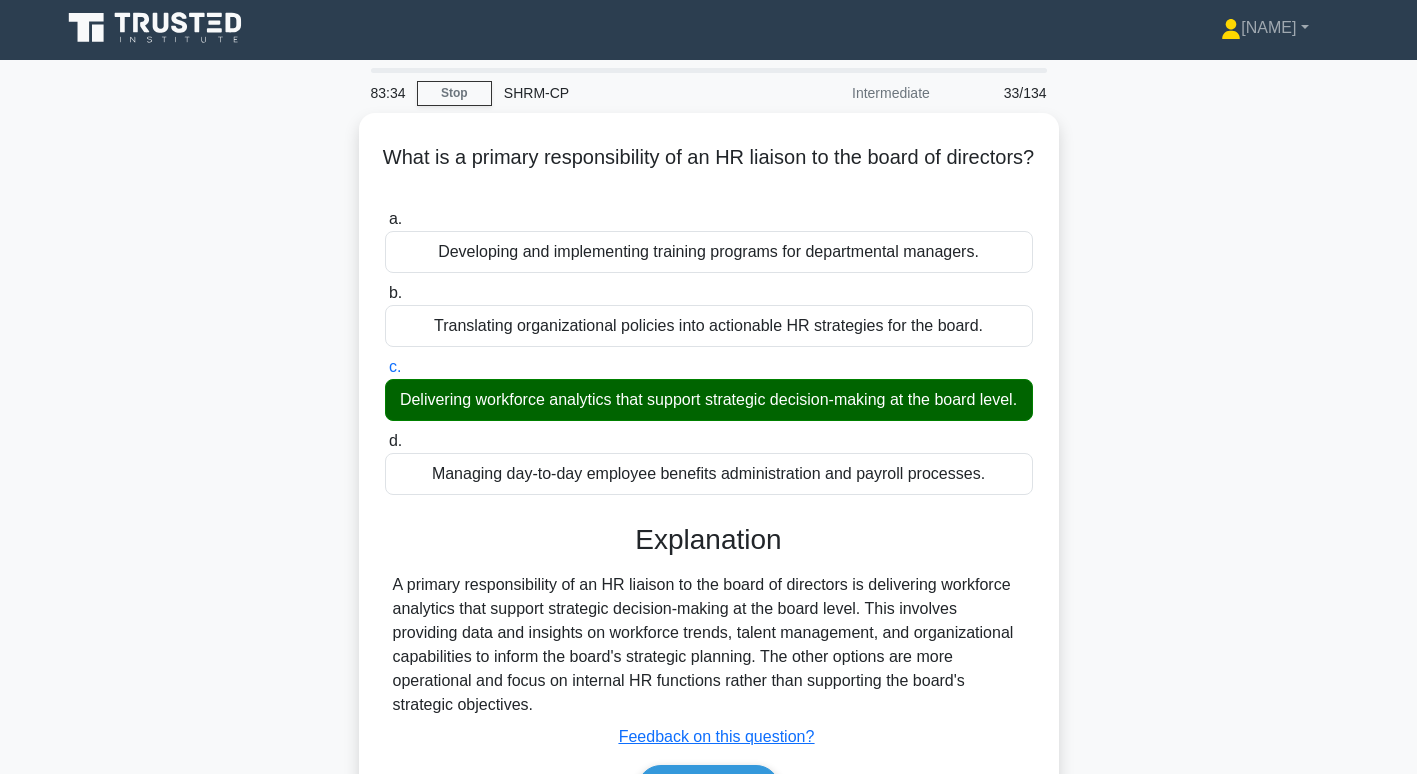 click on "Stop" at bounding box center (454, 93) 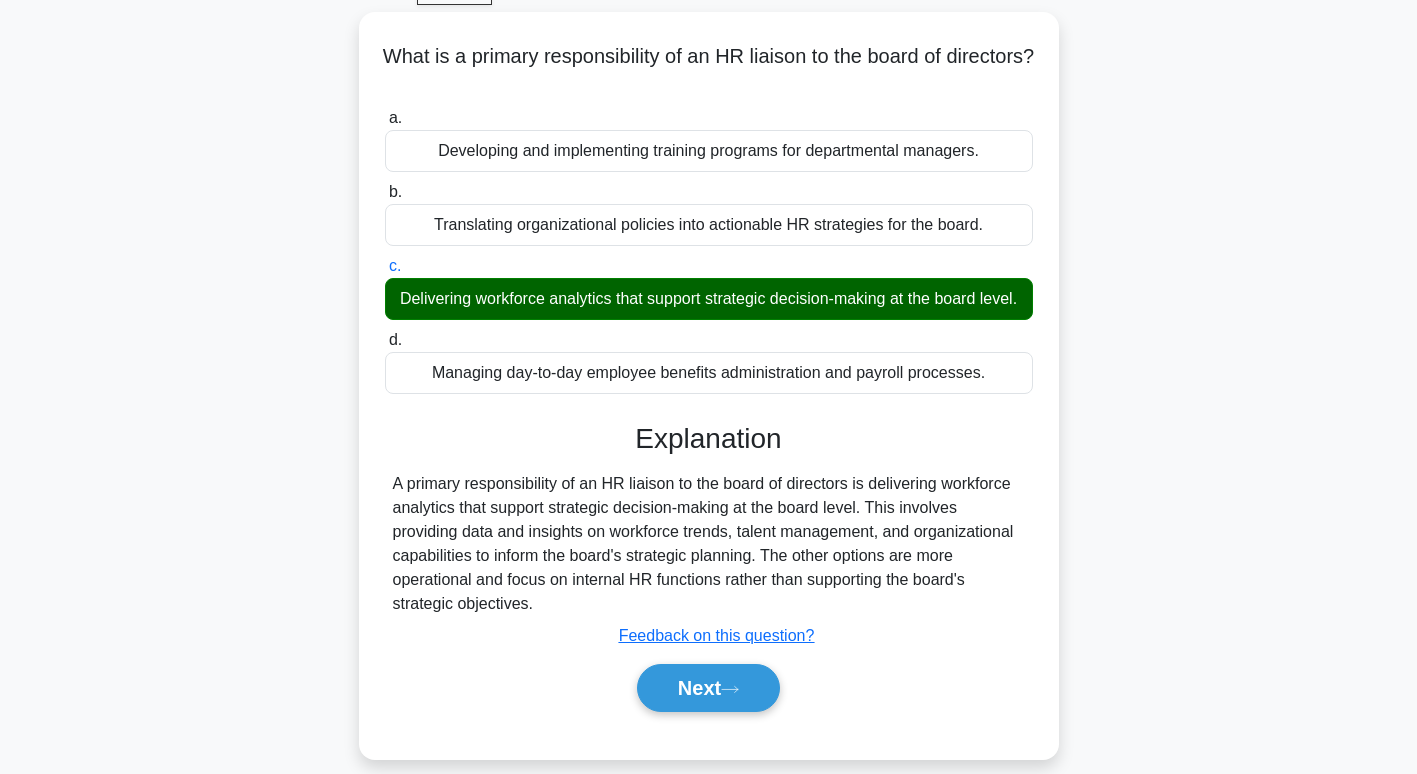 scroll, scrollTop: 0, scrollLeft: 0, axis: both 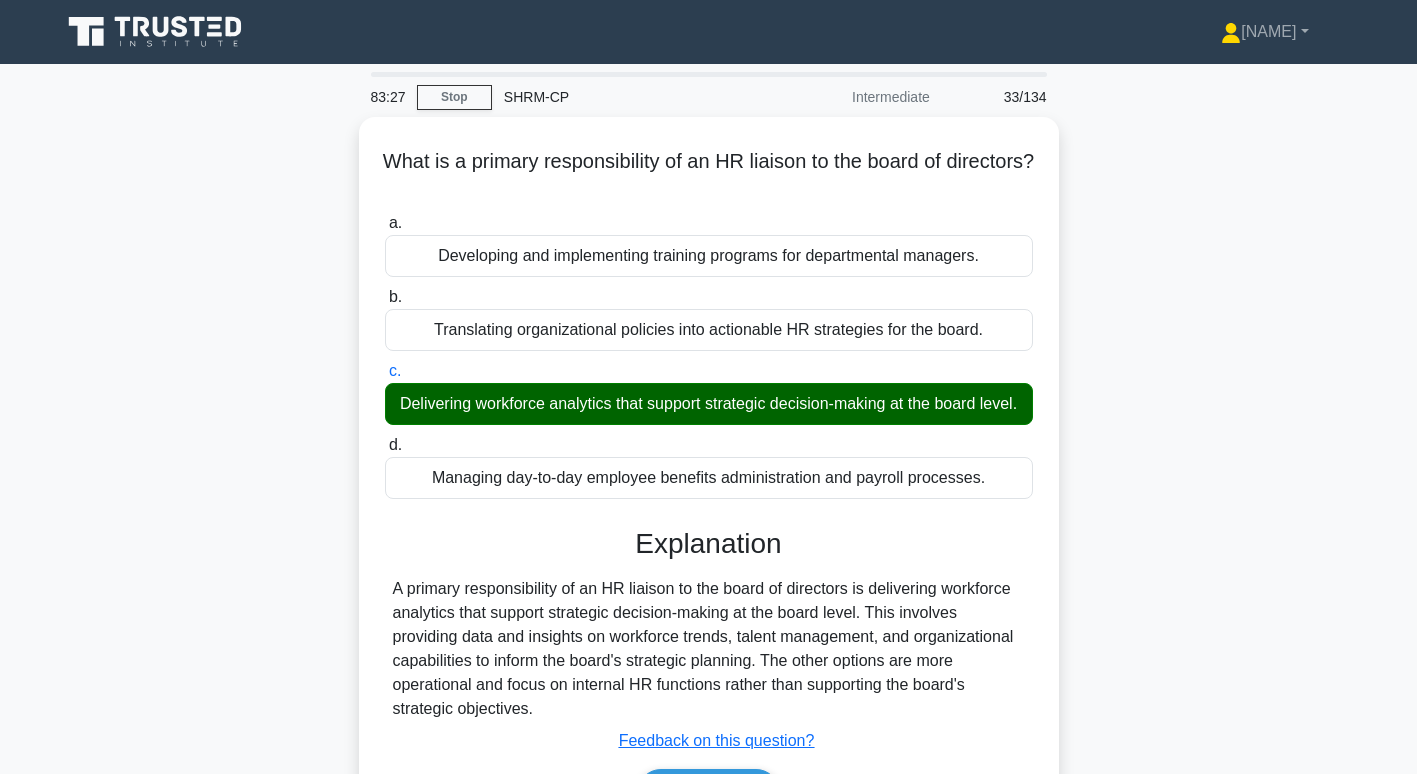click on "Stop" at bounding box center (454, 97) 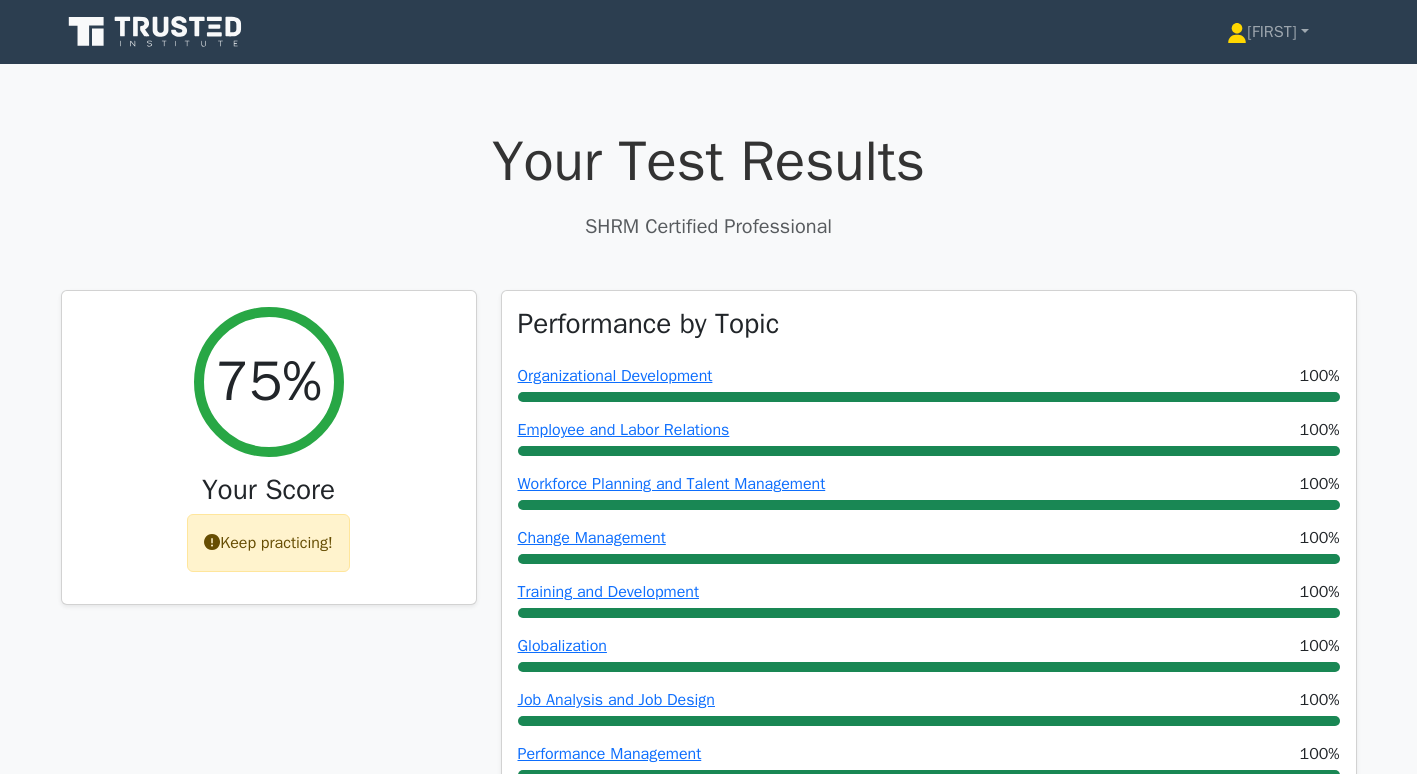 scroll, scrollTop: 0, scrollLeft: 0, axis: both 